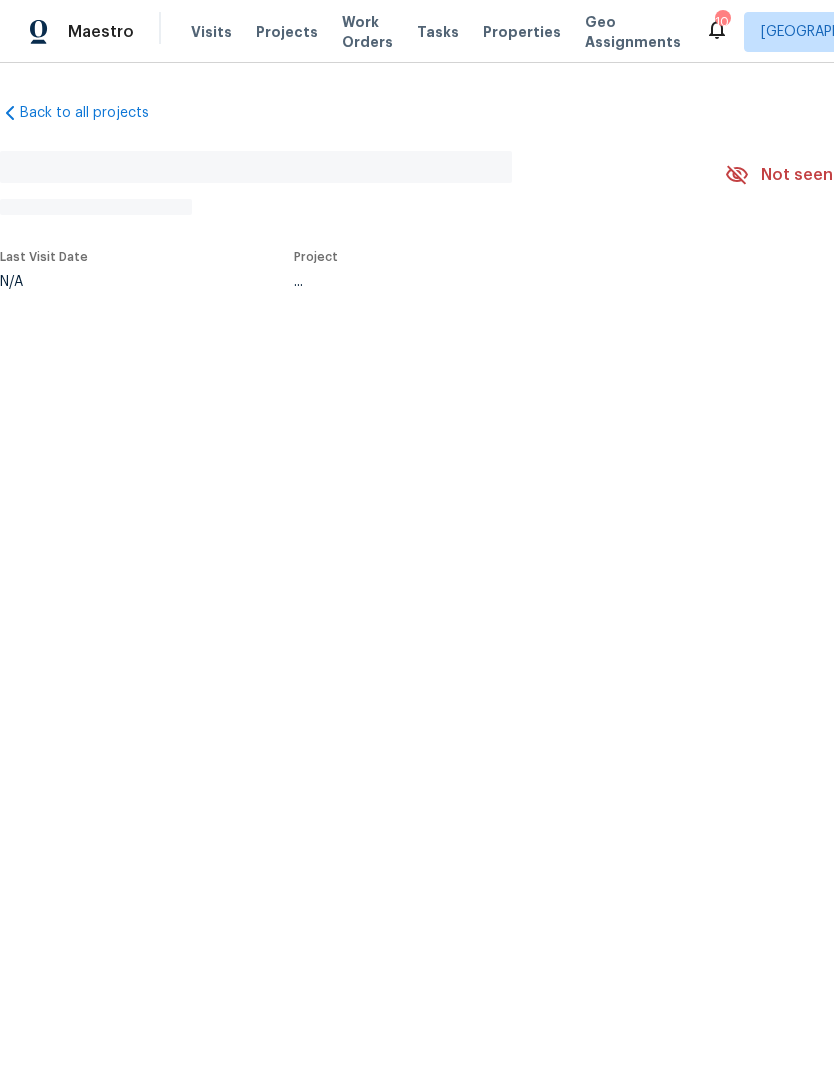 scroll, scrollTop: 0, scrollLeft: 0, axis: both 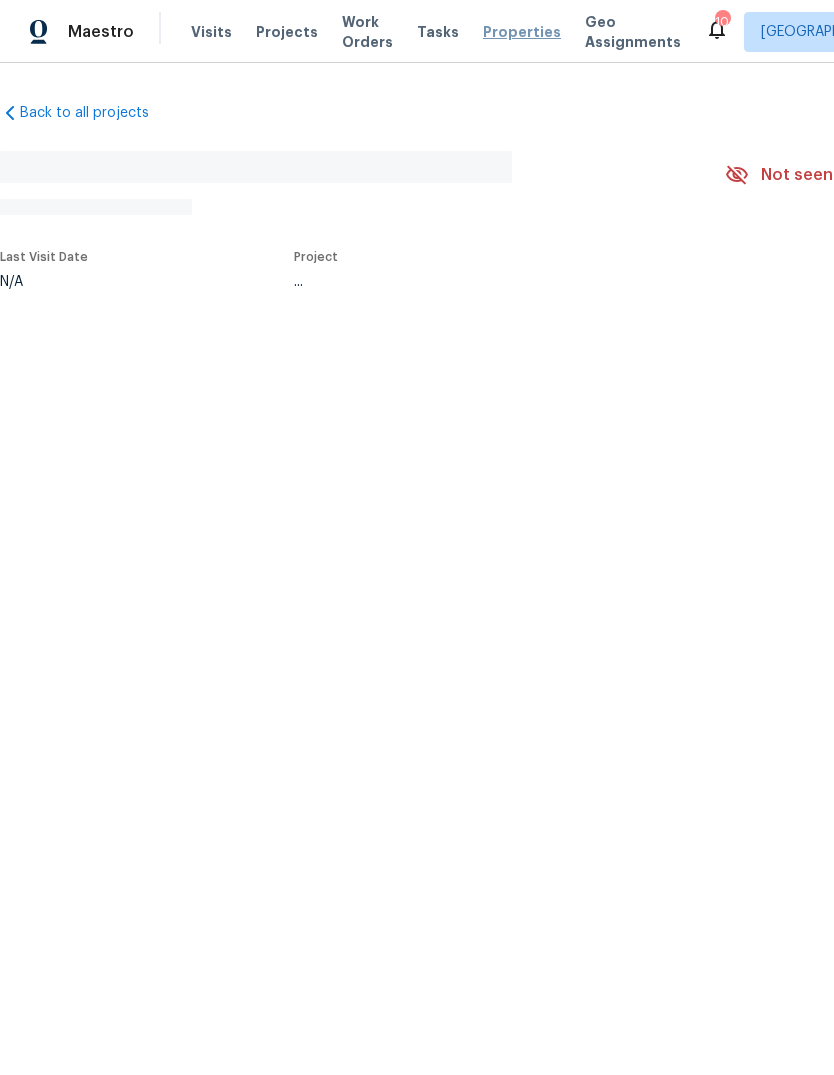 click on "Properties" at bounding box center [522, 32] 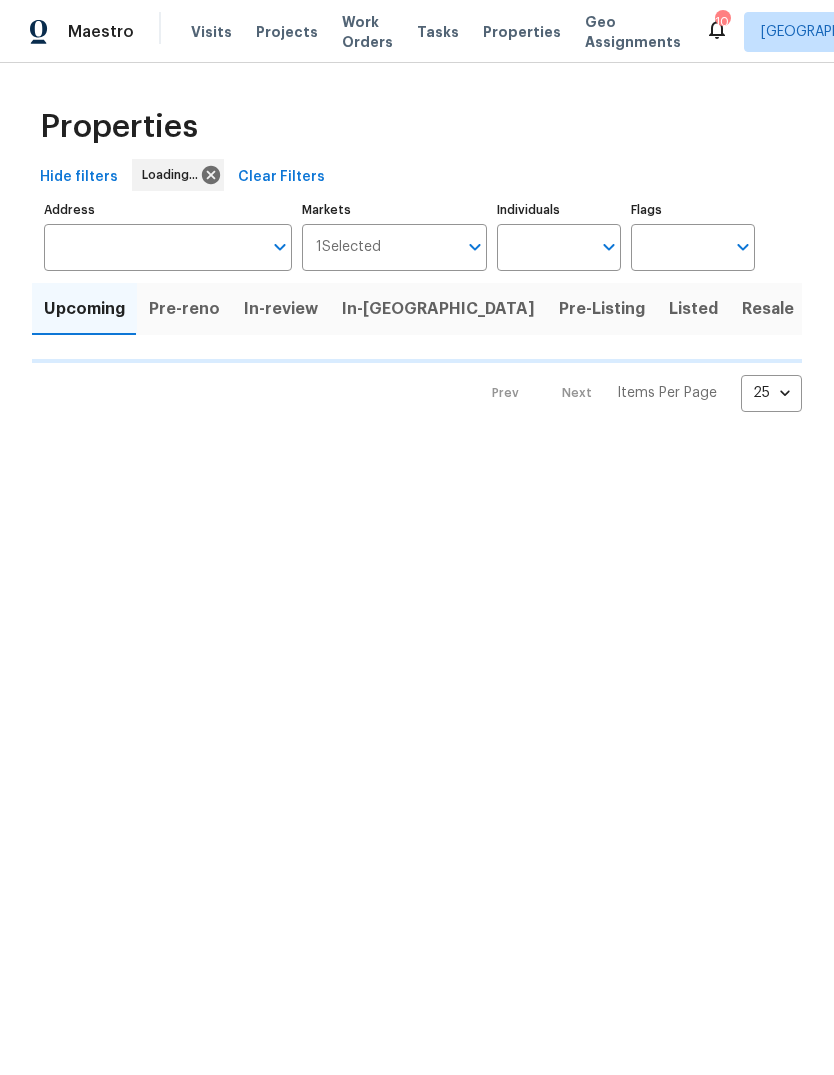 click on "In-[GEOGRAPHIC_DATA]" at bounding box center (438, 309) 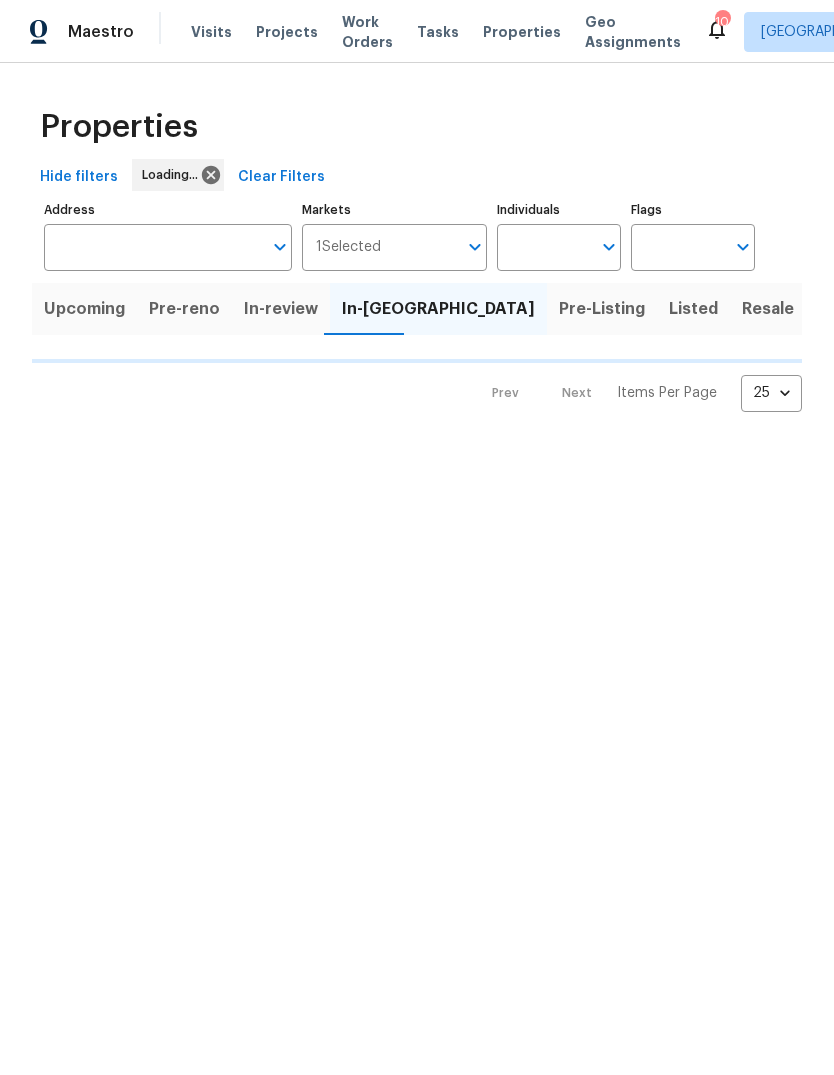 scroll, scrollTop: 0, scrollLeft: 0, axis: both 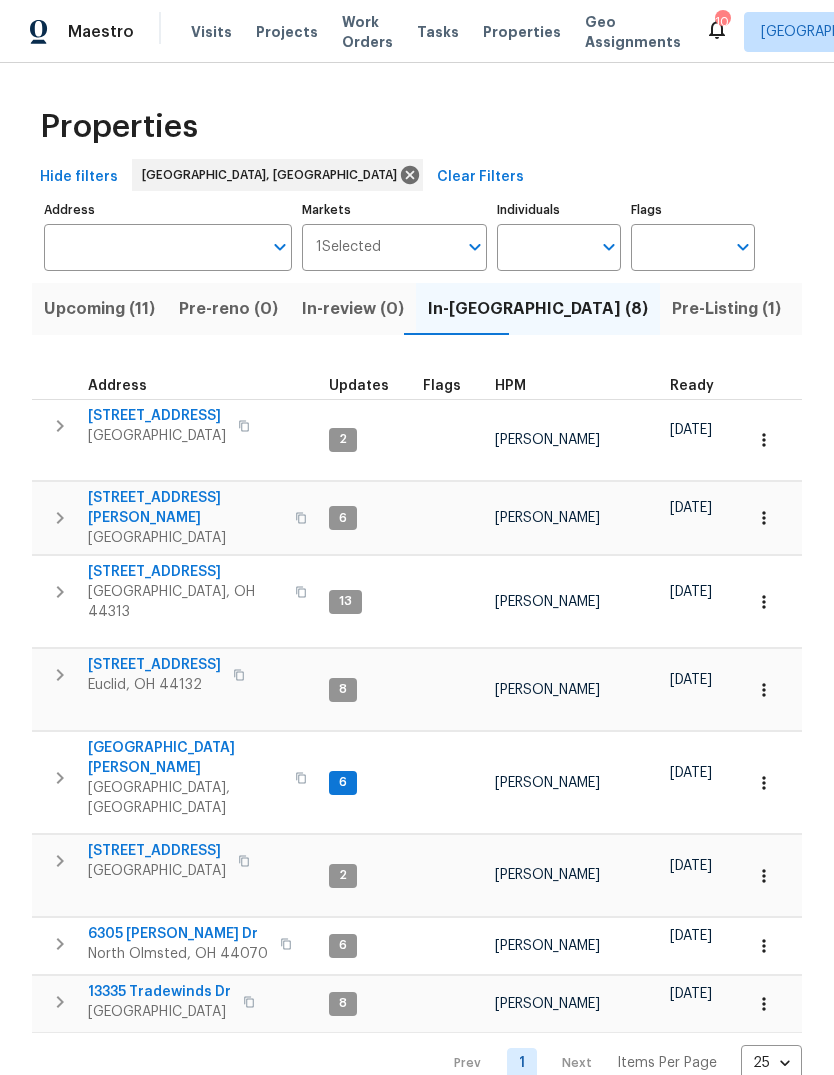 click on "Upcoming (11)" at bounding box center [99, 309] 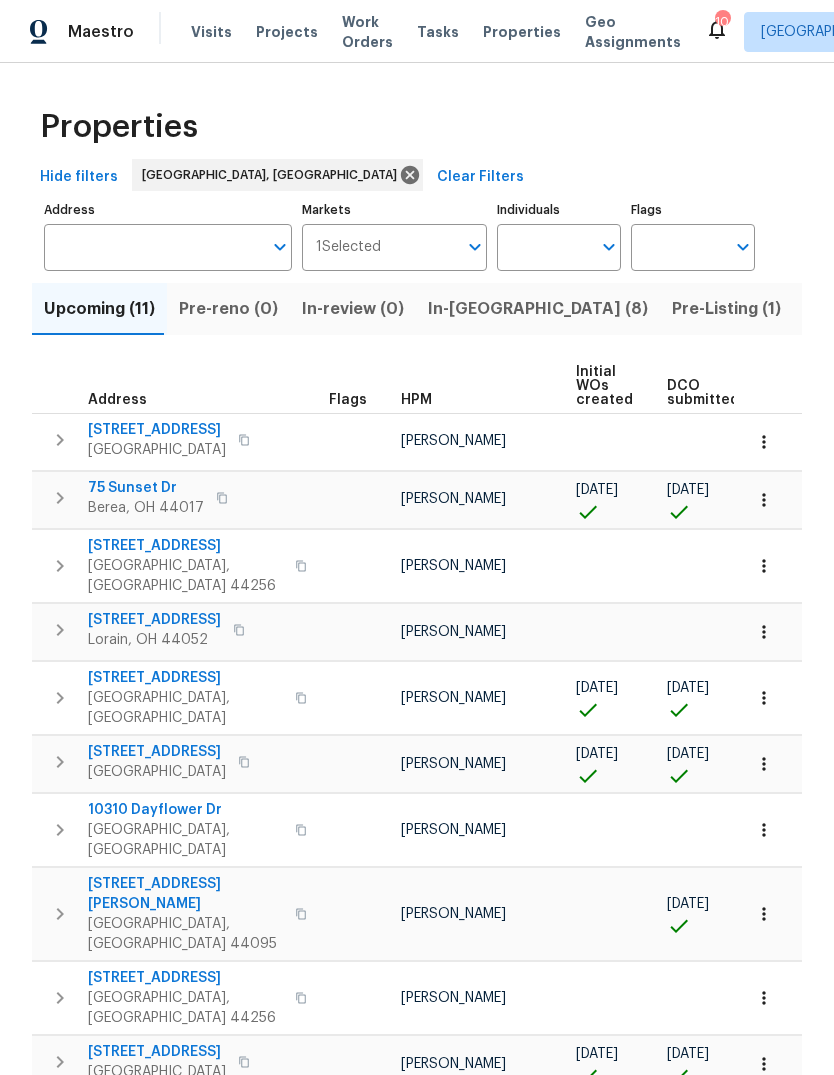 scroll, scrollTop: 58, scrollLeft: 0, axis: vertical 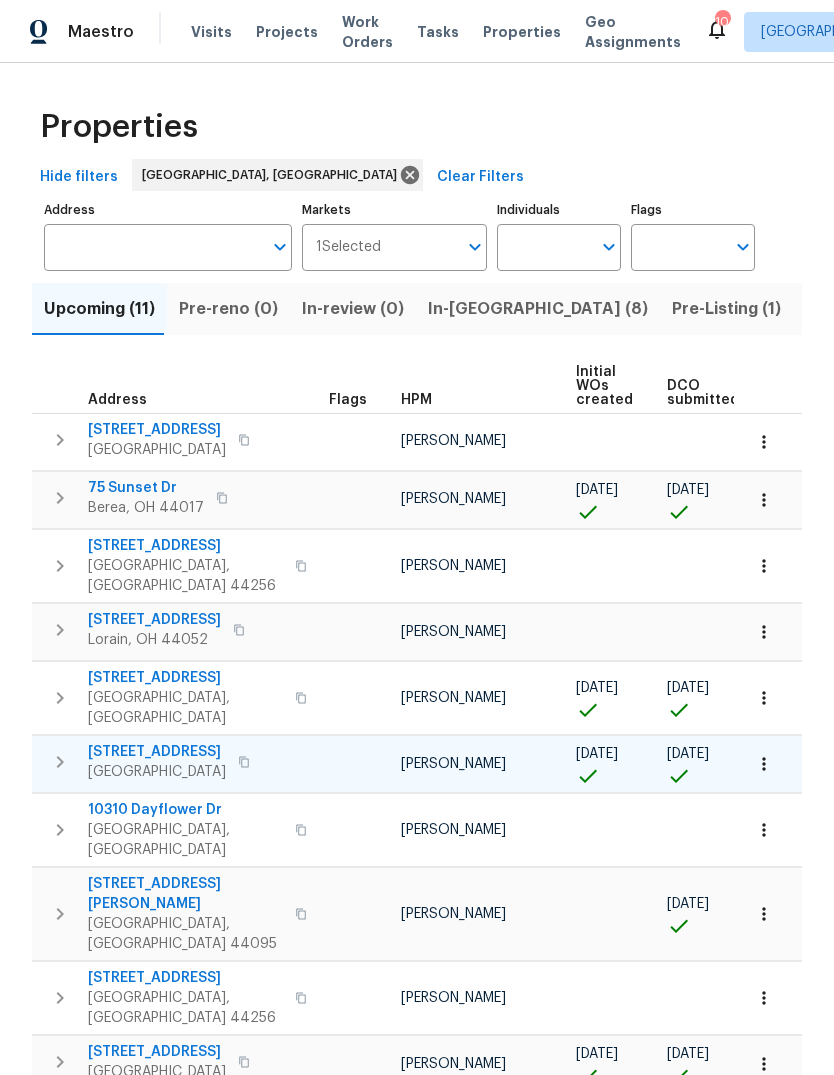 click on "[STREET_ADDRESS]" at bounding box center [157, 752] 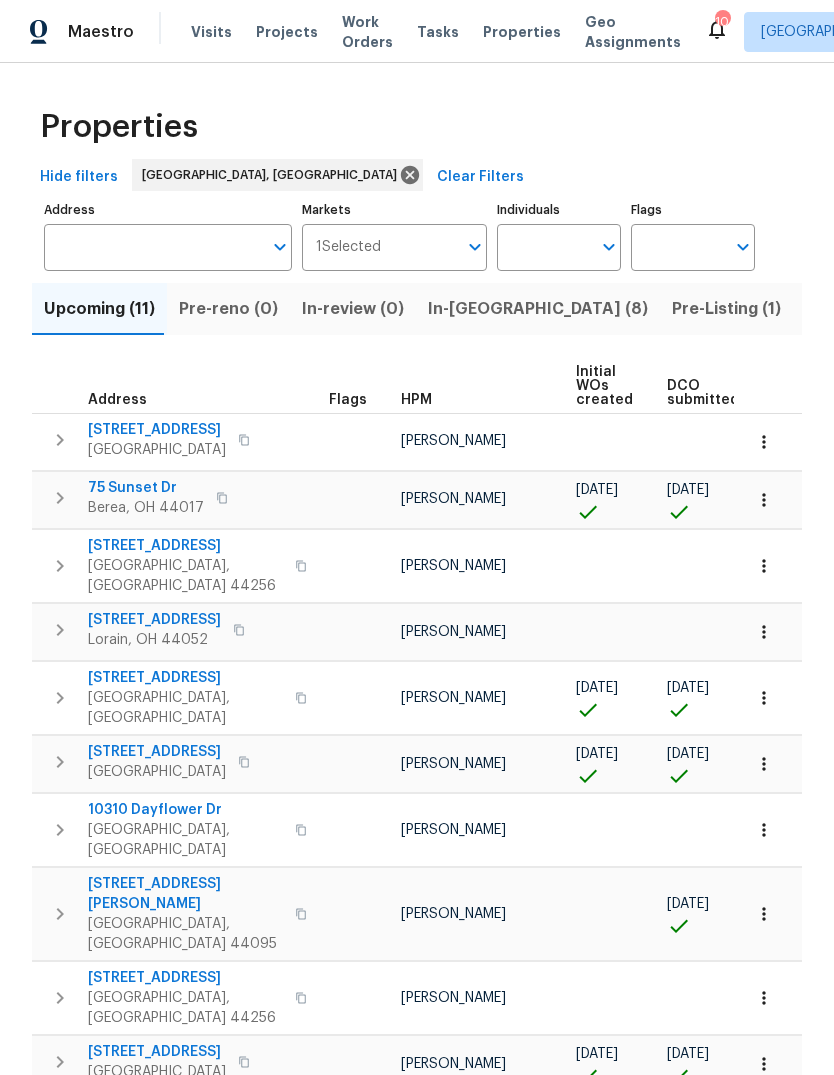 click on "In-[GEOGRAPHIC_DATA] (8)" at bounding box center [538, 309] 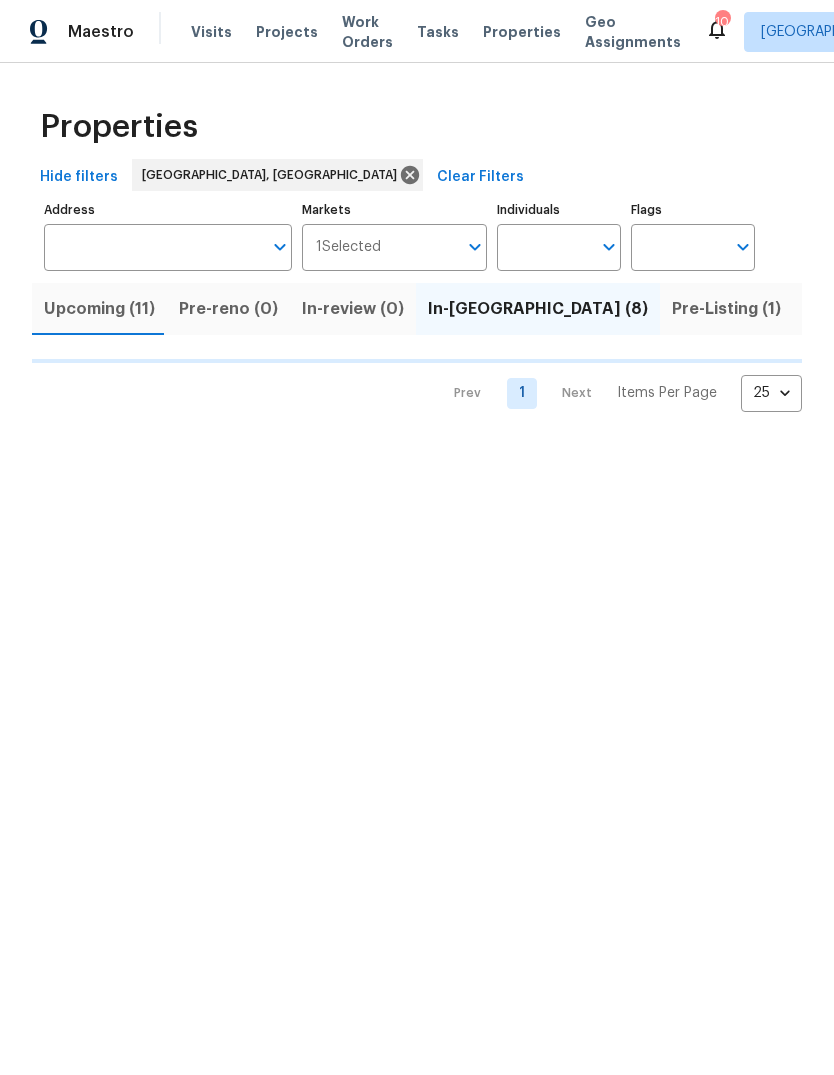 scroll, scrollTop: 0, scrollLeft: 0, axis: both 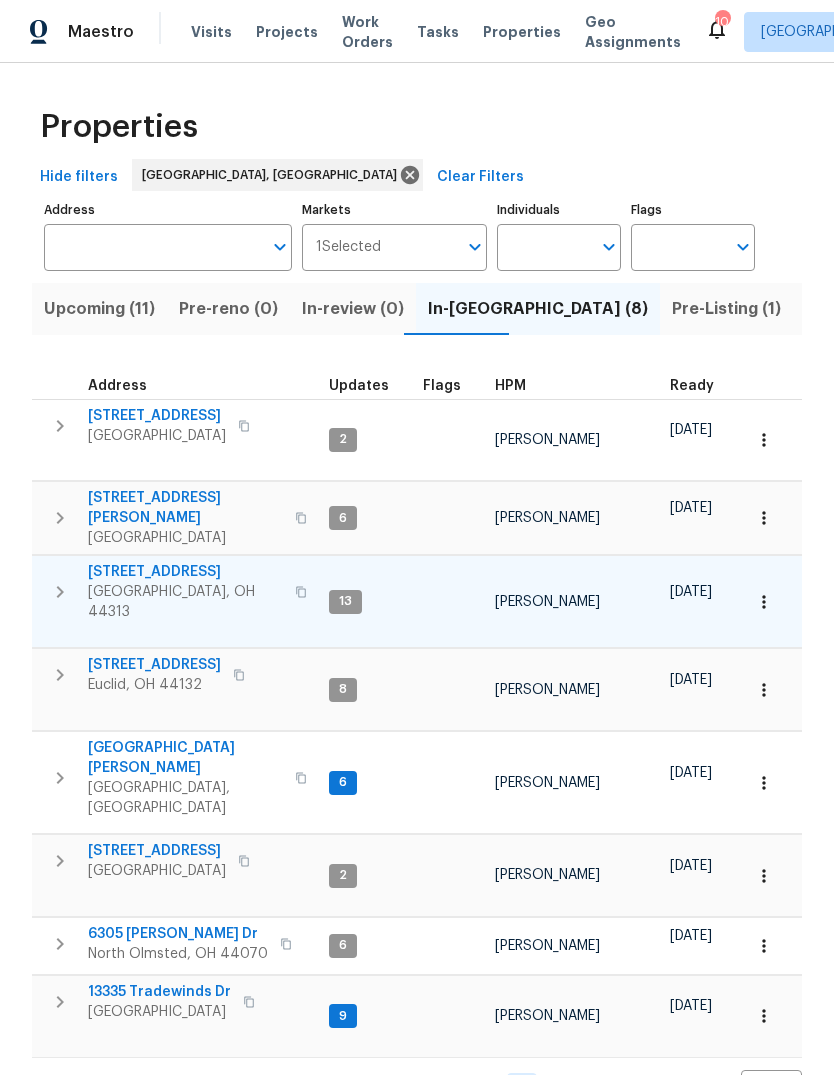 click on "[STREET_ADDRESS]" at bounding box center [185, 572] 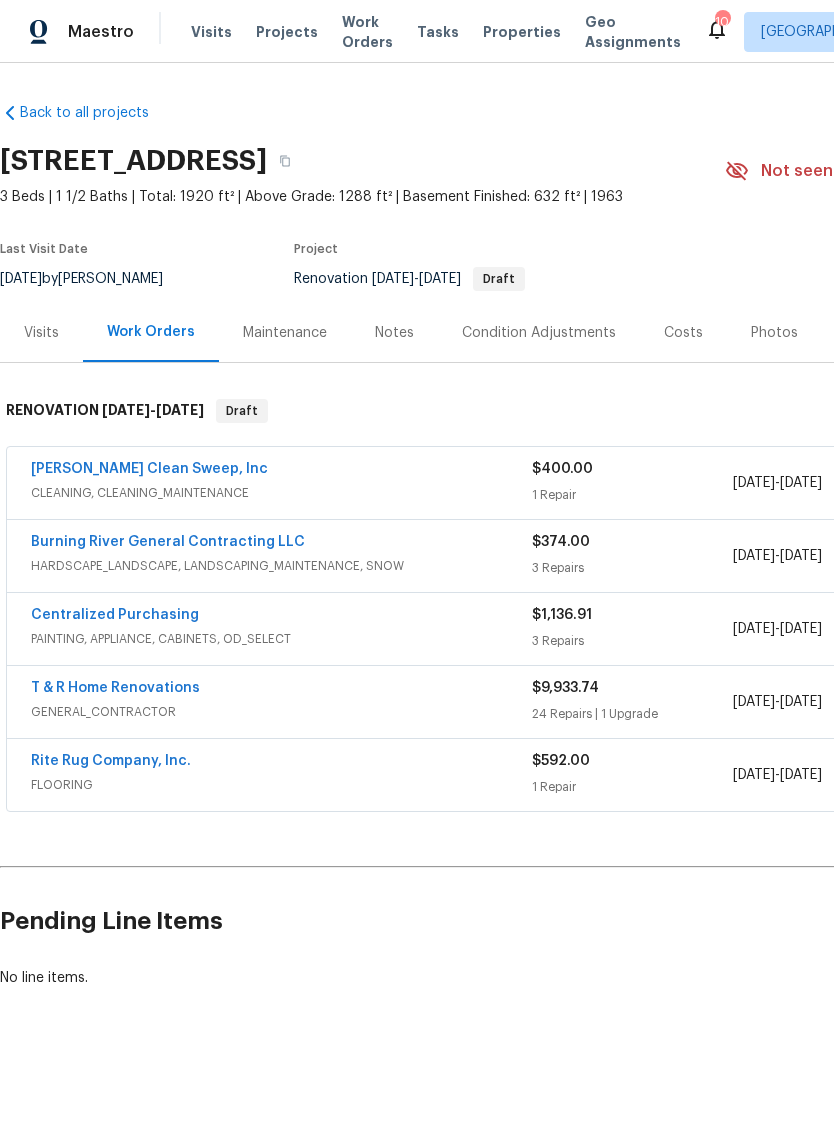 scroll, scrollTop: 0, scrollLeft: 0, axis: both 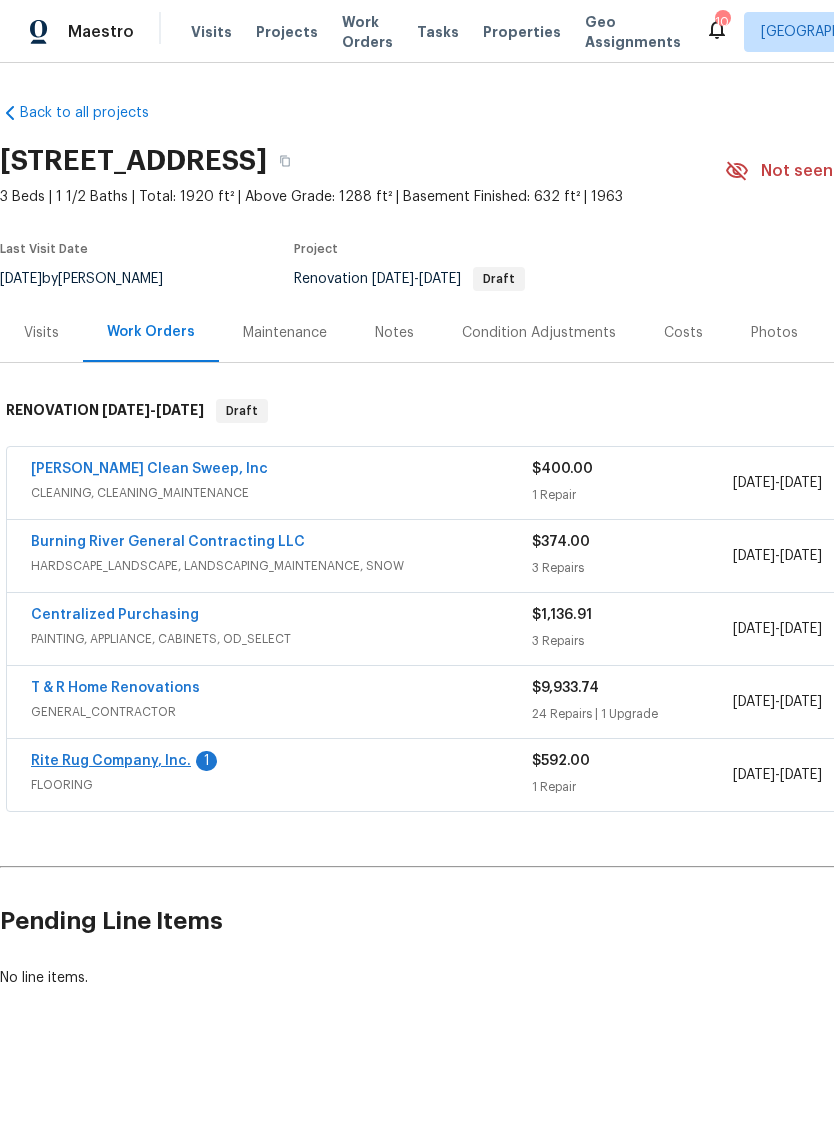click on "Rite Rug Company, Inc." at bounding box center (111, 761) 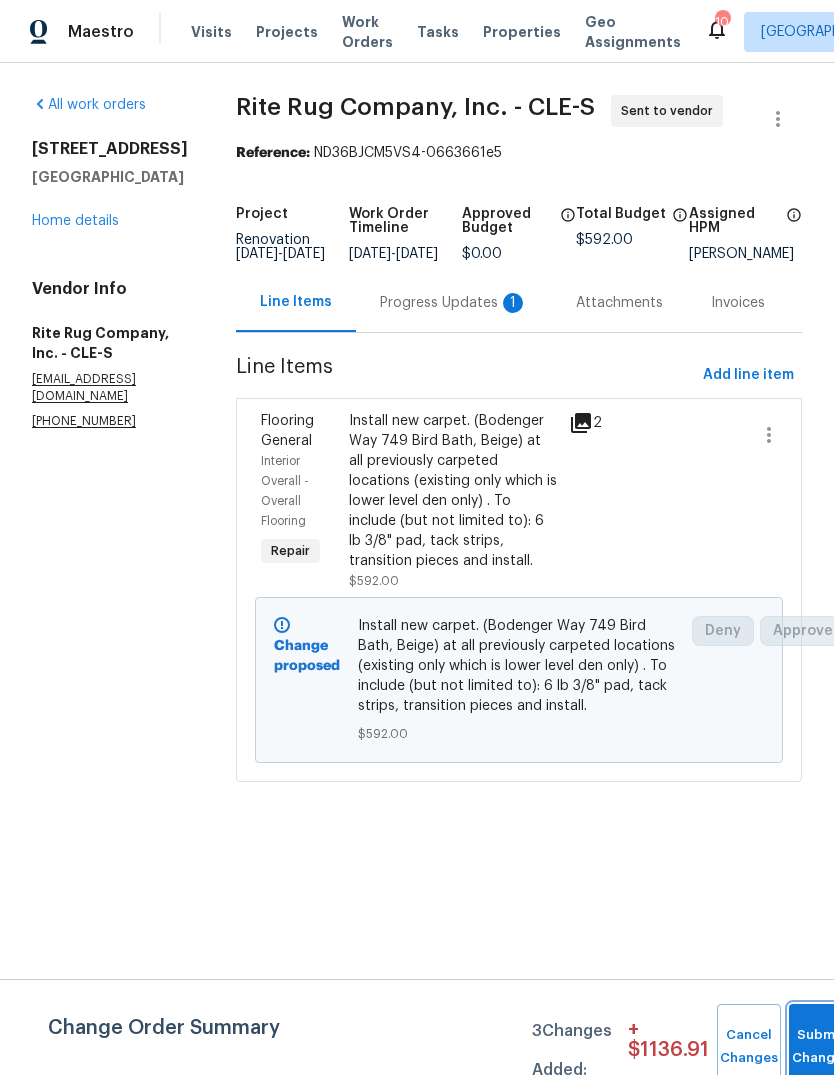 click on "Submit Changes" at bounding box center [821, 1047] 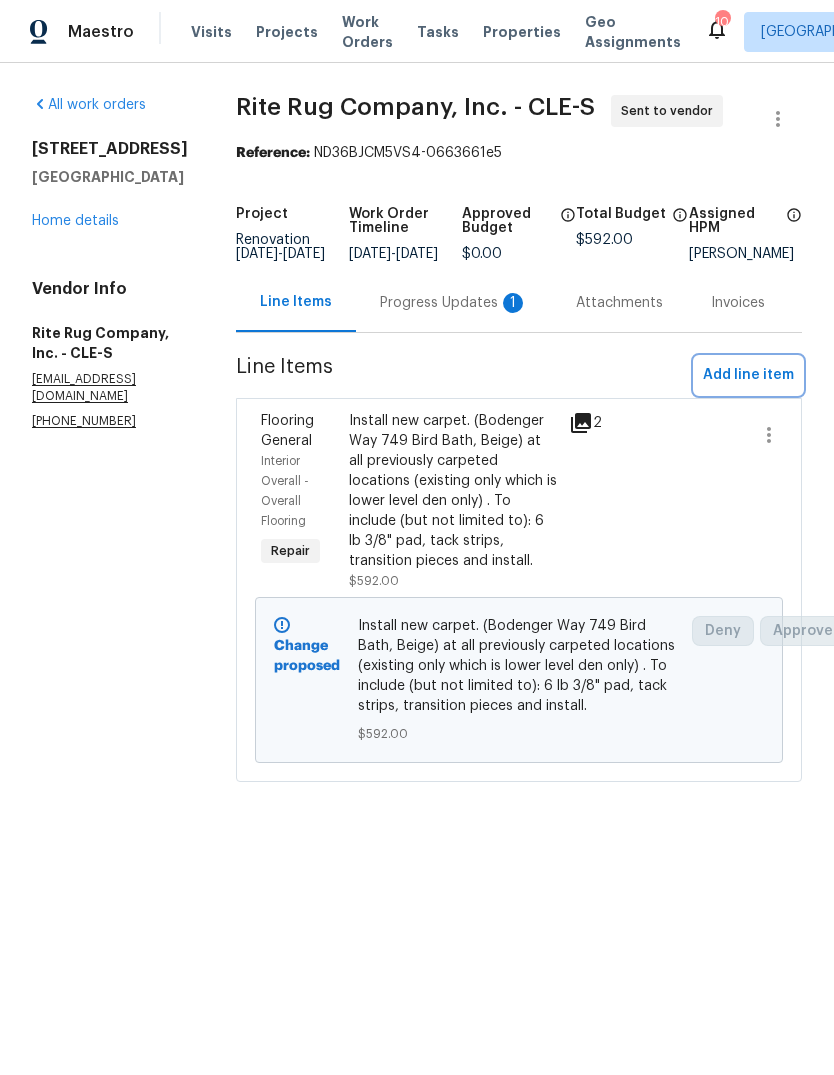 click on "Add line item" at bounding box center (748, 375) 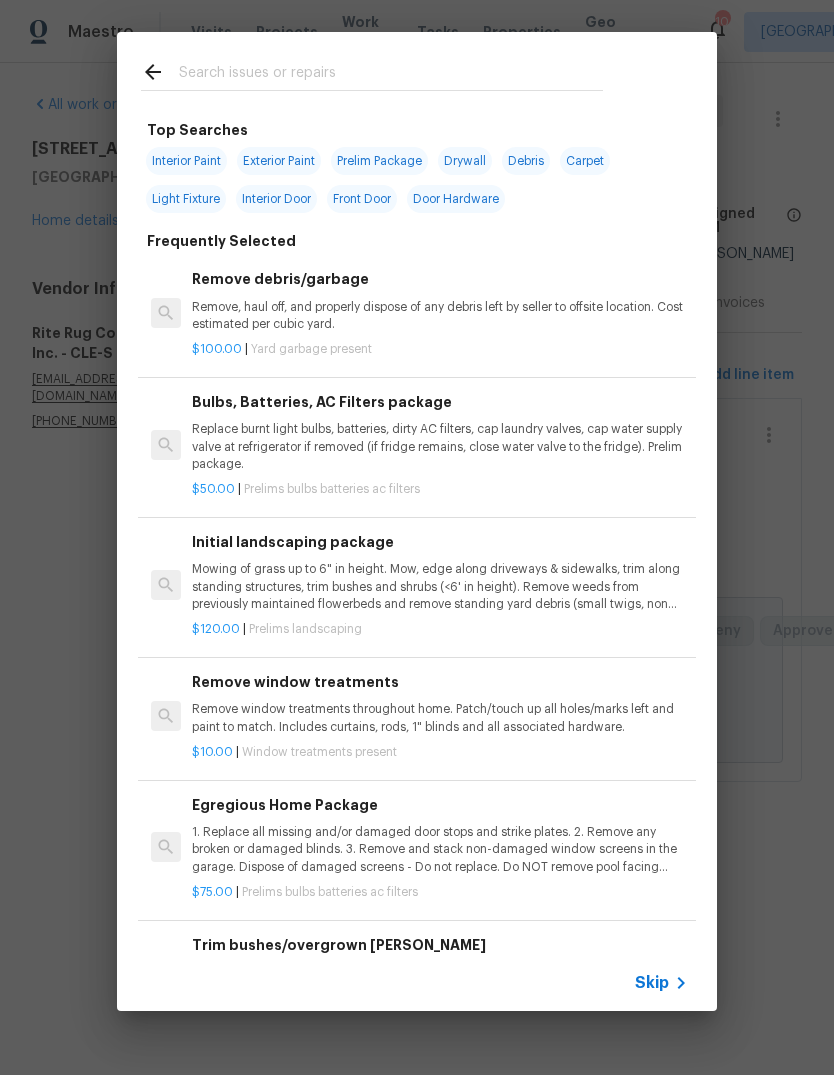 click at bounding box center (391, 75) 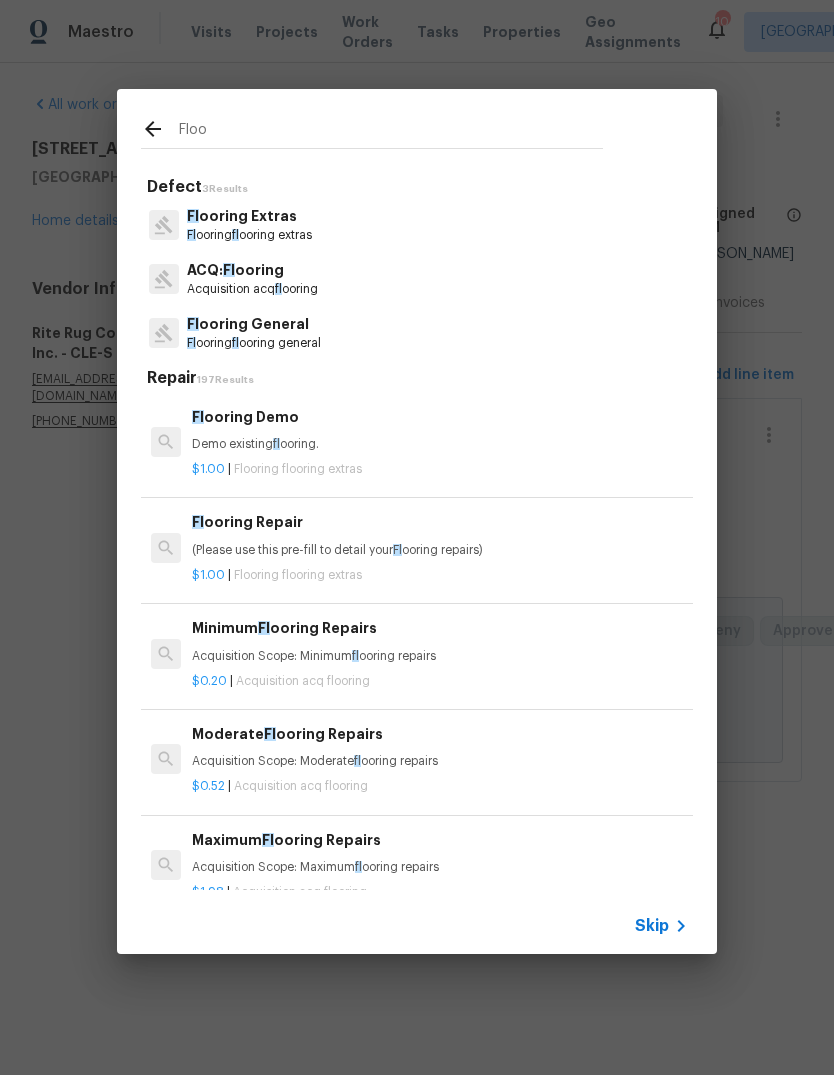 type on "Floor" 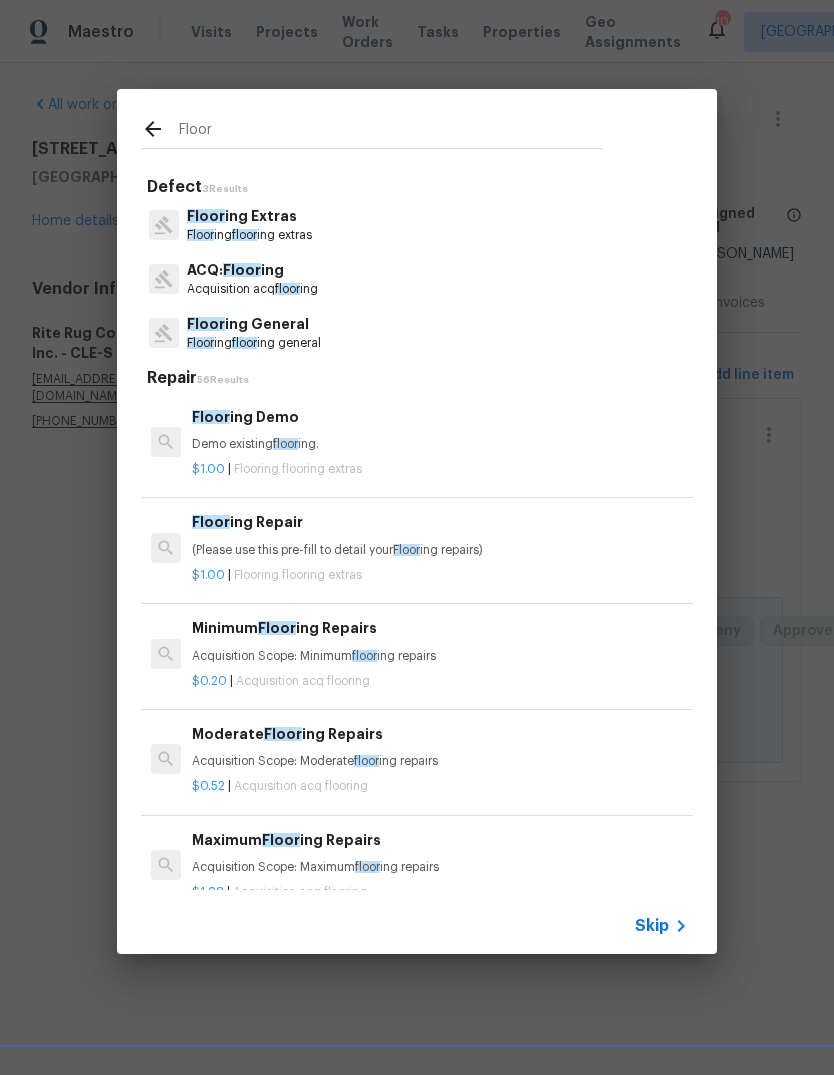 click on "Floor ing  floor ing general" at bounding box center (254, 343) 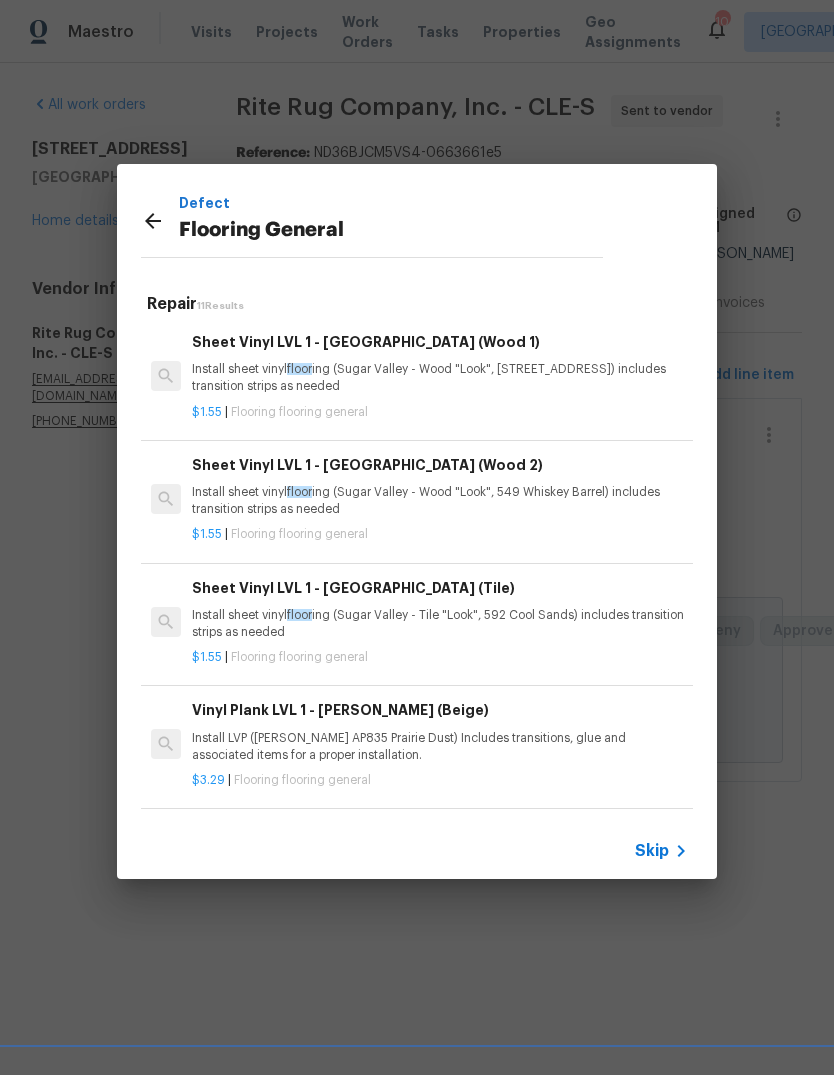 scroll, scrollTop: 192, scrollLeft: -20, axis: both 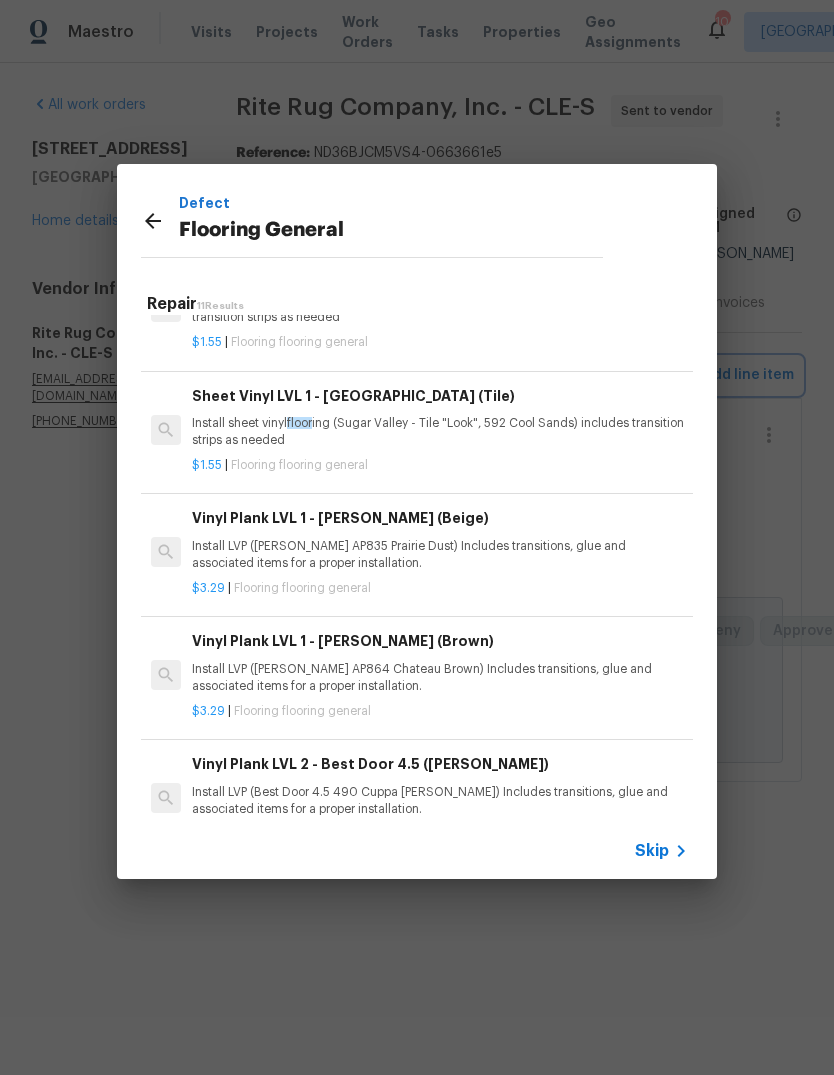 click on "Defect Flooring General Repair  11  Results Sheet Vinyl LVL 1 - Sugar Valley (Wood 1) Install sheet vinyl  floor ing (Sugar Valley - Wood "Look", 565 Beacon Hill) includes transition strips as needed $1.55   |   Flooring flooring general Sheet Vinyl LVL 1 - Sugar Valley (Wood 2) Install sheet vinyl  floor ing (Sugar Valley - Wood "Look", 549 Whiskey Barrel) includes transition strips as needed $1.55   |   Flooring flooring general Sheet Vinyl LVL 1 - Sugar Valley (Tile) Install sheet vinyl  floor ing (Sugar Valley - Tile "Look", 592 Cool Sands) includes transition strips as needed $1.55   |   Flooring flooring general Vinyl Plank LVL 1 - Knighton (Beige) Install LVP (Knighton AP835 Prairie Dust) Includes transitions, glue and associated items for a proper installation. $3.29   |   Flooring flooring general Vinyl Plank LVL 1 - Knighton (Brown) Install LVP (Knighton AP864 Chateau Brown) Includes transitions, glue and associated items for a proper installation. $3.29   |   Flooring flooring general $4.16   |" at bounding box center (417, 521) 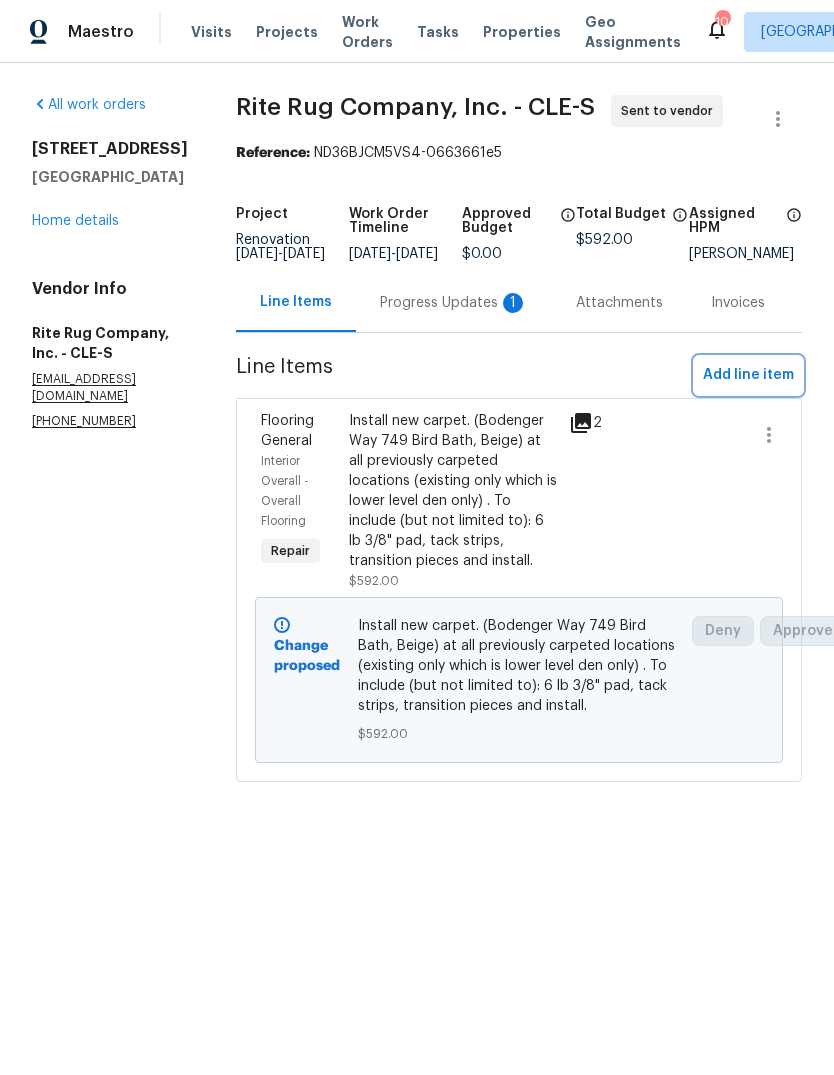 scroll, scrollTop: 674, scrollLeft: 0, axis: vertical 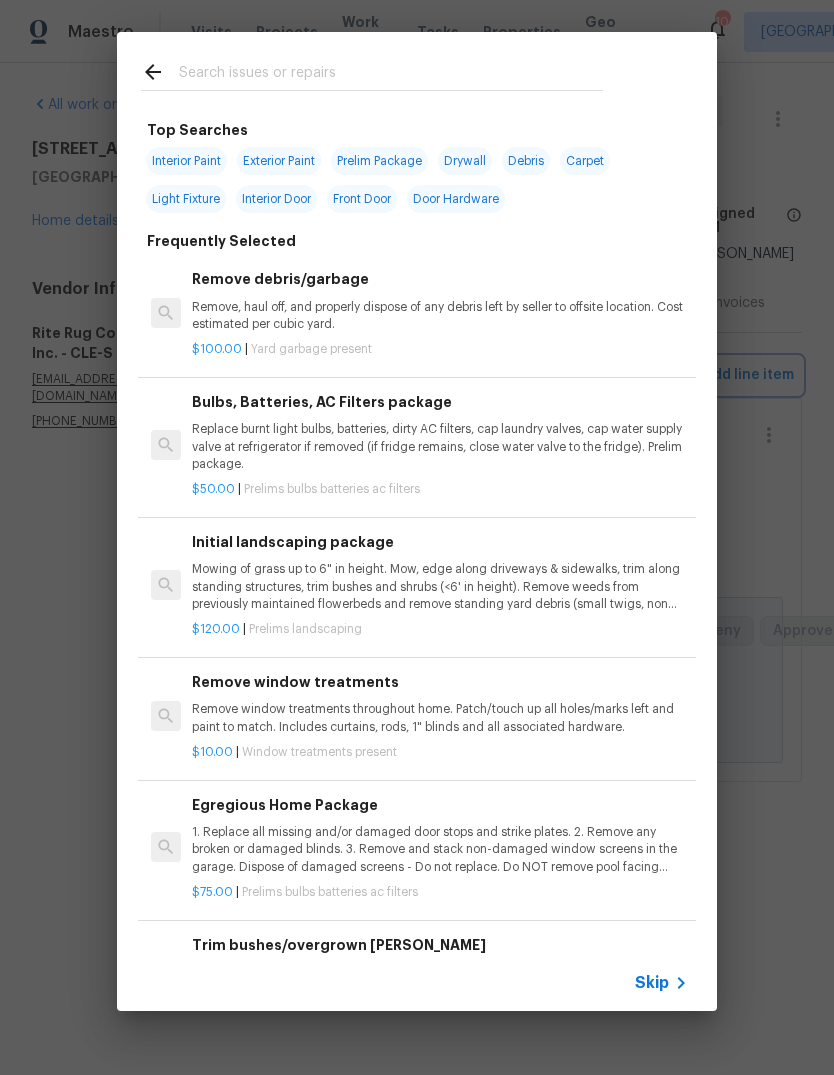 click on "Top Searches Interior Paint Exterior Paint Prelim Package Drywall Debris Carpet Light Fixture Interior Door Front Door Door Hardware Frequently Selected Remove debris/garbage Remove, haul off, and properly dispose of any debris left by seller to offsite location. Cost estimated per cubic yard. $100.00   |   Yard garbage present Bulbs, Batteries, AC Filters package Replace burnt light bulbs, batteries, dirty AC filters, cap laundry valves, cap water supply valve at refrigerator if removed (if fridge remains, close water valve to the fridge). Prelim package. $50.00   |   Prelims bulbs batteries ac filters Initial landscaping package Mowing of grass up to 6" in height. Mow, edge along driveways & sidewalks, trim along standing structures, trim bushes and shrubs (<6' in height). Remove weeds from previously maintained flowerbeds and remove standing yard debris (small twigs, non seasonal falling leaves).  Use leaf blower to remove clippings from hard surfaces." $120.00   |   Prelims landscaping $10.00   |   $75.00" at bounding box center [417, 521] 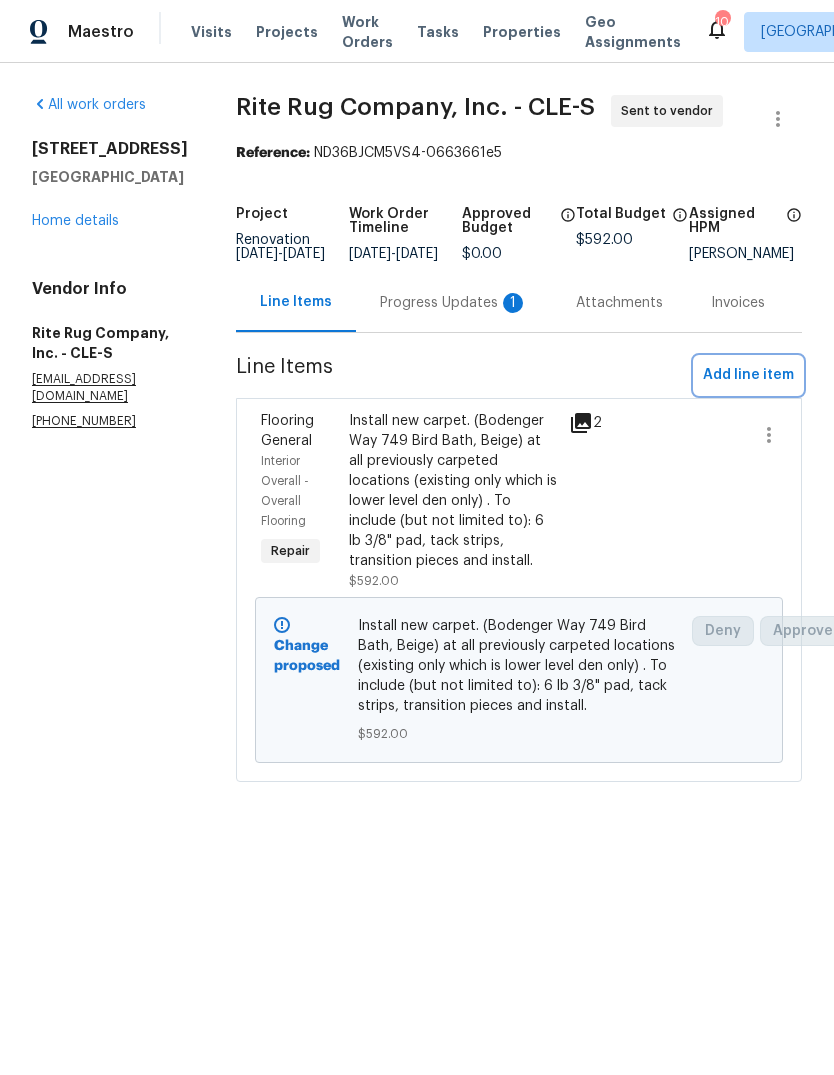 click on "Add line item" at bounding box center [748, 375] 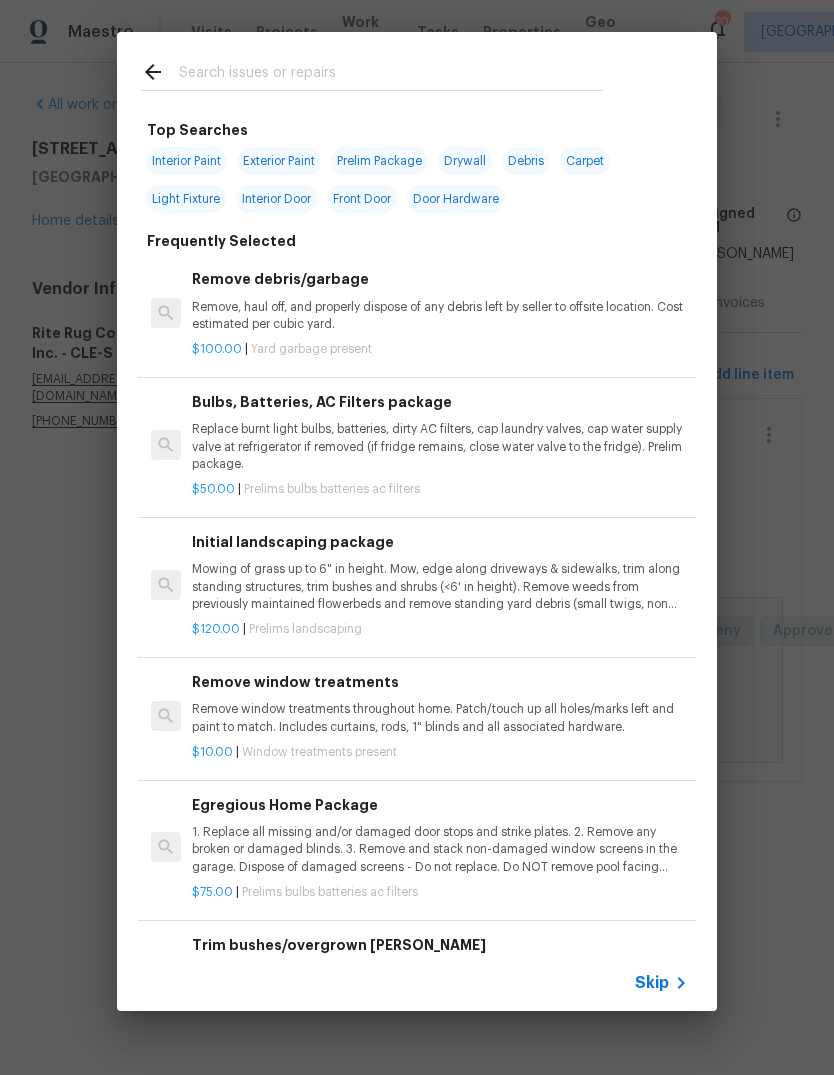 click at bounding box center [391, 75] 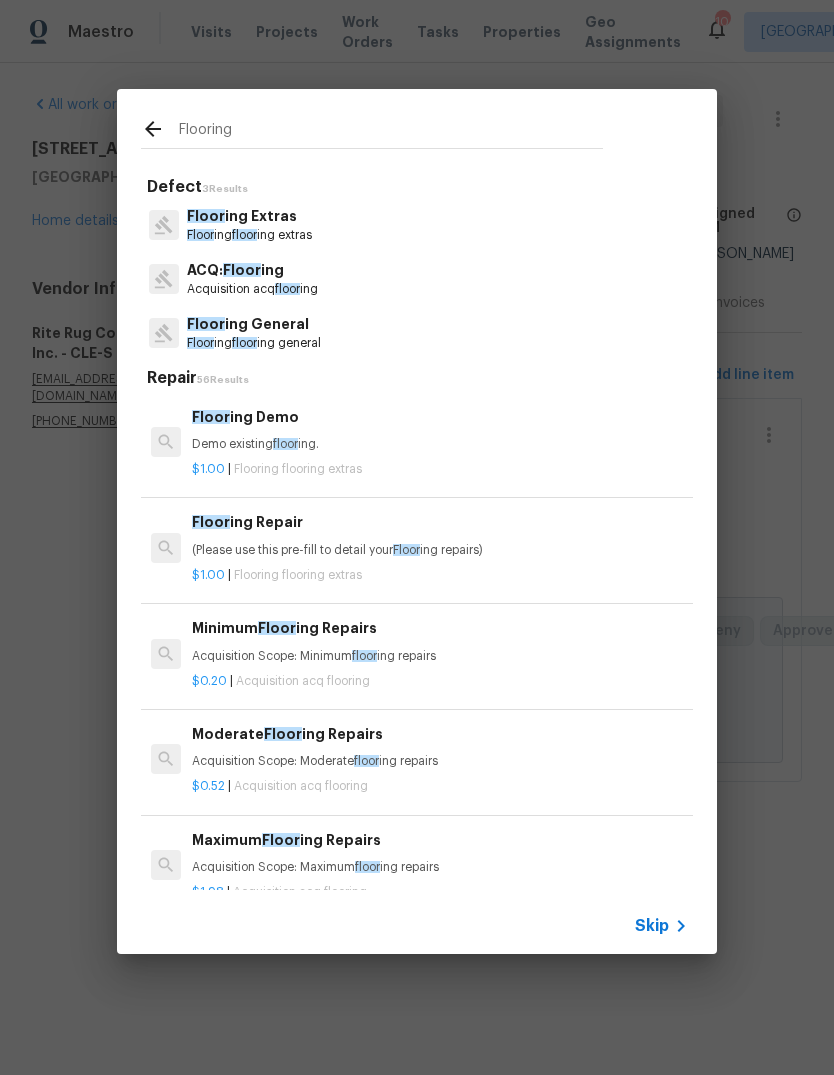 type on "Flooring" 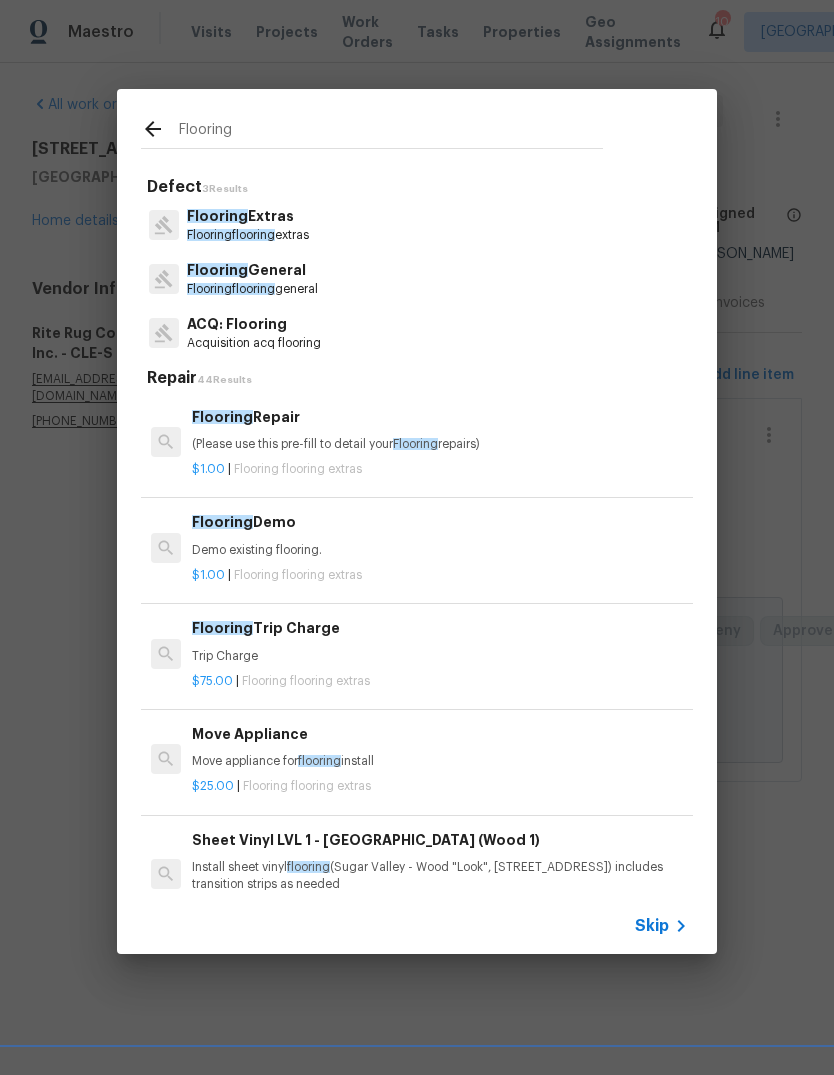 click on "ACQ: Flooring" at bounding box center (254, 324) 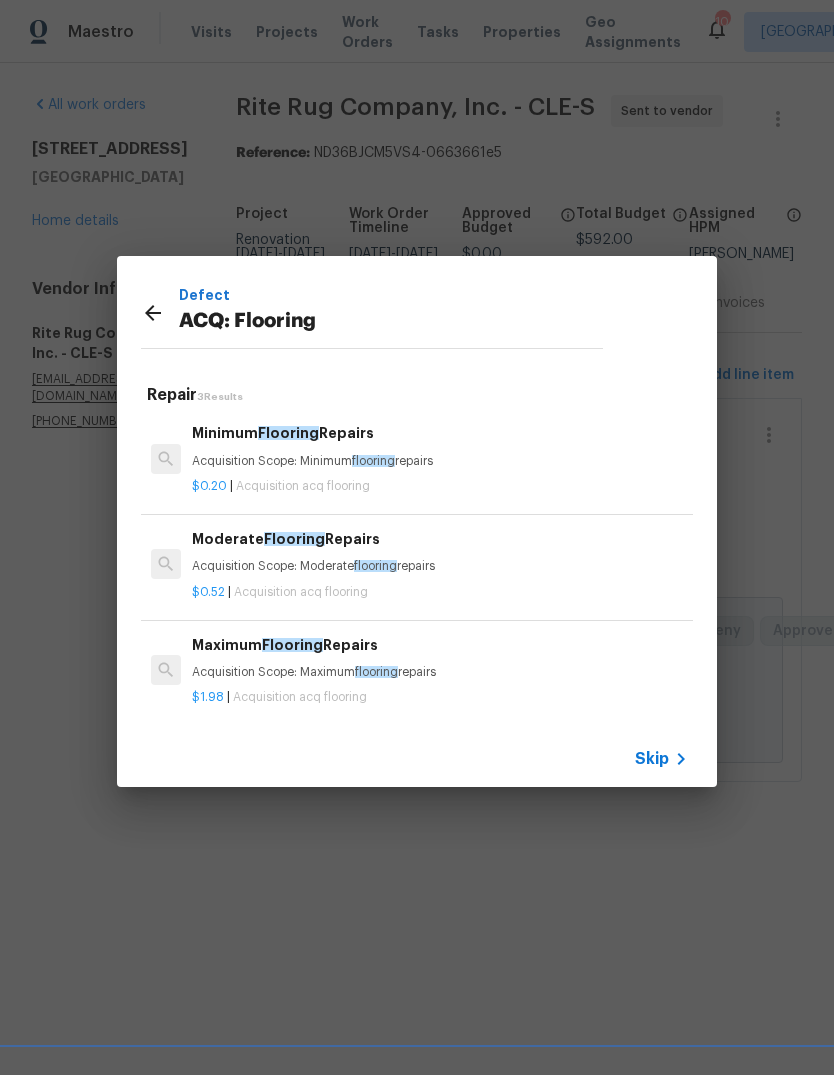 click 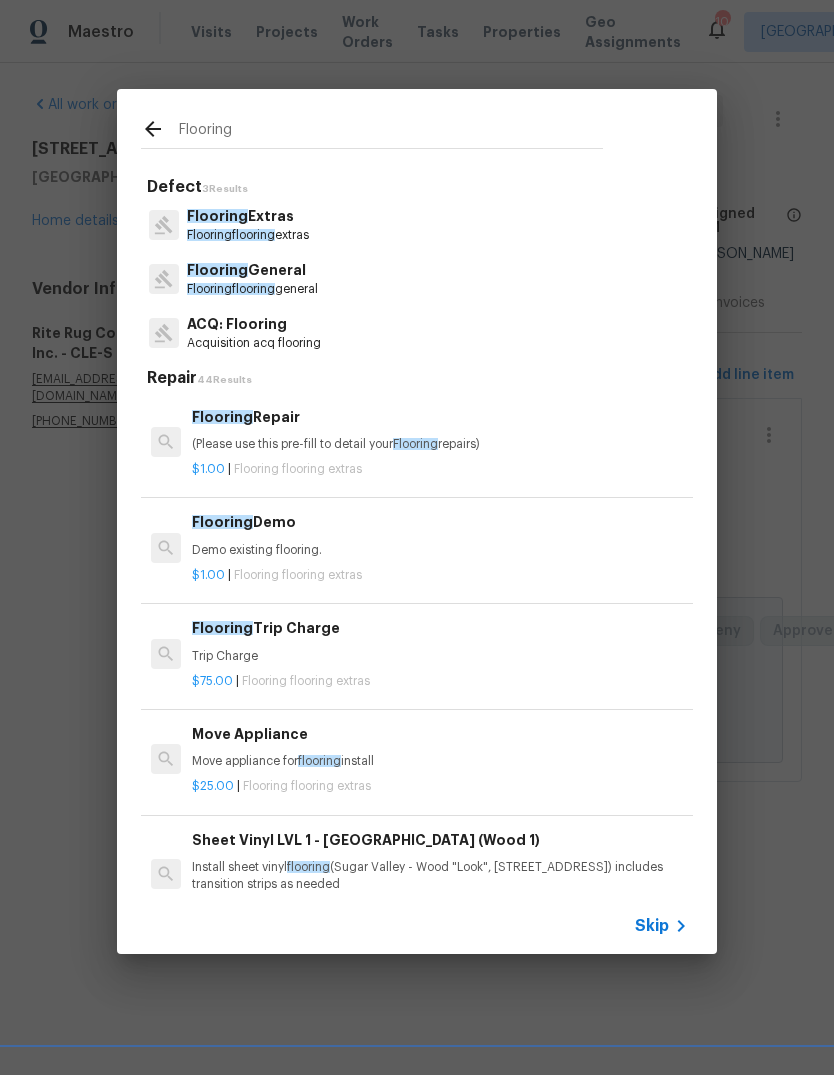 click on "Flooring" at bounding box center (217, 270) 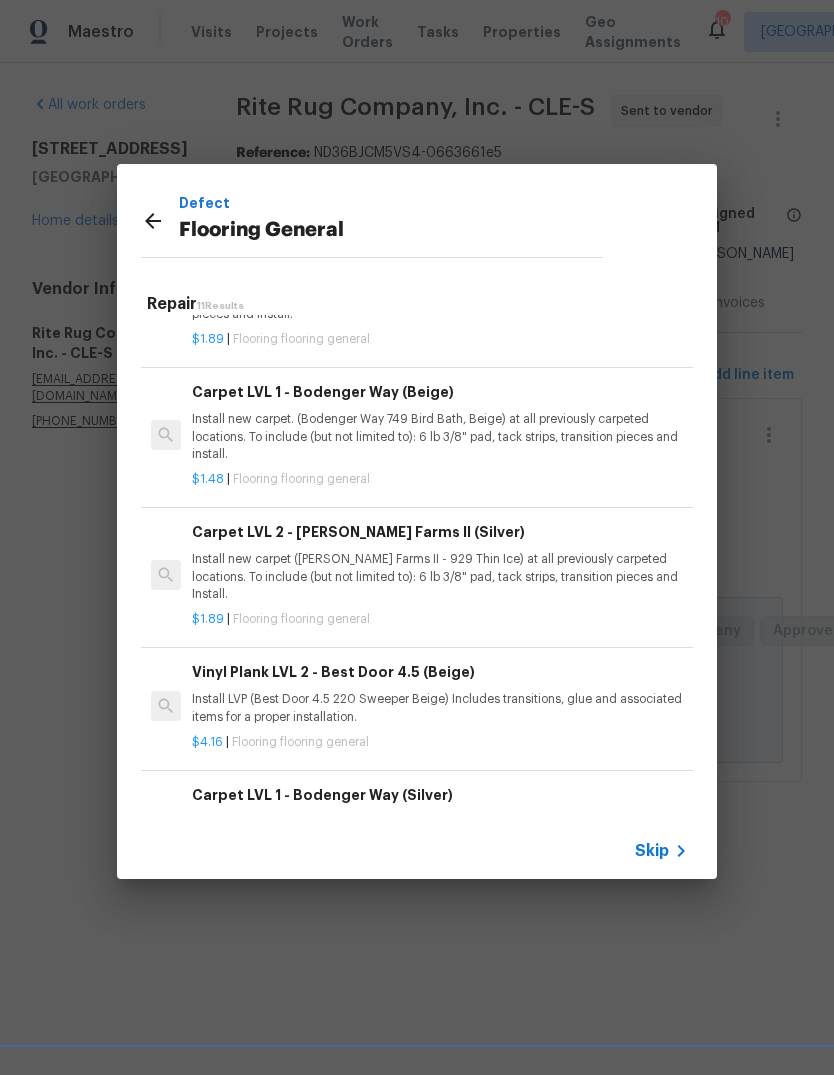 scroll, scrollTop: 827, scrollLeft: 0, axis: vertical 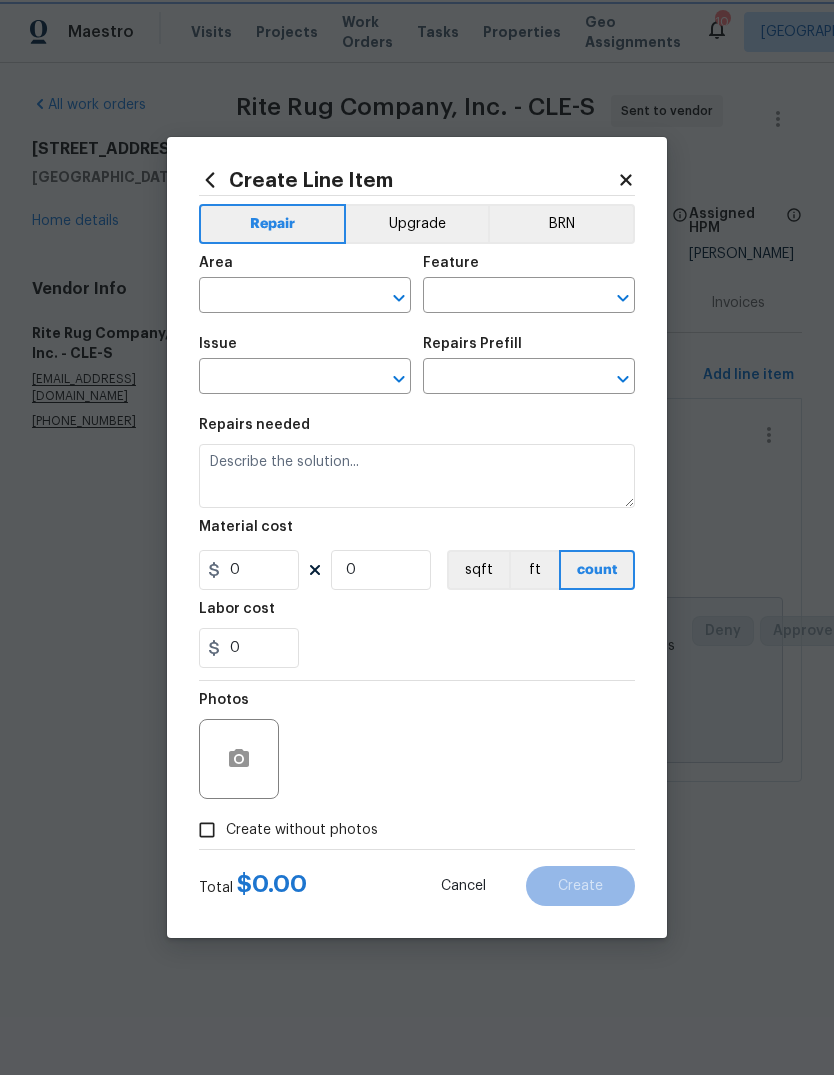 type on "Overall Flooring" 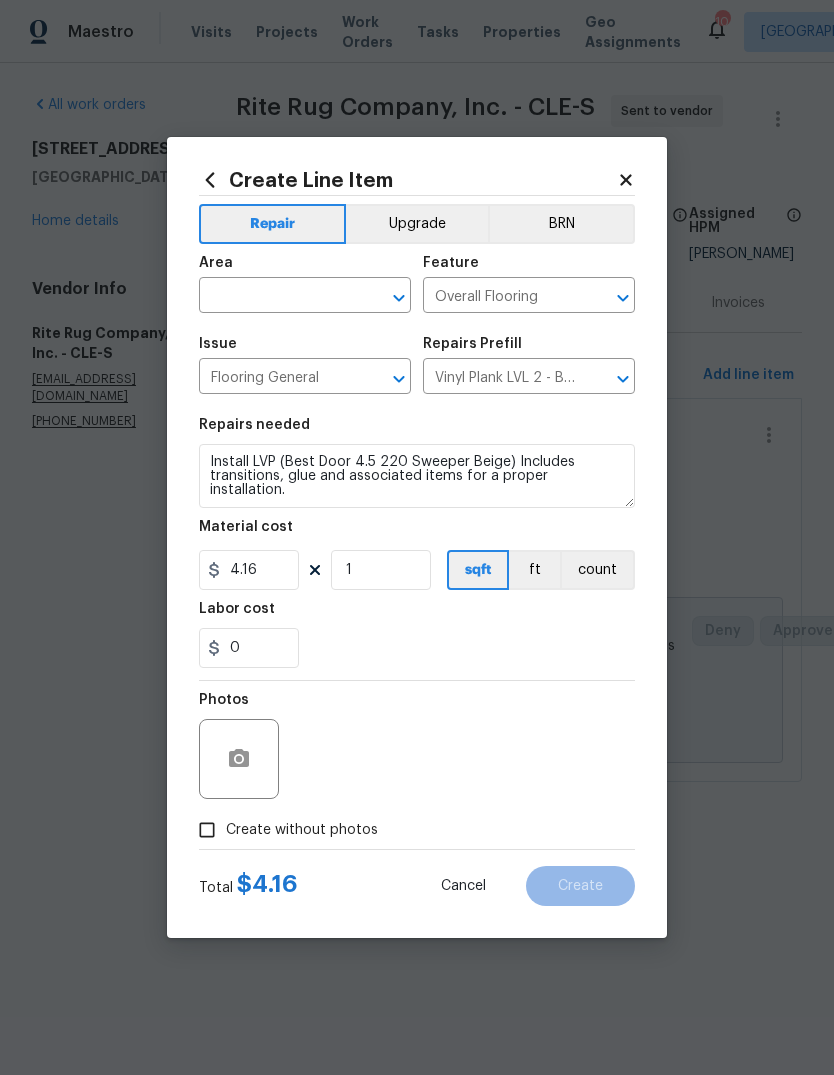 click on "Repairs needed Install LVP (Best Door 4.5 220 Sweeper Beige) Includes transitions, glue and associated items for a proper installation. Material cost 4.16 1 sqft ft count Labor cost 0" at bounding box center [417, 543] 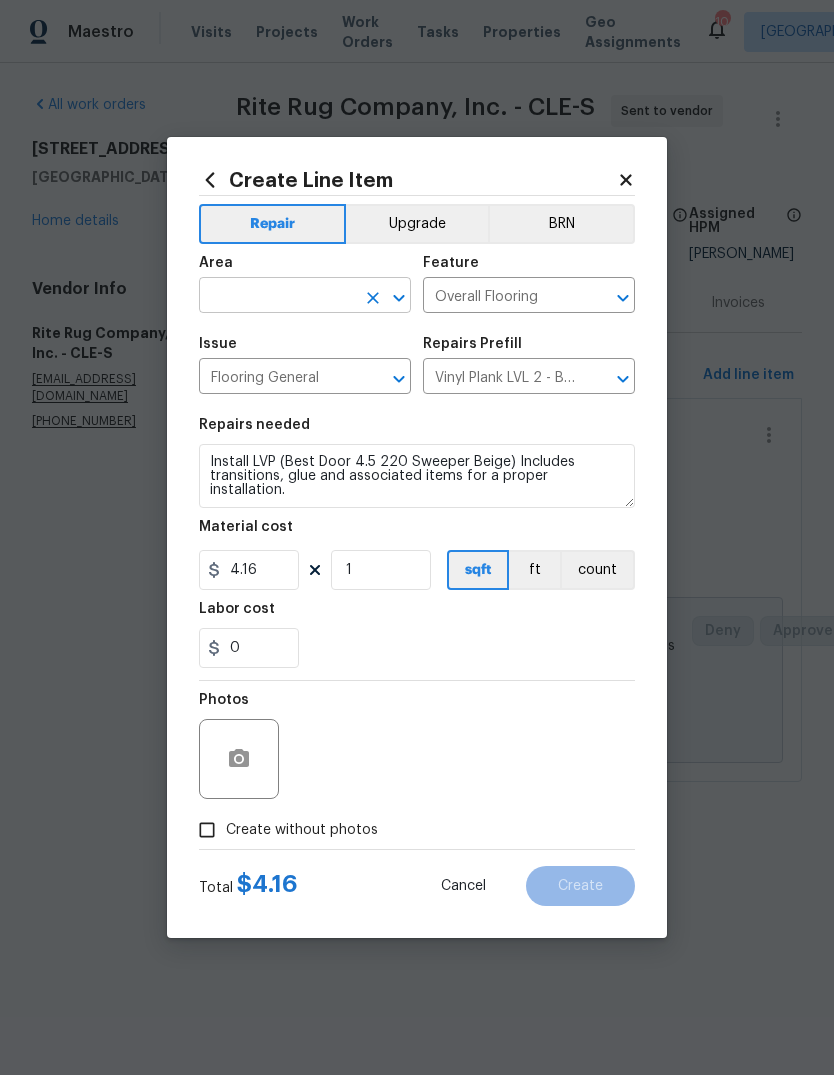 click at bounding box center [277, 297] 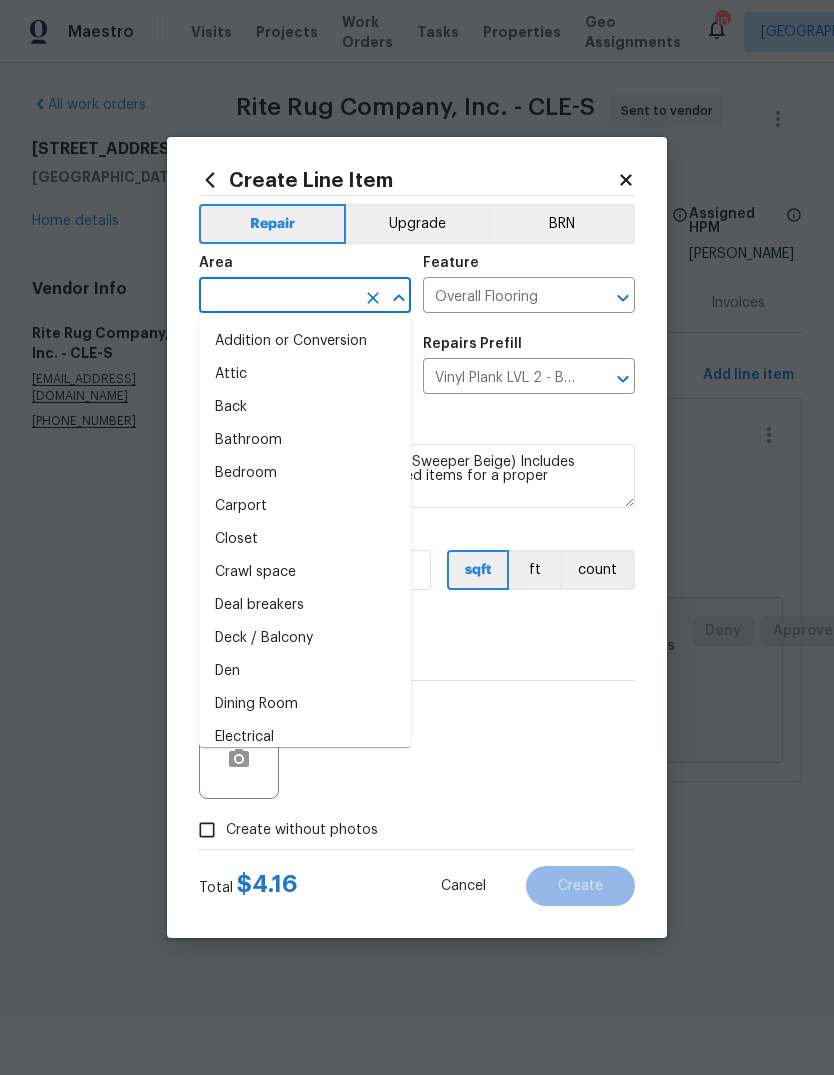 click on "Bathroom" at bounding box center [305, 440] 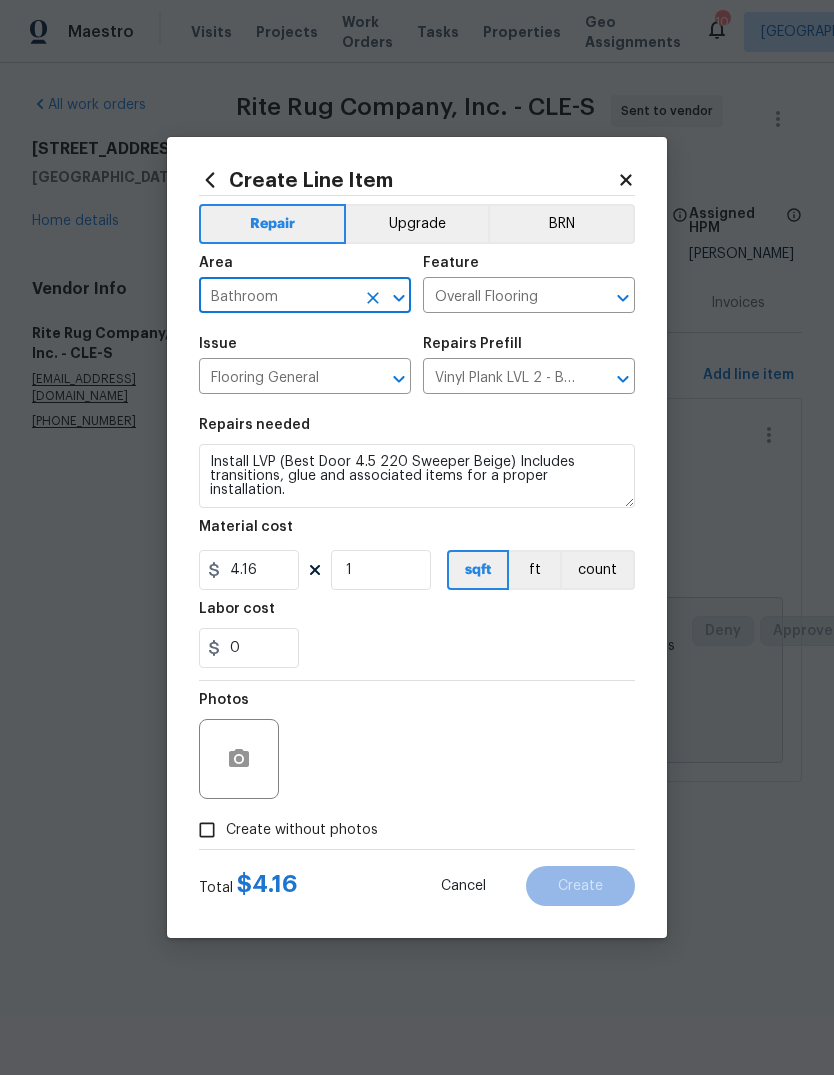 click on "0" at bounding box center [417, 648] 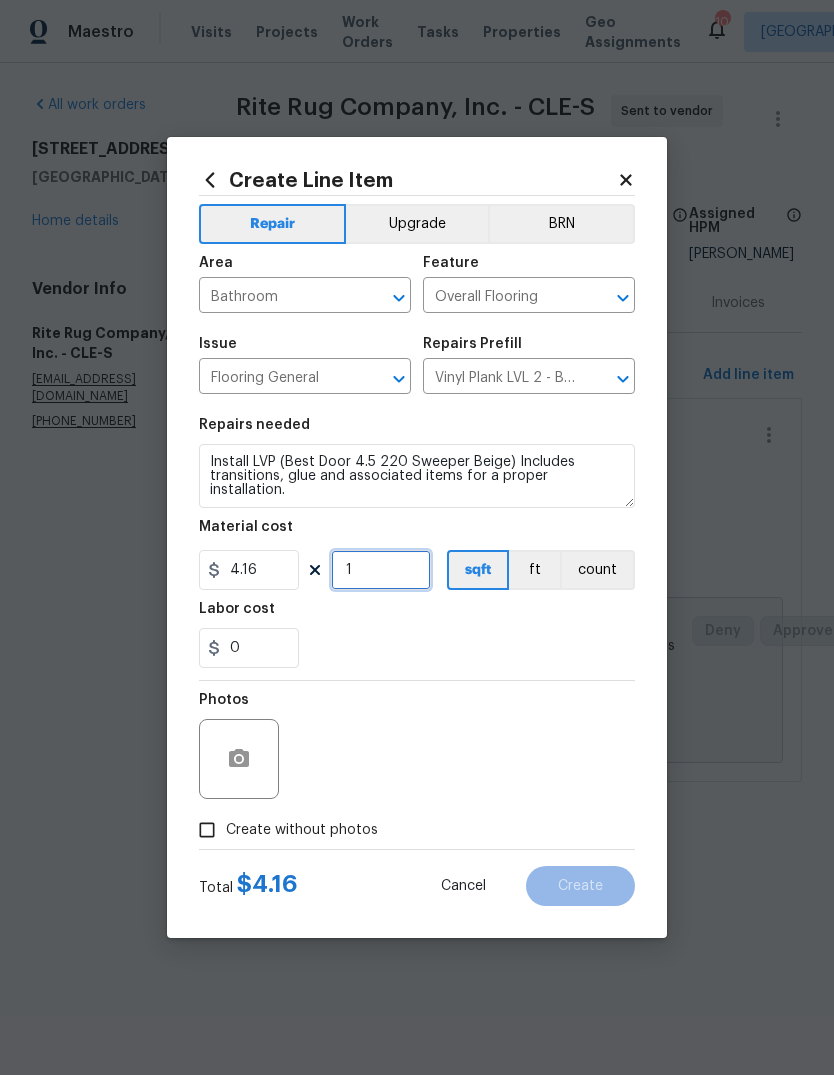 click on "1" at bounding box center [381, 570] 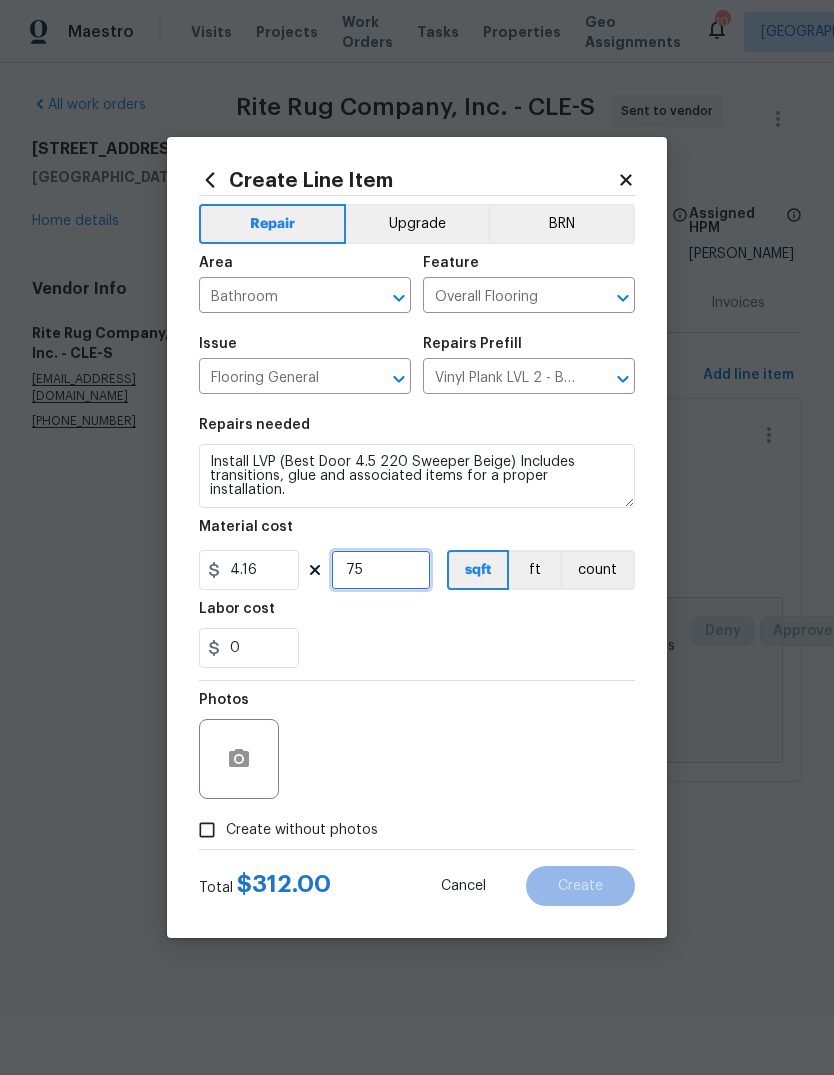 type on "75" 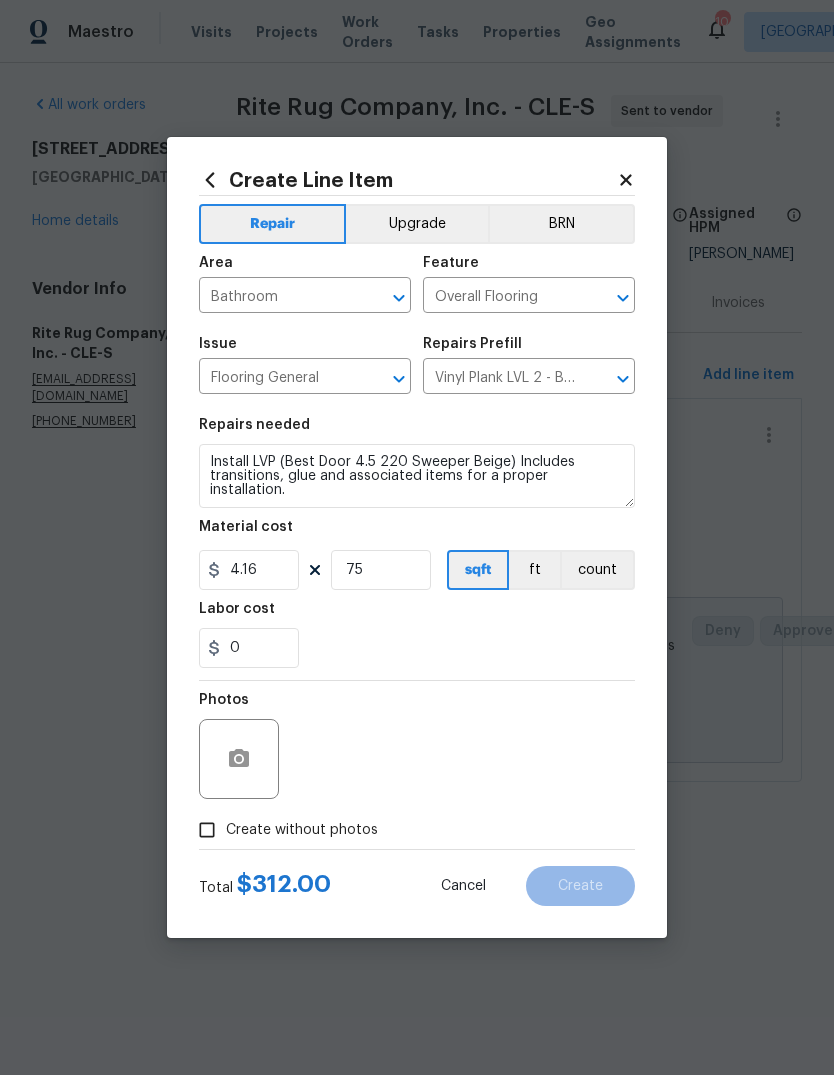 click on "0" at bounding box center (417, 648) 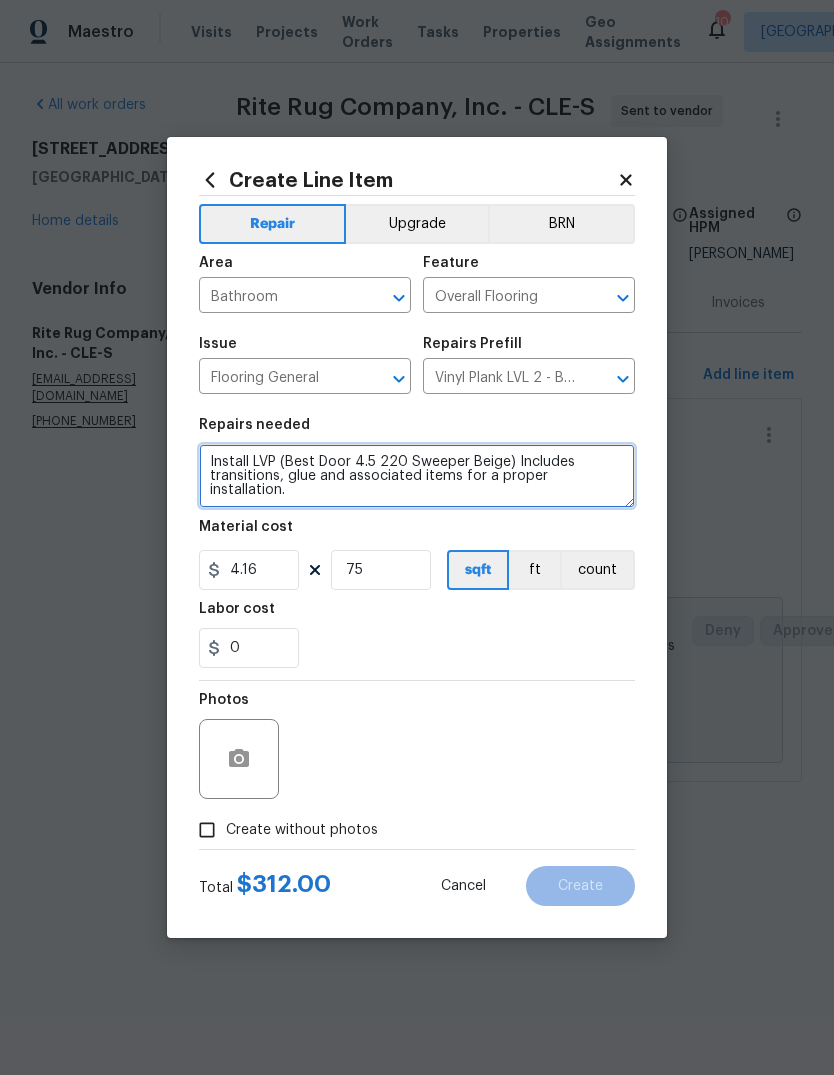 click on "Install LVP (Best Door 4.5 220 Sweeper Beige) Includes transitions, glue and associated items for a proper installation." at bounding box center (417, 476) 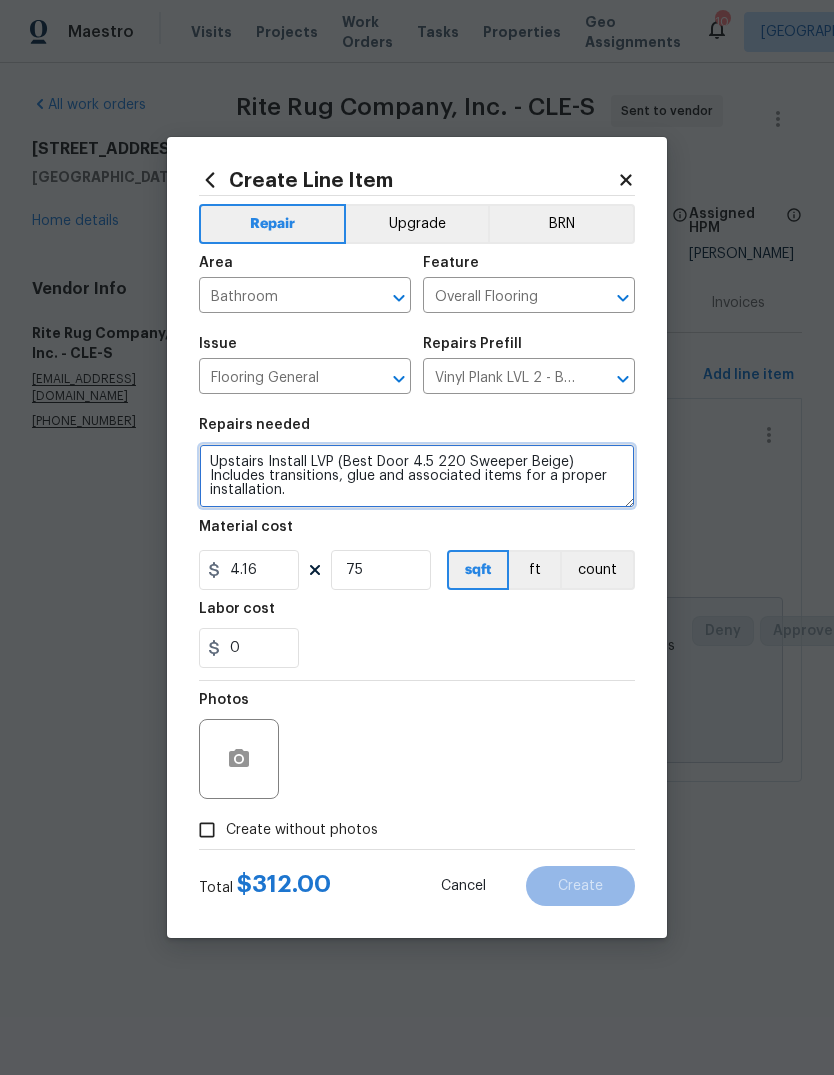 type on "Upstairs Install LVP (Best Door 4.5 220 Sweeper Beige) Includes transitions, glue and associated items for a proper installation." 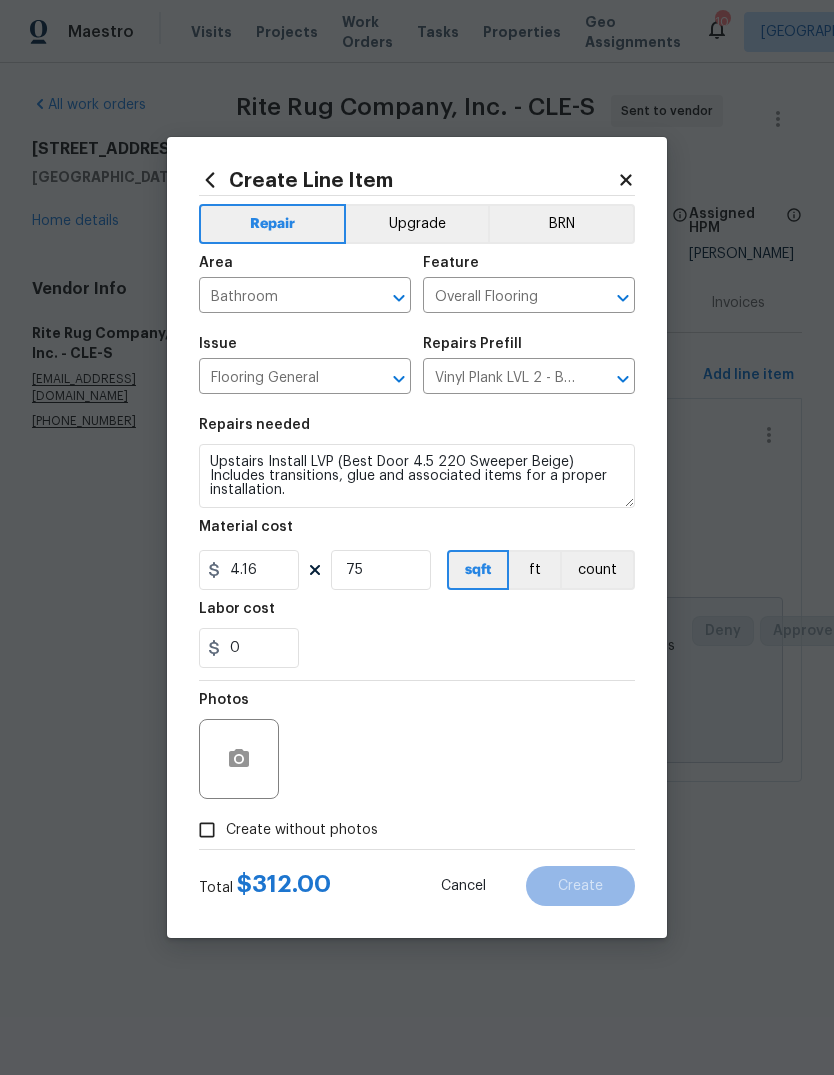 click on "0" at bounding box center (417, 648) 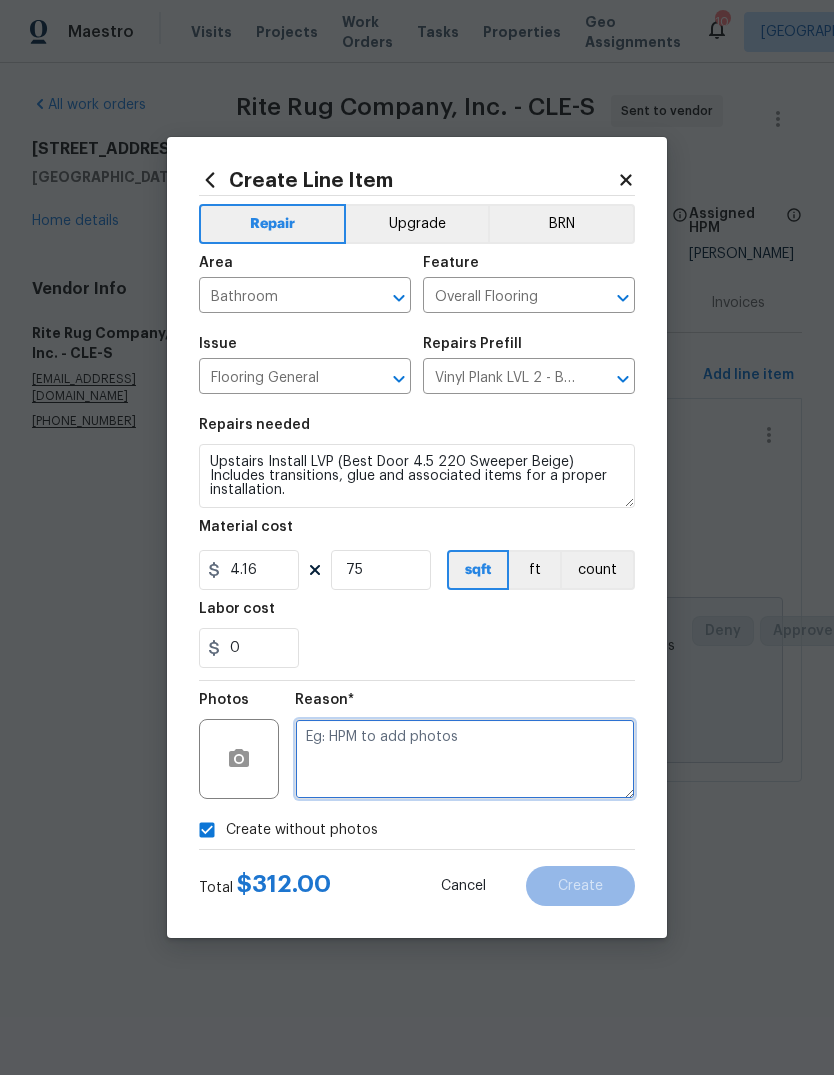 click at bounding box center (465, 759) 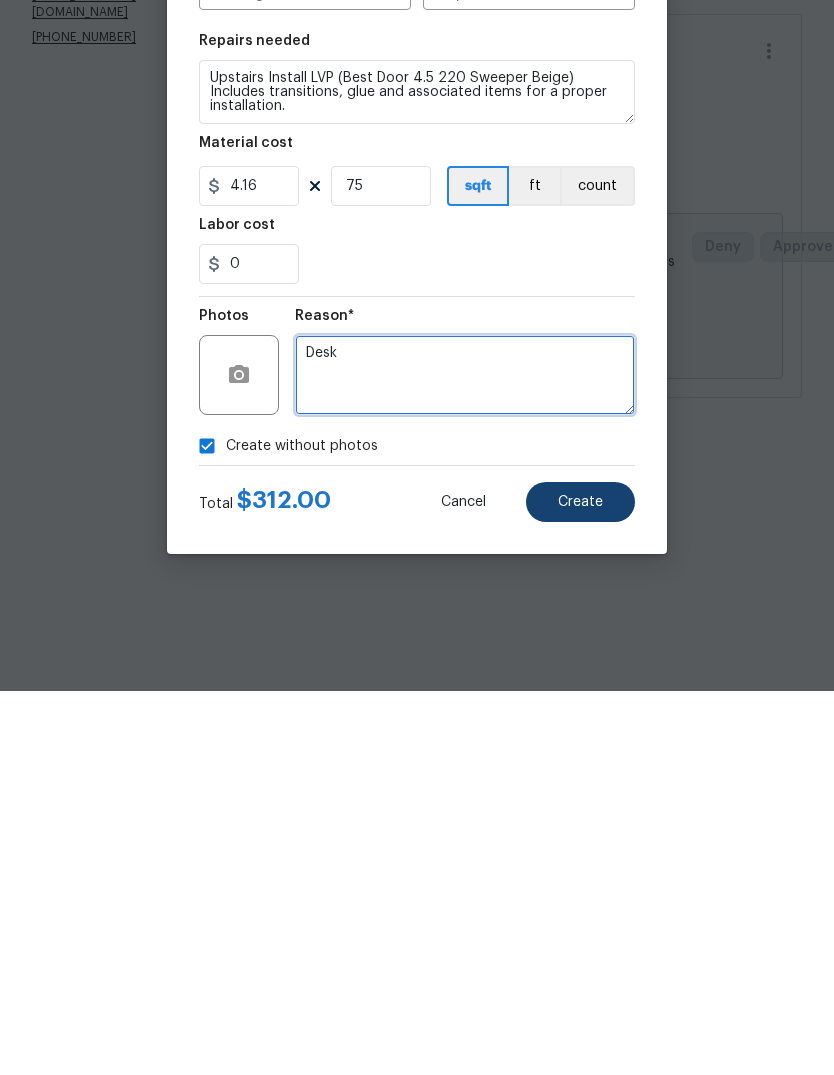 type on "Desk" 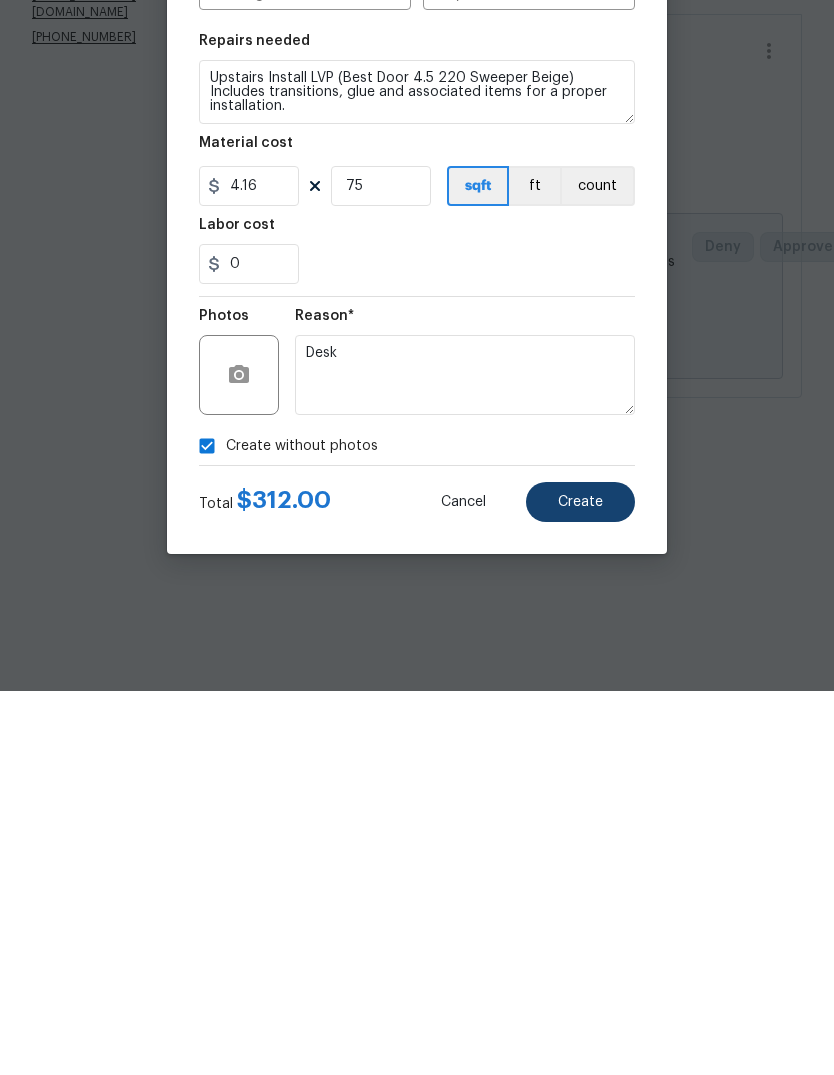 click on "Create" at bounding box center [580, 886] 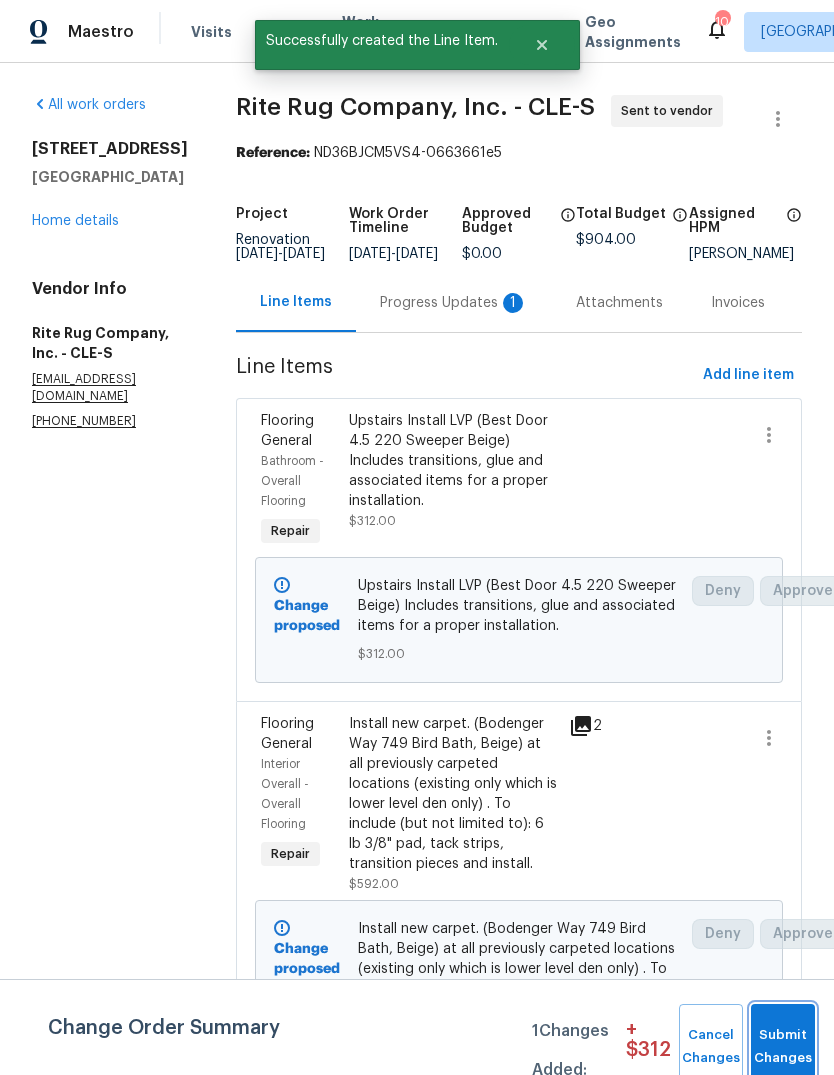 click on "Submit Changes" at bounding box center [783, 1047] 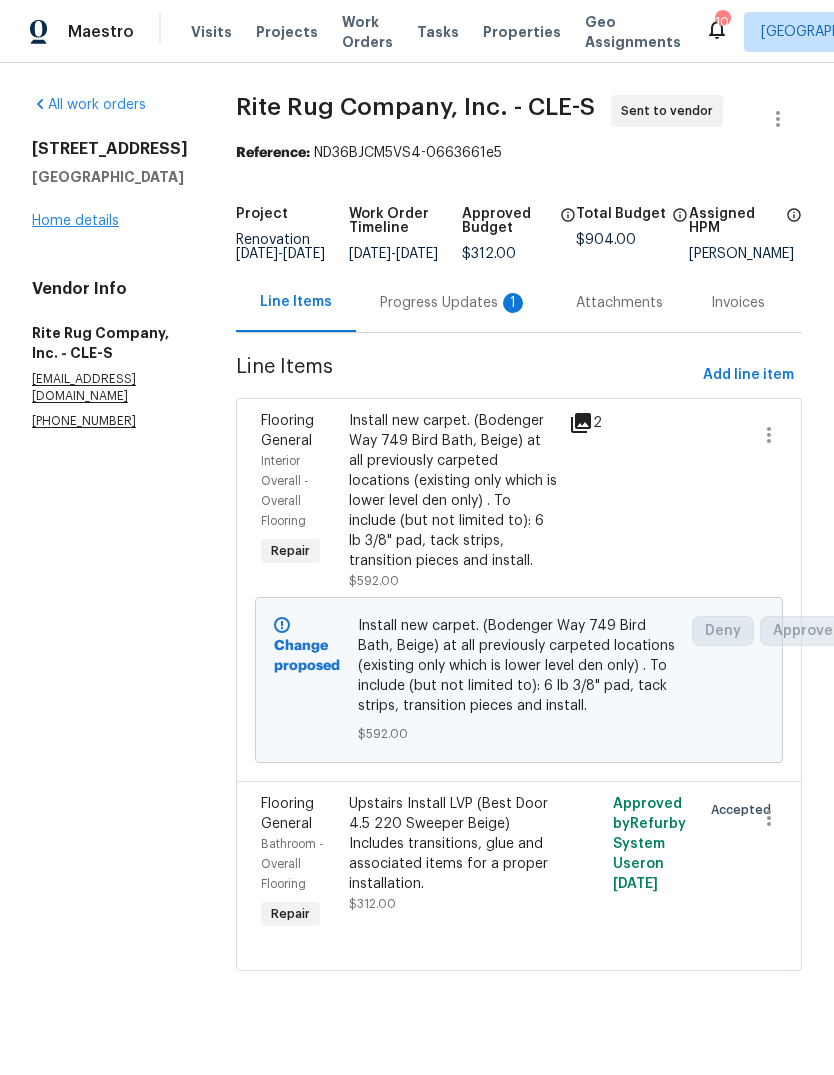 click on "Home details" at bounding box center [75, 221] 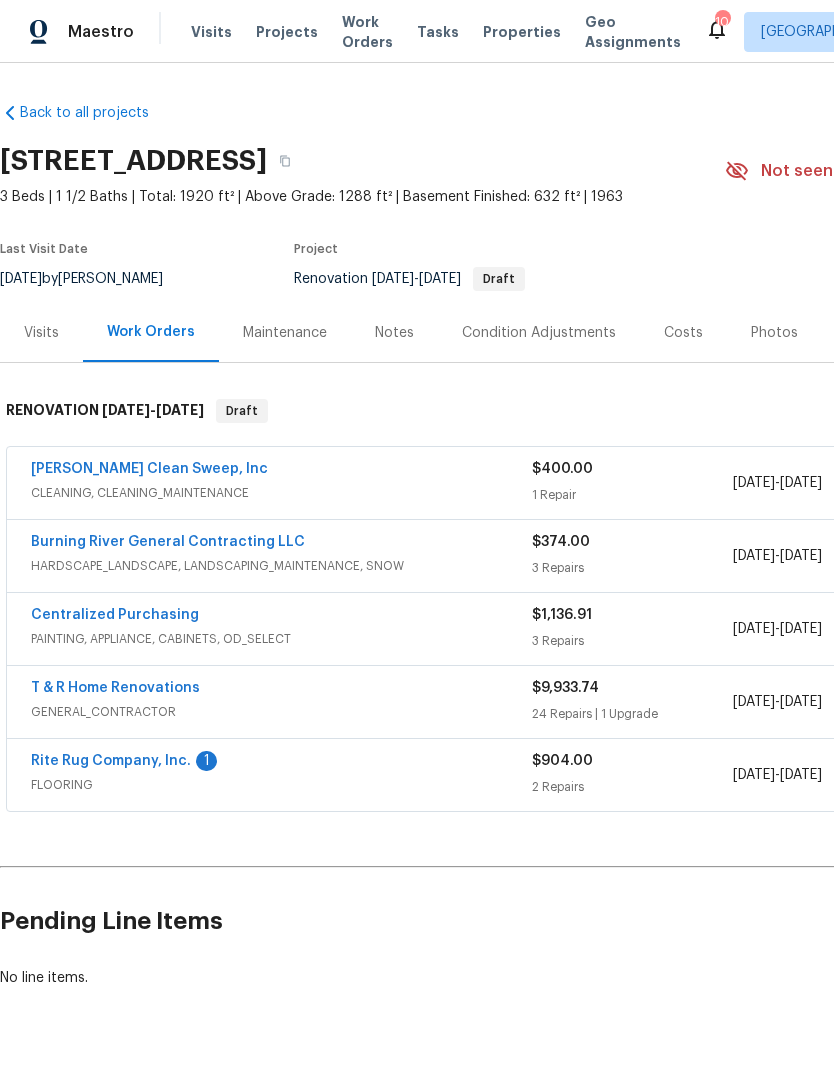 click on "T & R Home Renovations GENERAL_CONTRACTOR $9,933.74 24 Repairs | 1 Upgrade 7/11/2025  -  7/22/2025 Sent to vendor" at bounding box center [565, 702] 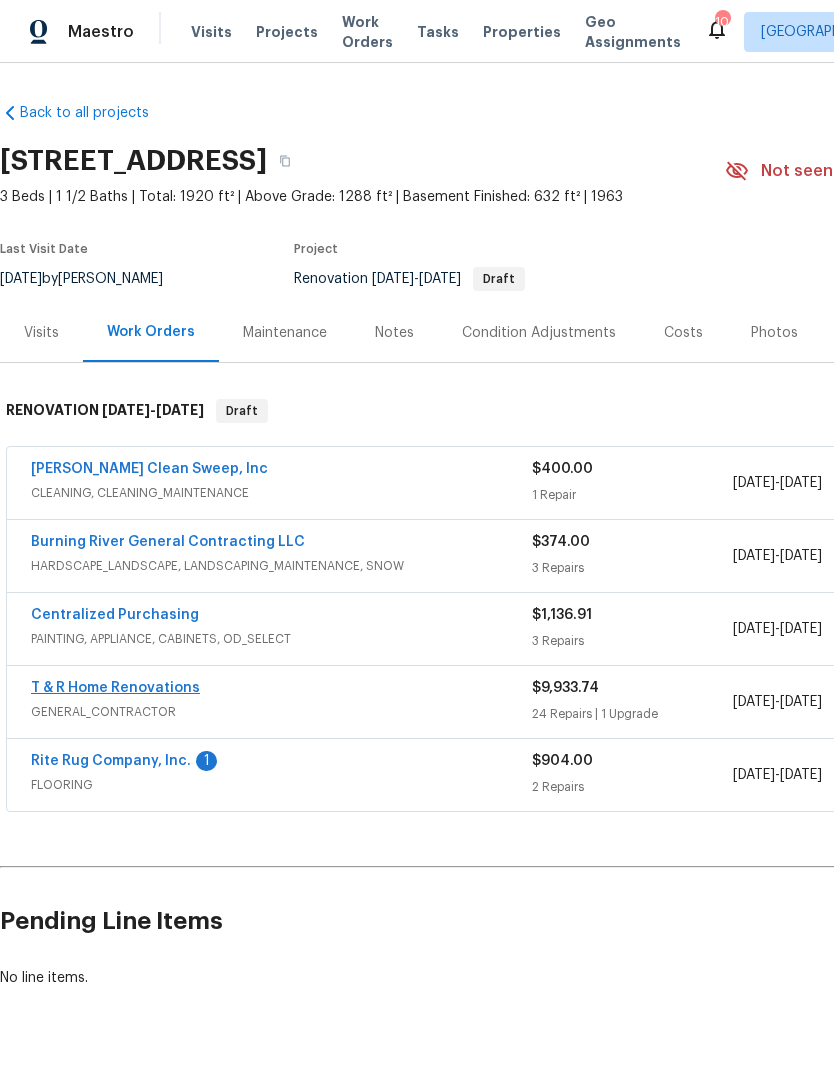 click on "T & R Home Renovations" at bounding box center (115, 688) 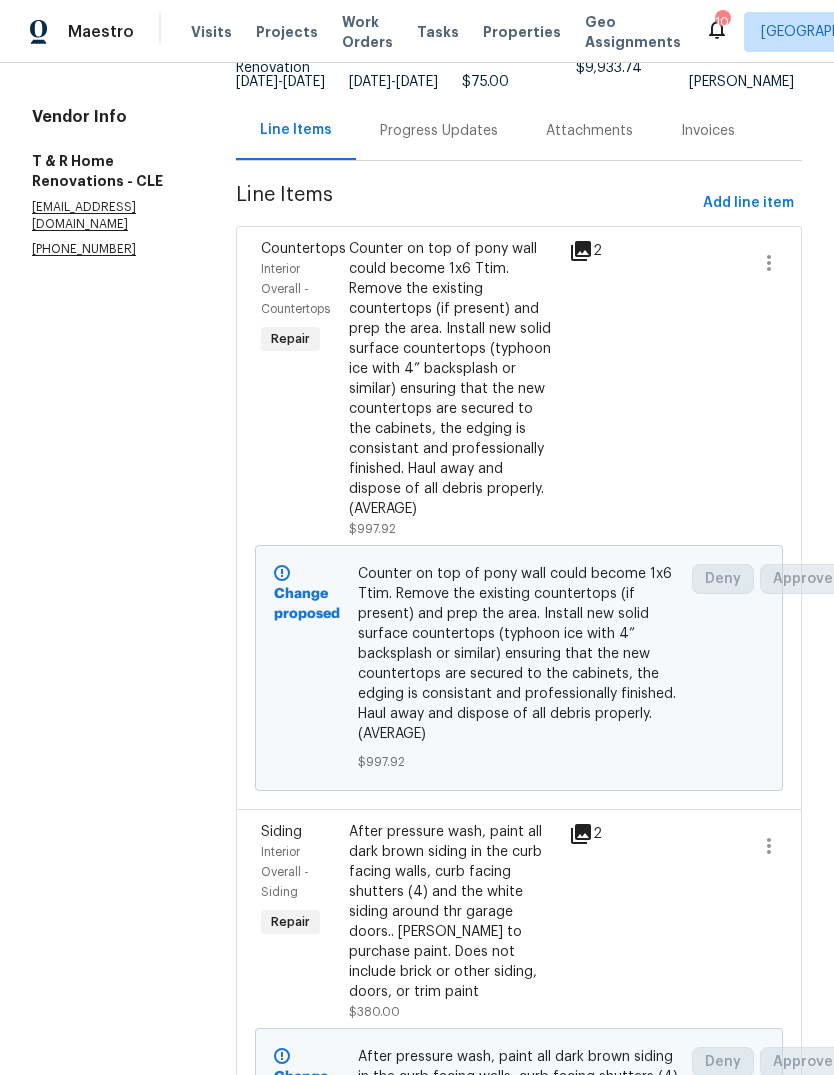scroll, scrollTop: 173, scrollLeft: 0, axis: vertical 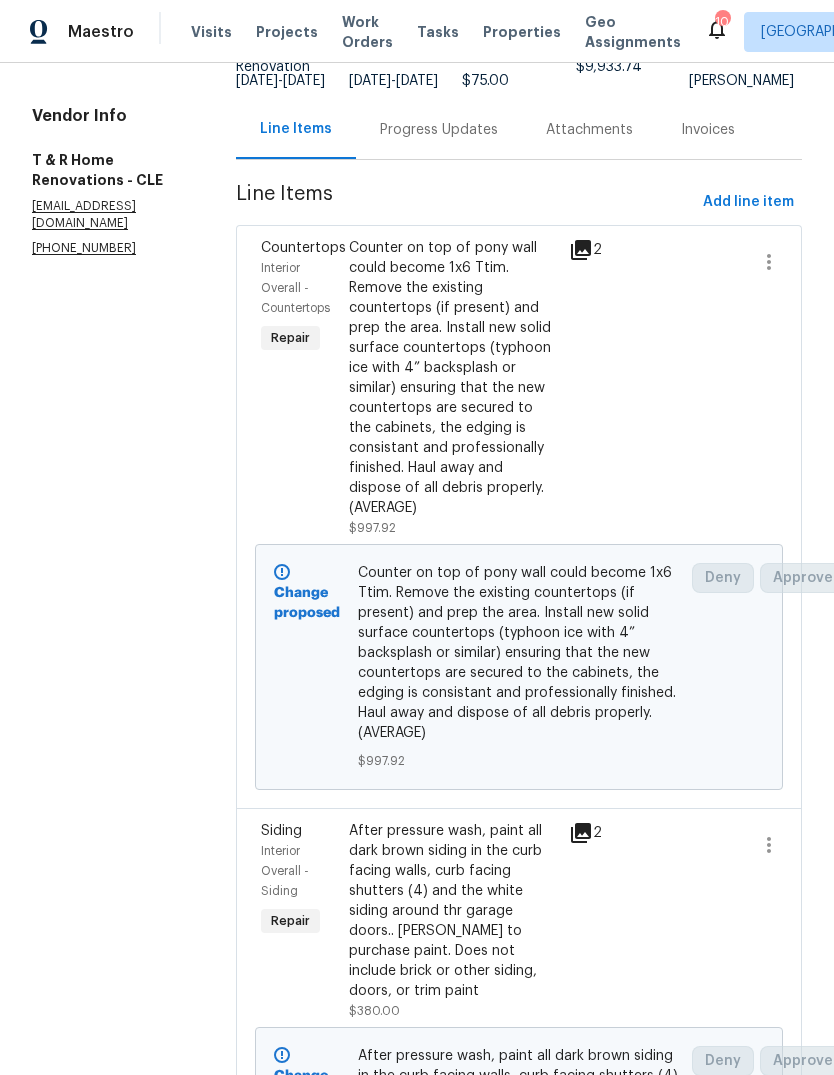 click 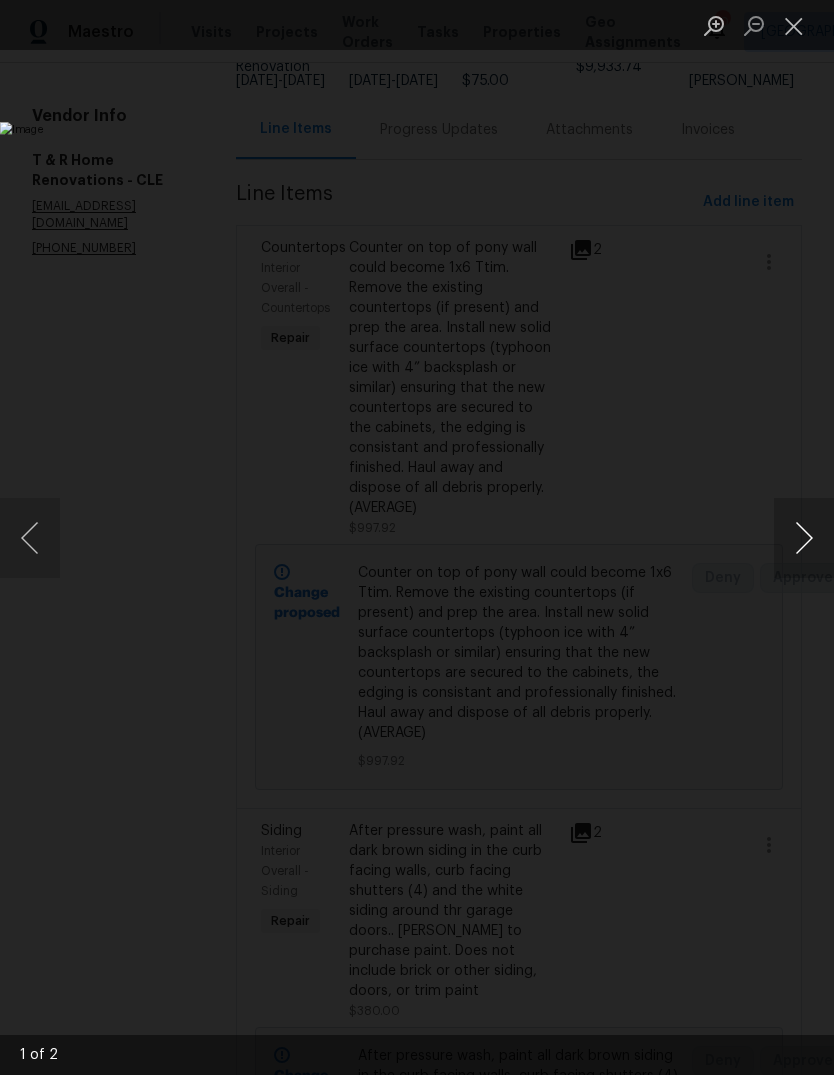 click at bounding box center (804, 538) 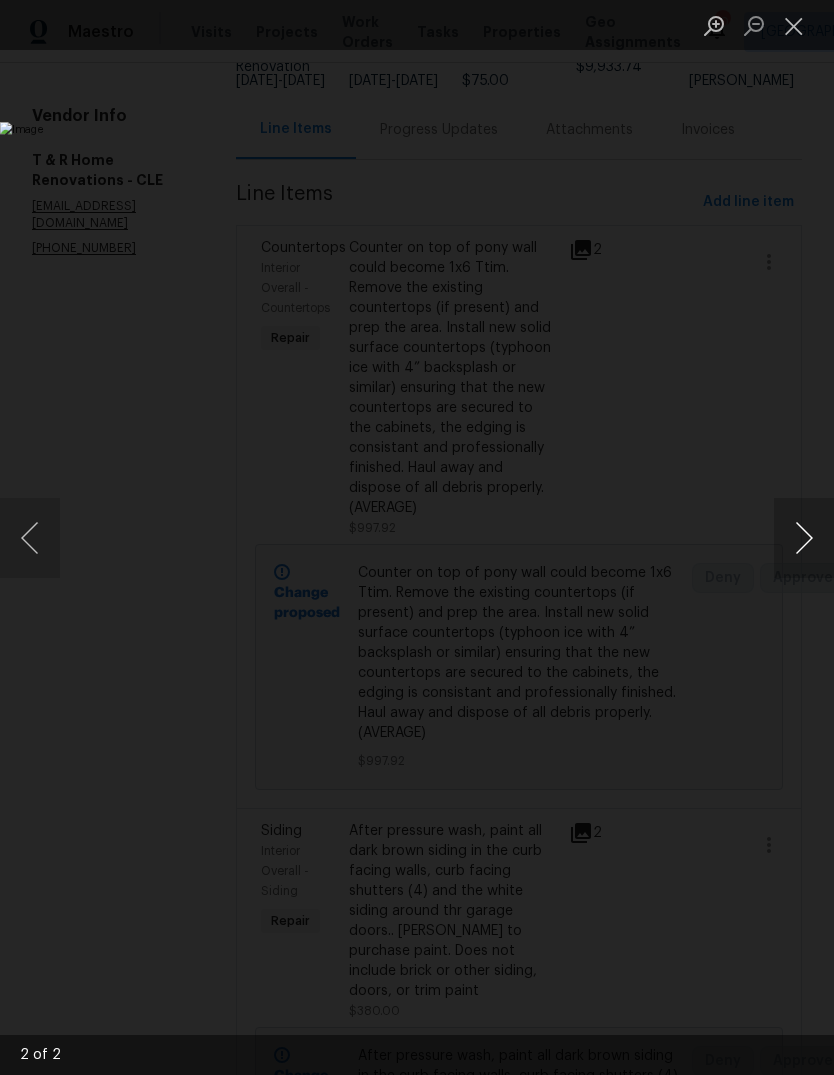 click at bounding box center (804, 538) 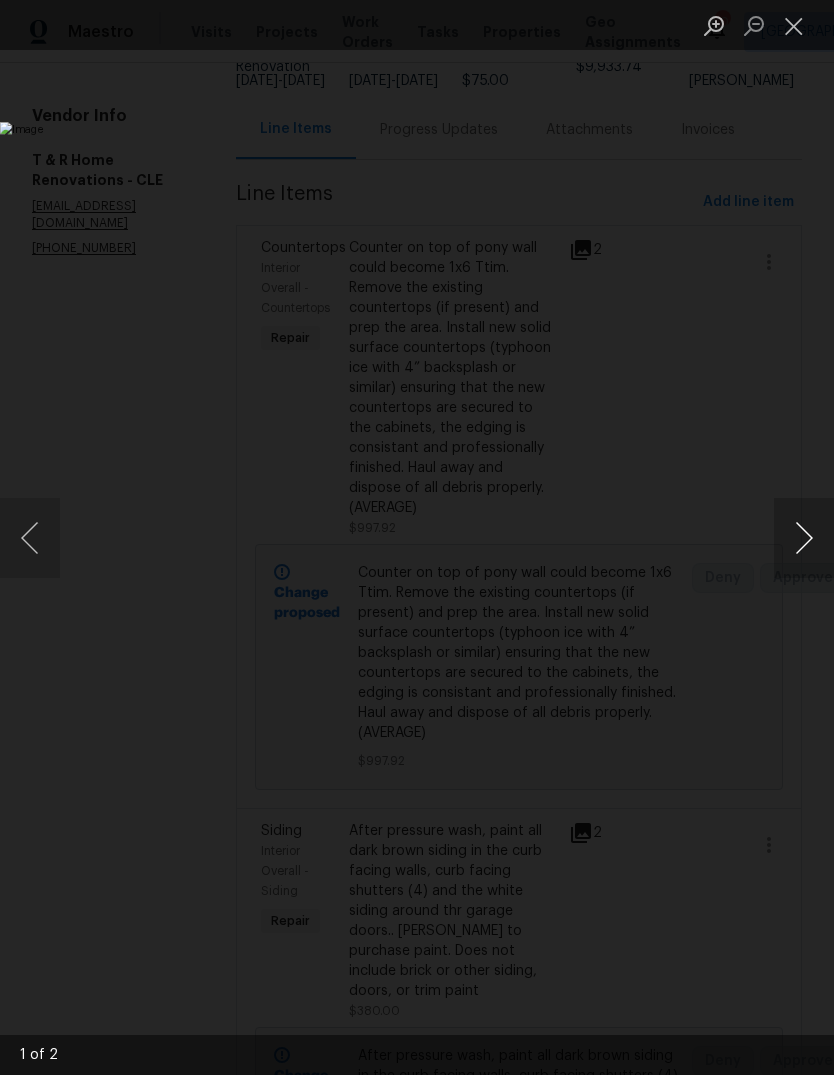 click at bounding box center (804, 538) 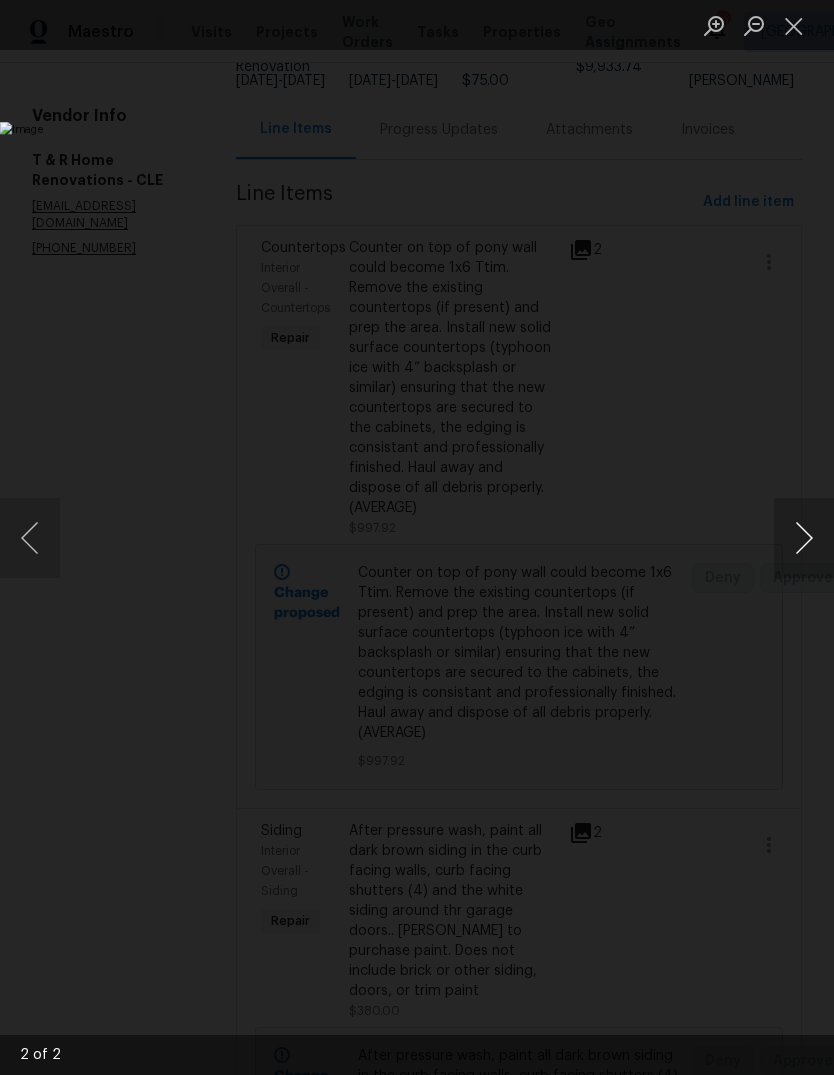 click at bounding box center [804, 538] 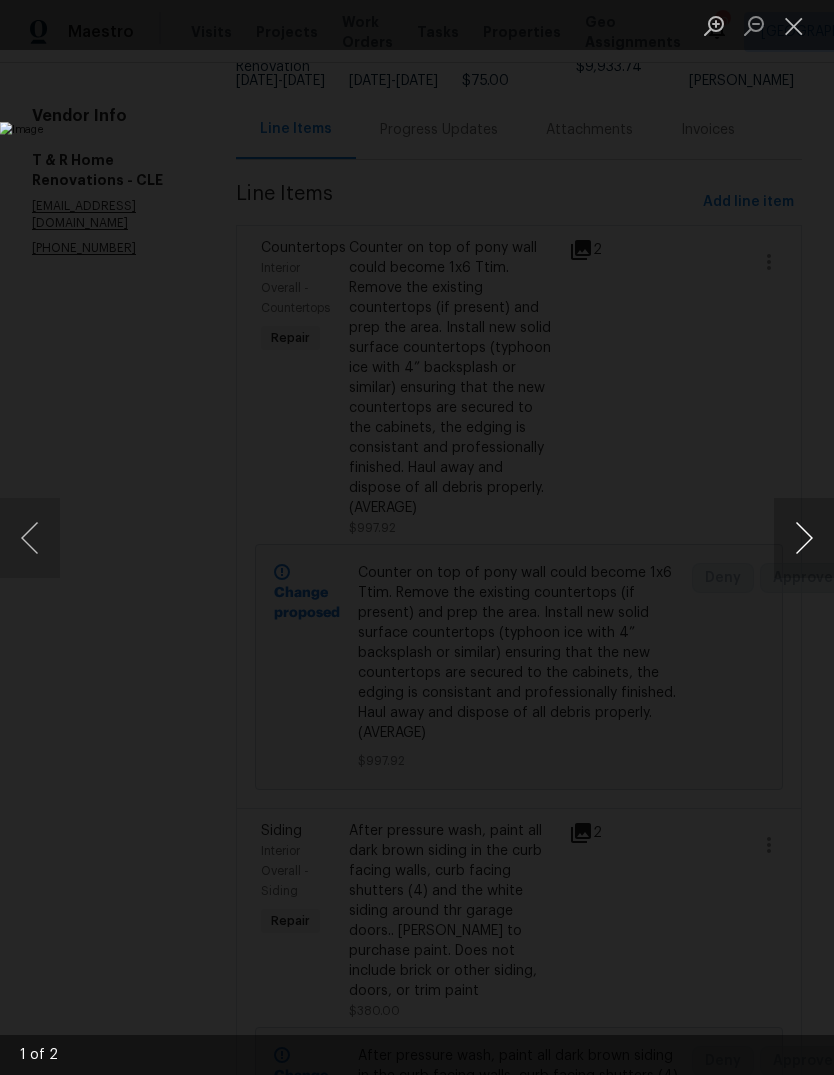 click at bounding box center (804, 538) 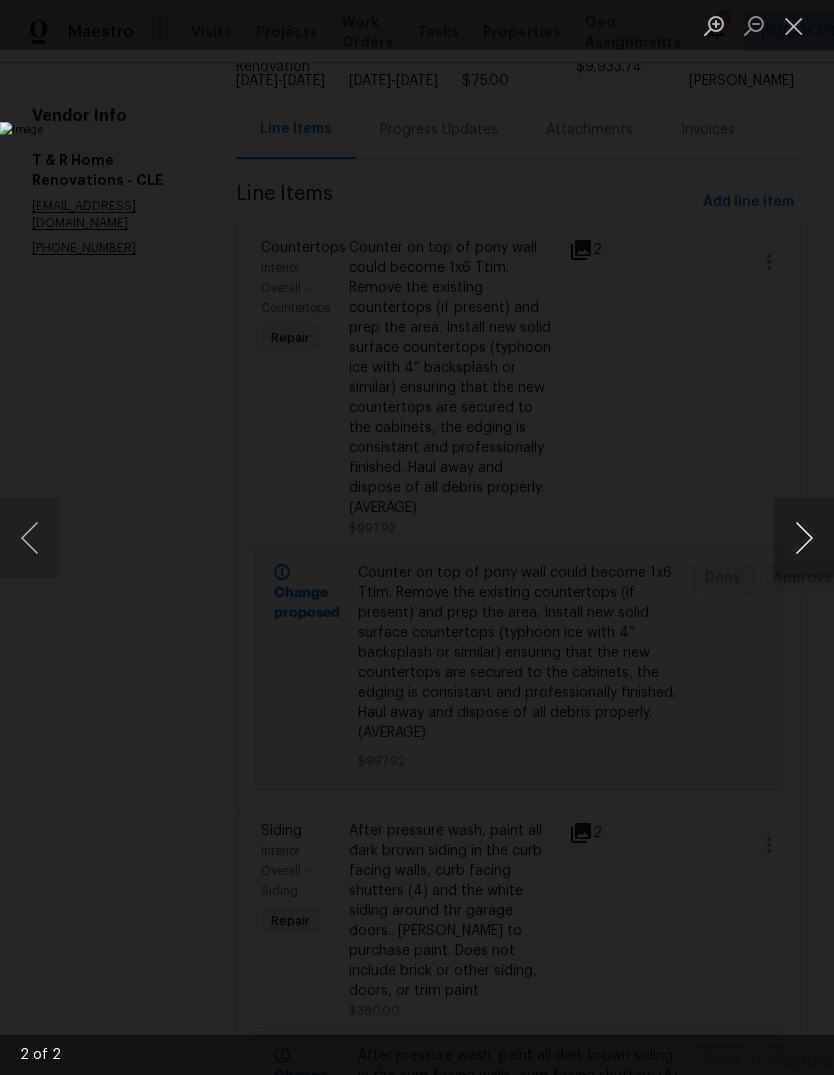 click at bounding box center [804, 538] 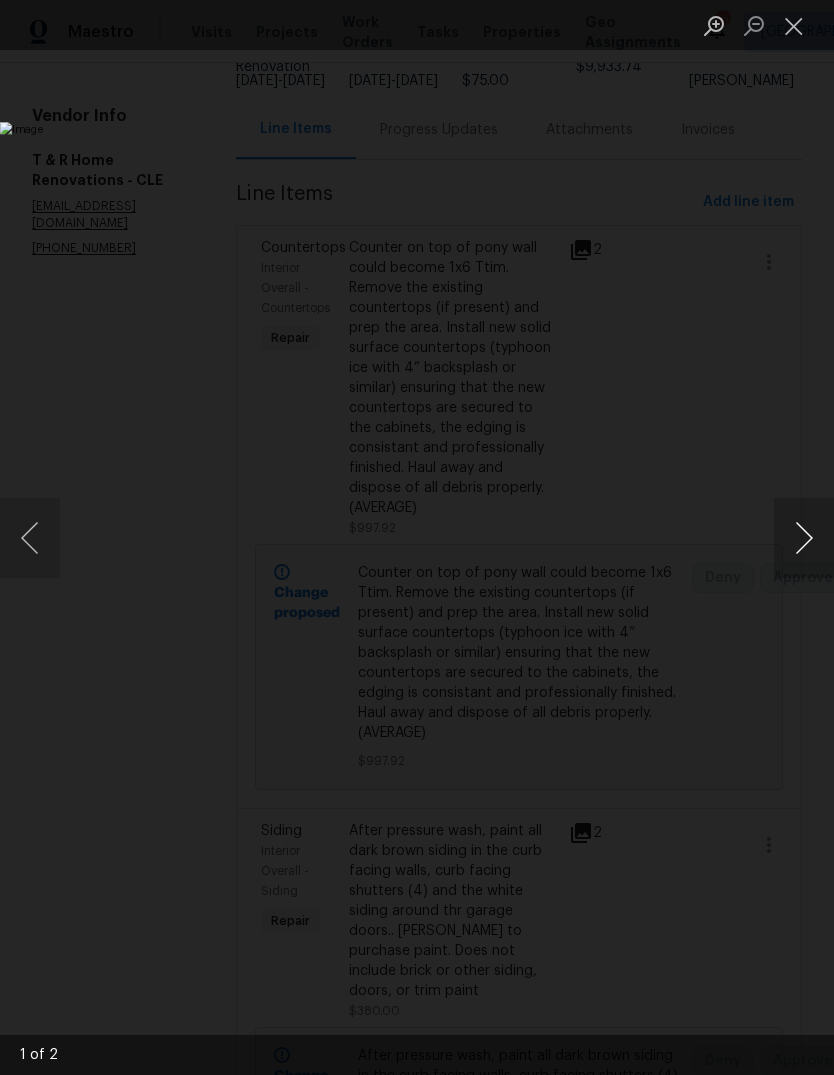 click at bounding box center (804, 538) 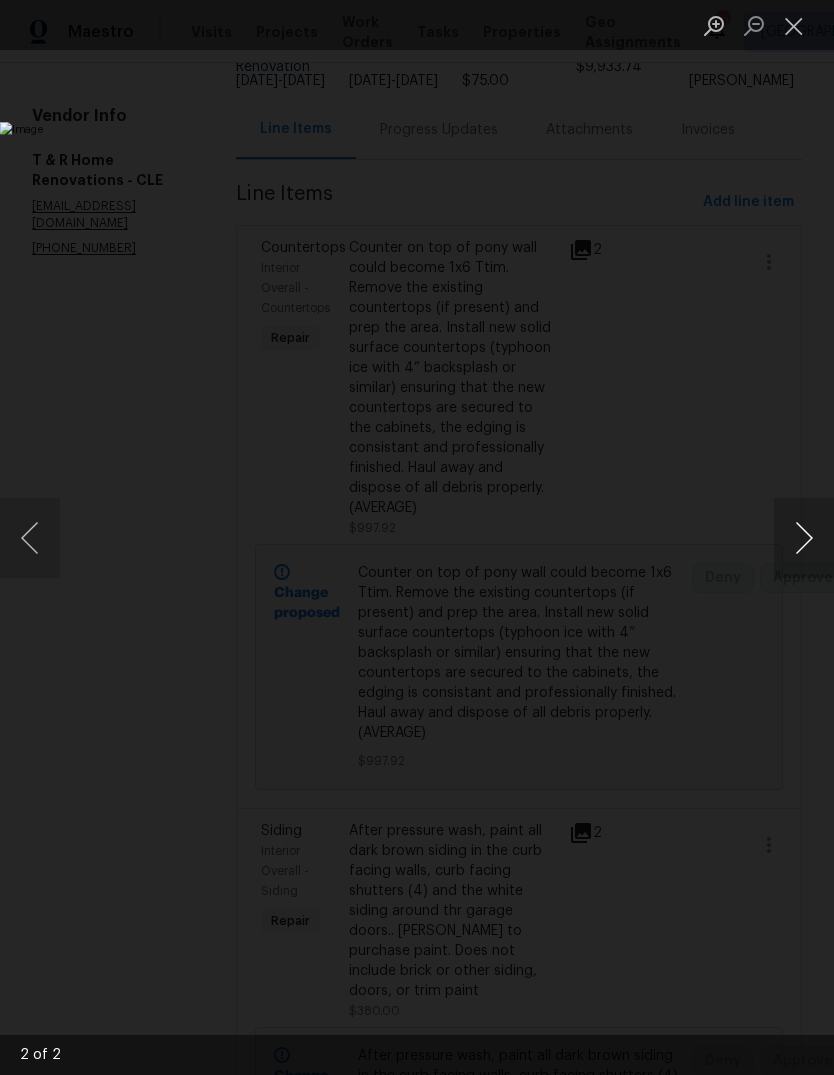 click at bounding box center (804, 538) 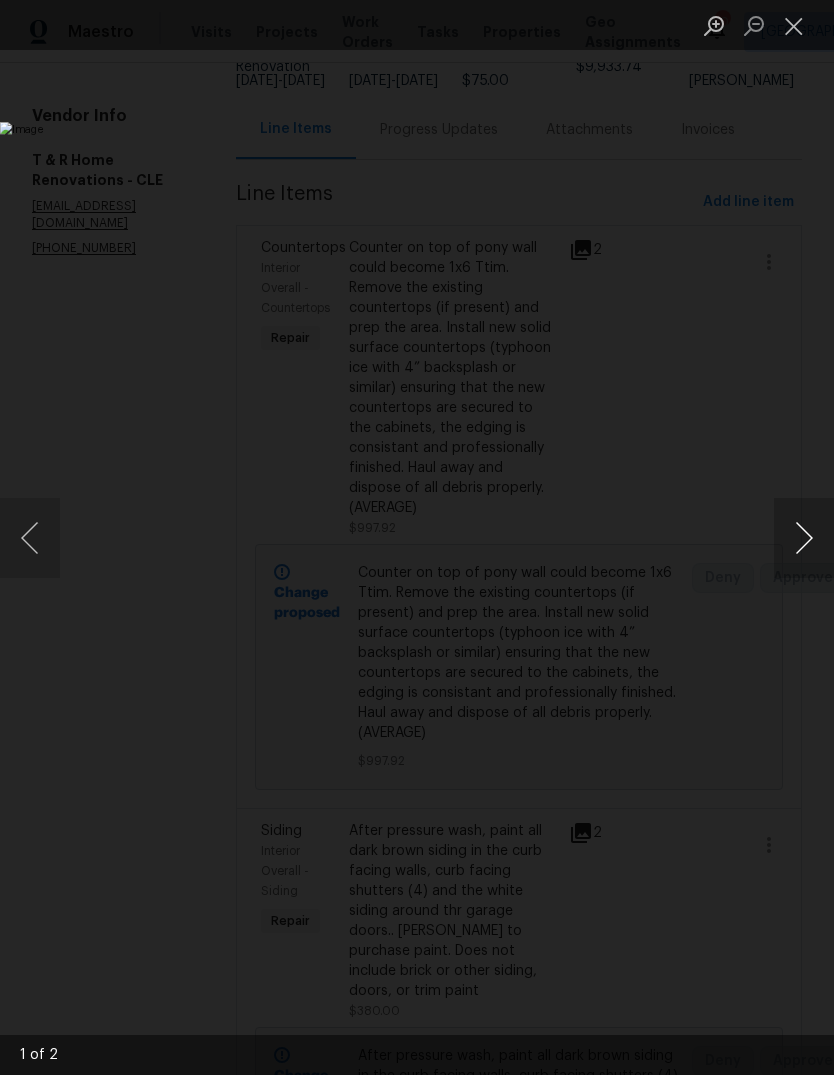 click at bounding box center [804, 538] 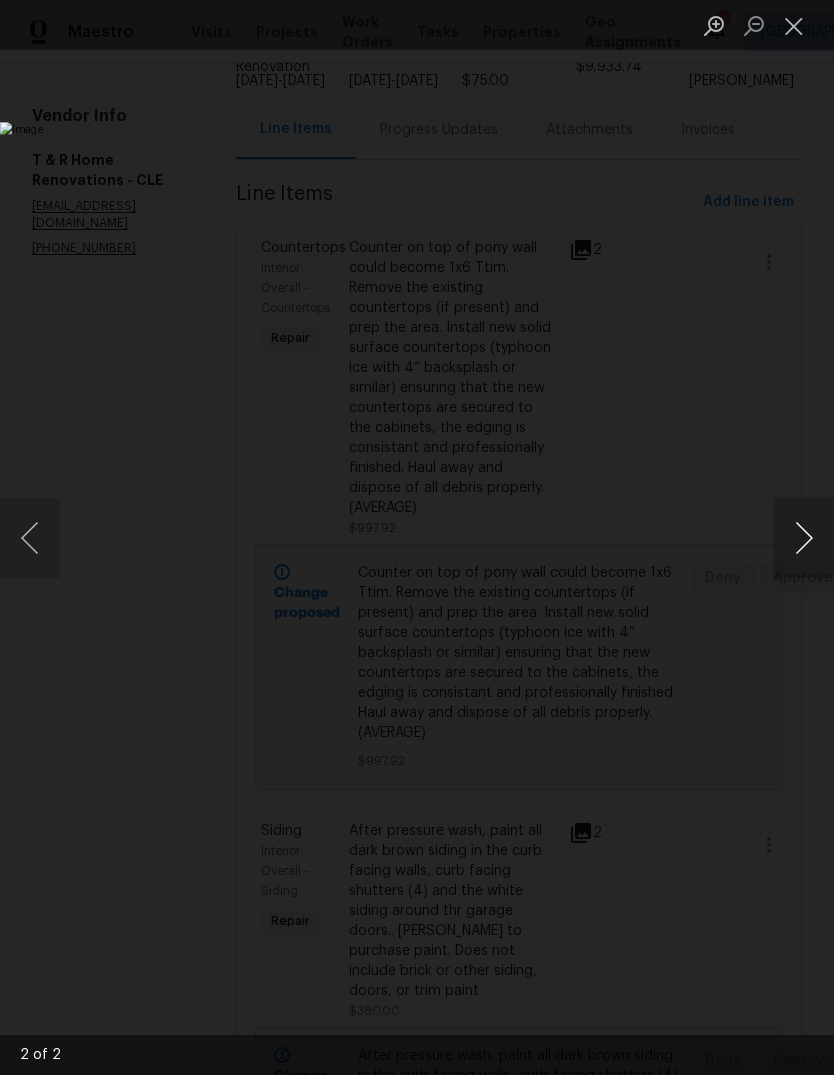 click at bounding box center (804, 538) 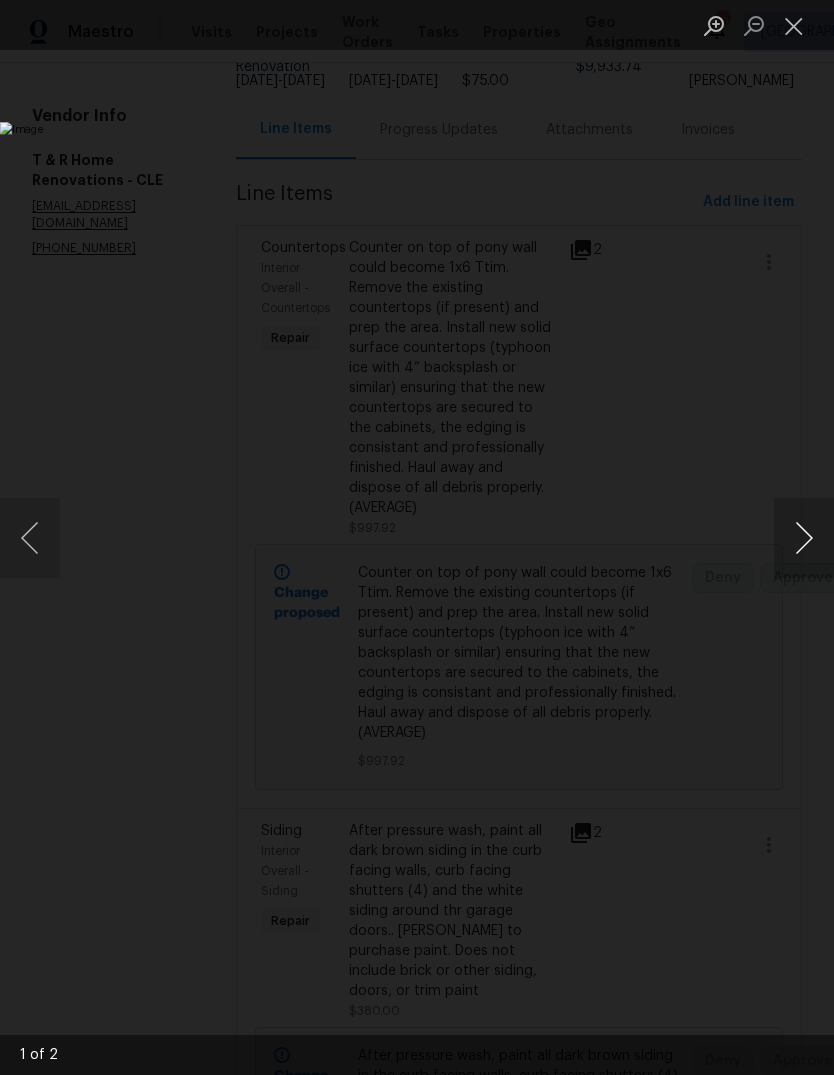 click at bounding box center (804, 538) 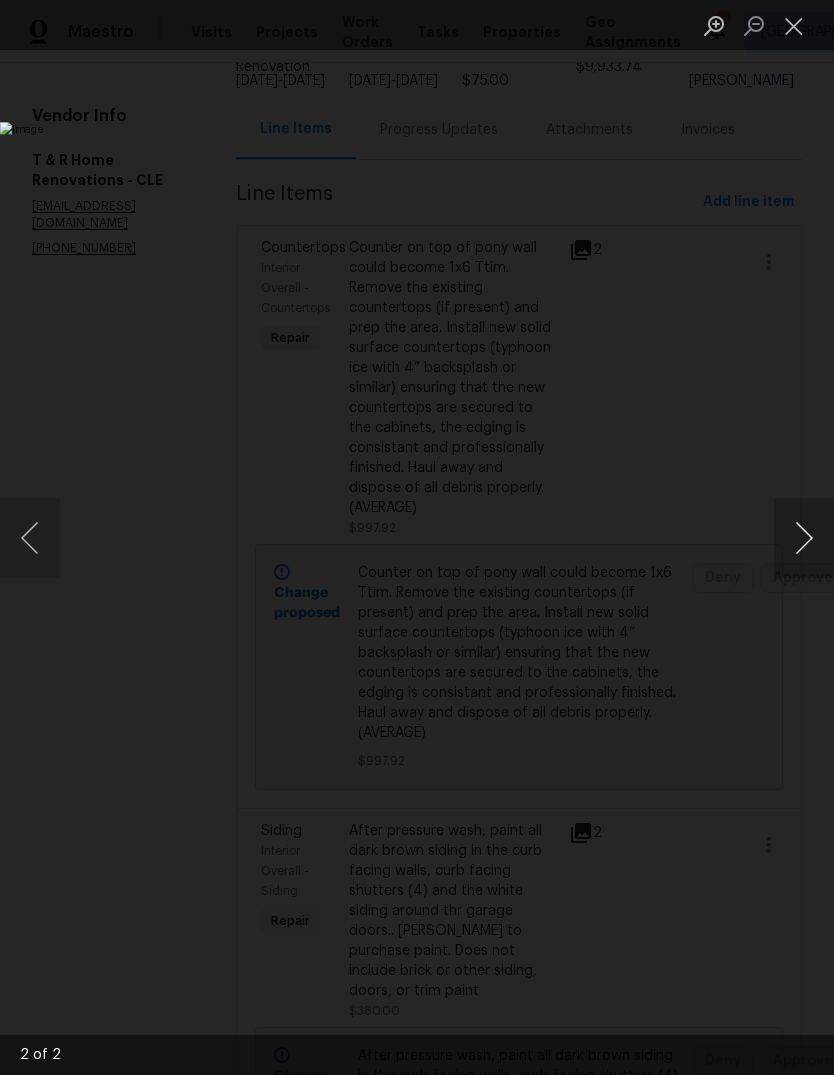 click at bounding box center [804, 538] 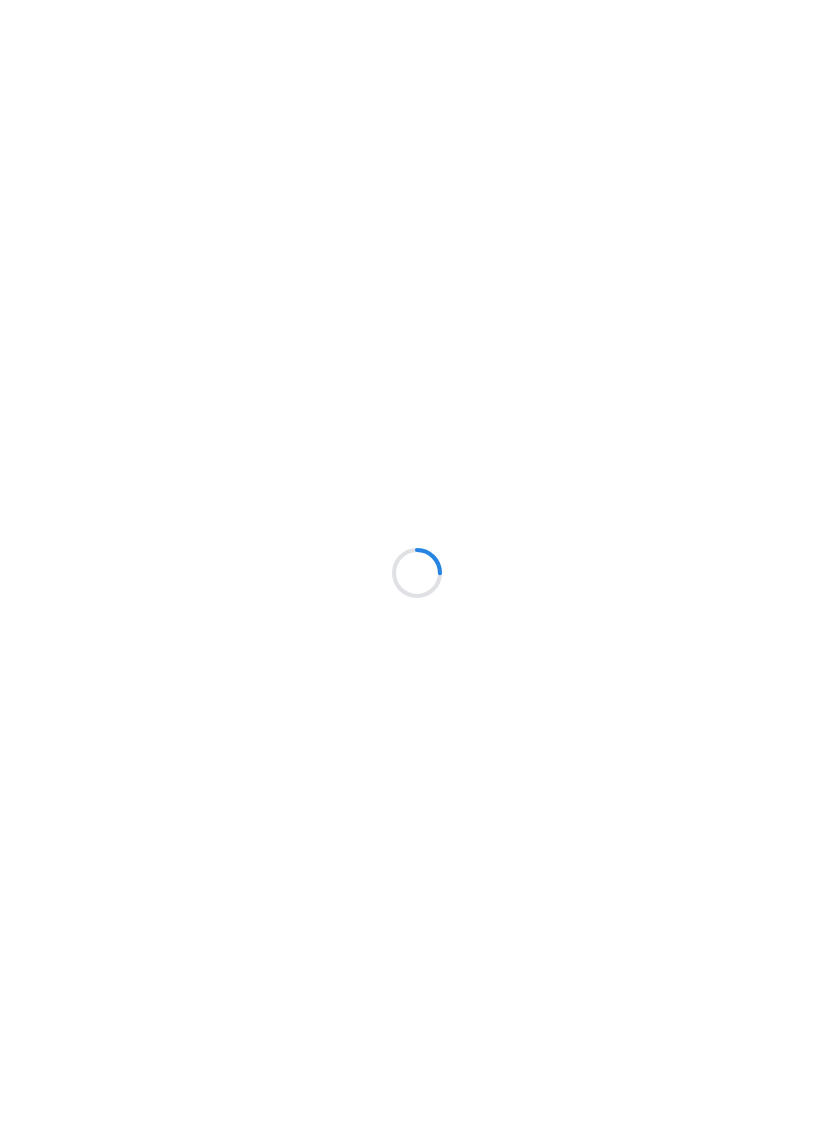 scroll, scrollTop: 0, scrollLeft: 0, axis: both 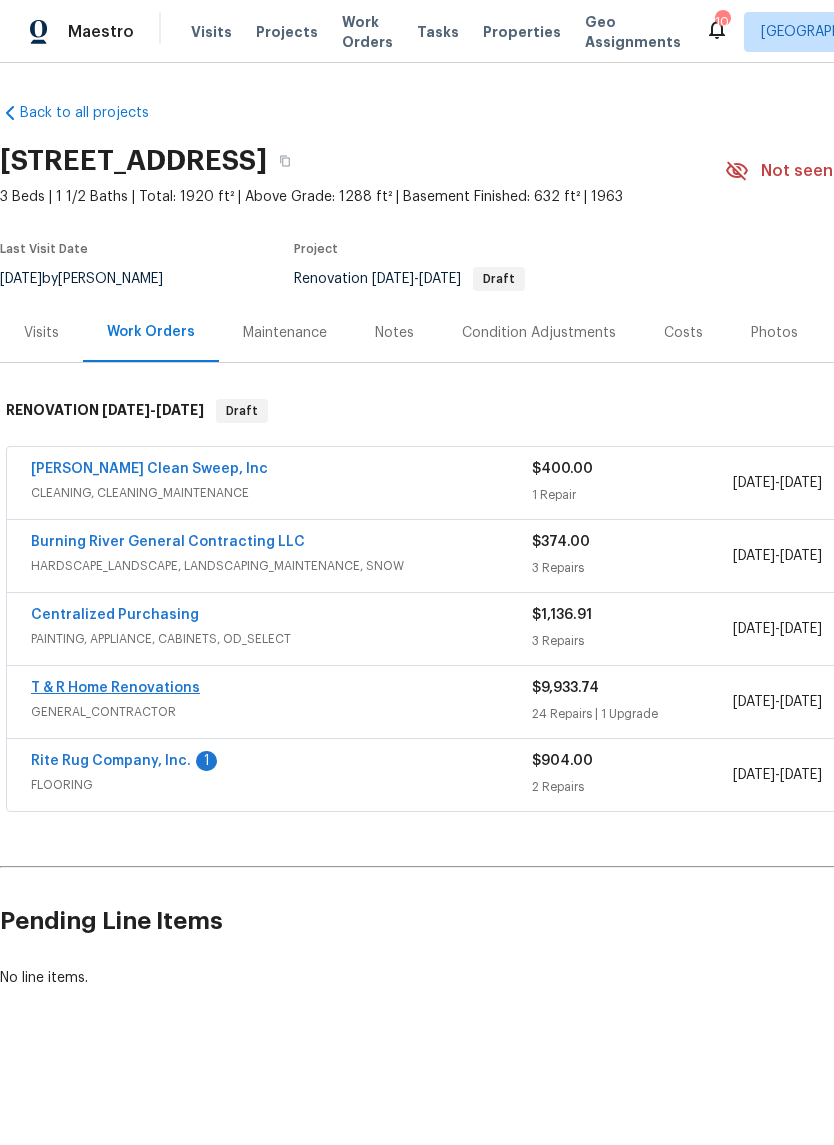 click on "T & R Home Renovations" at bounding box center [115, 688] 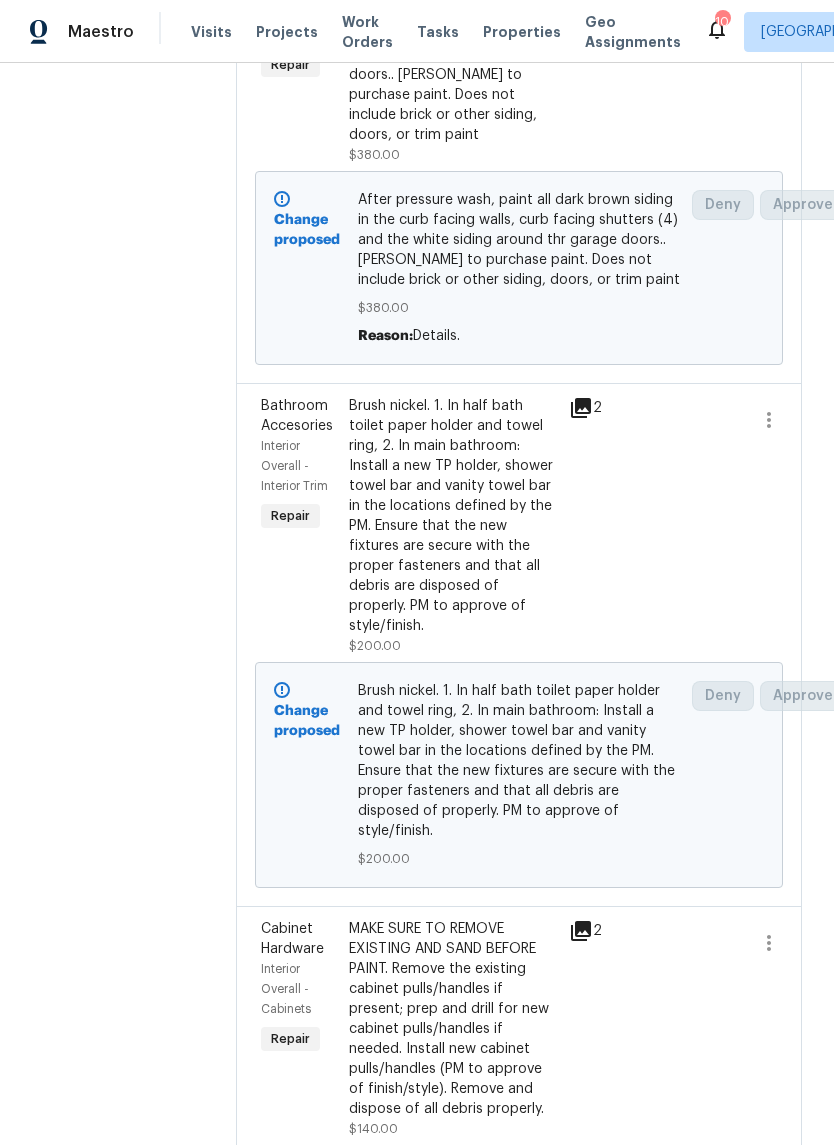 scroll, scrollTop: 1031, scrollLeft: 0, axis: vertical 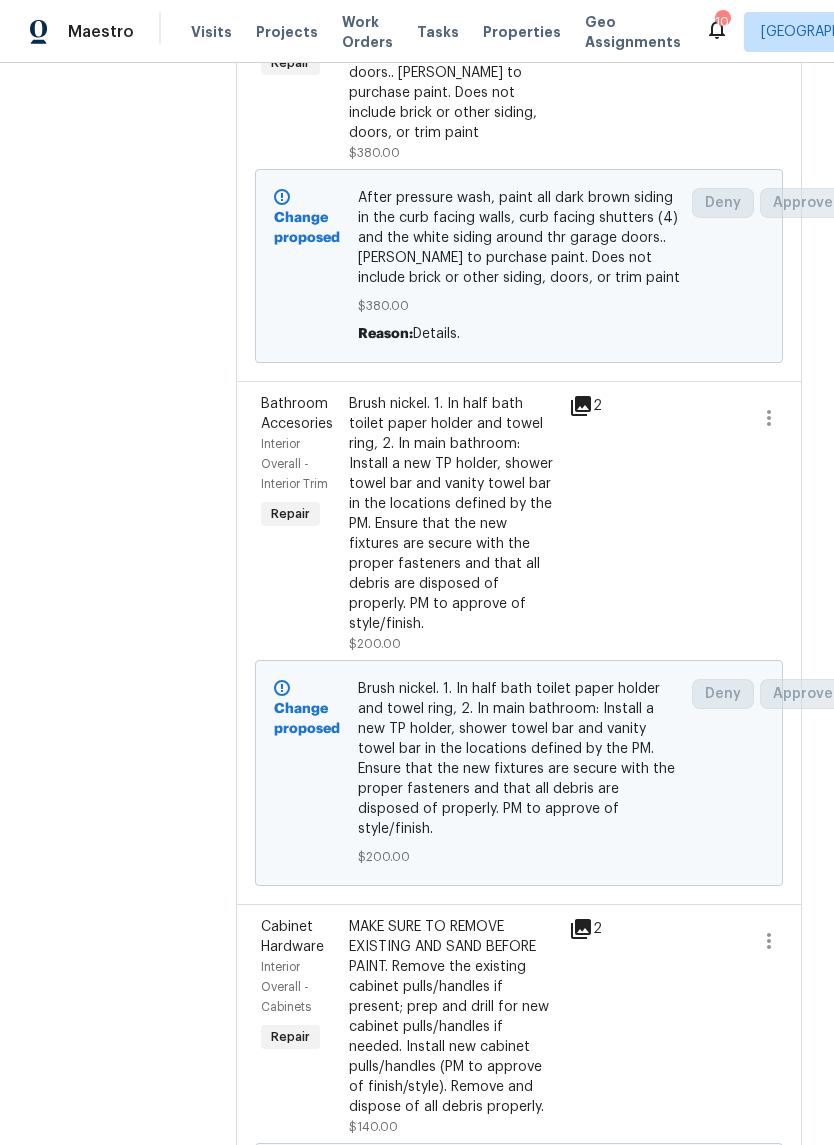 click 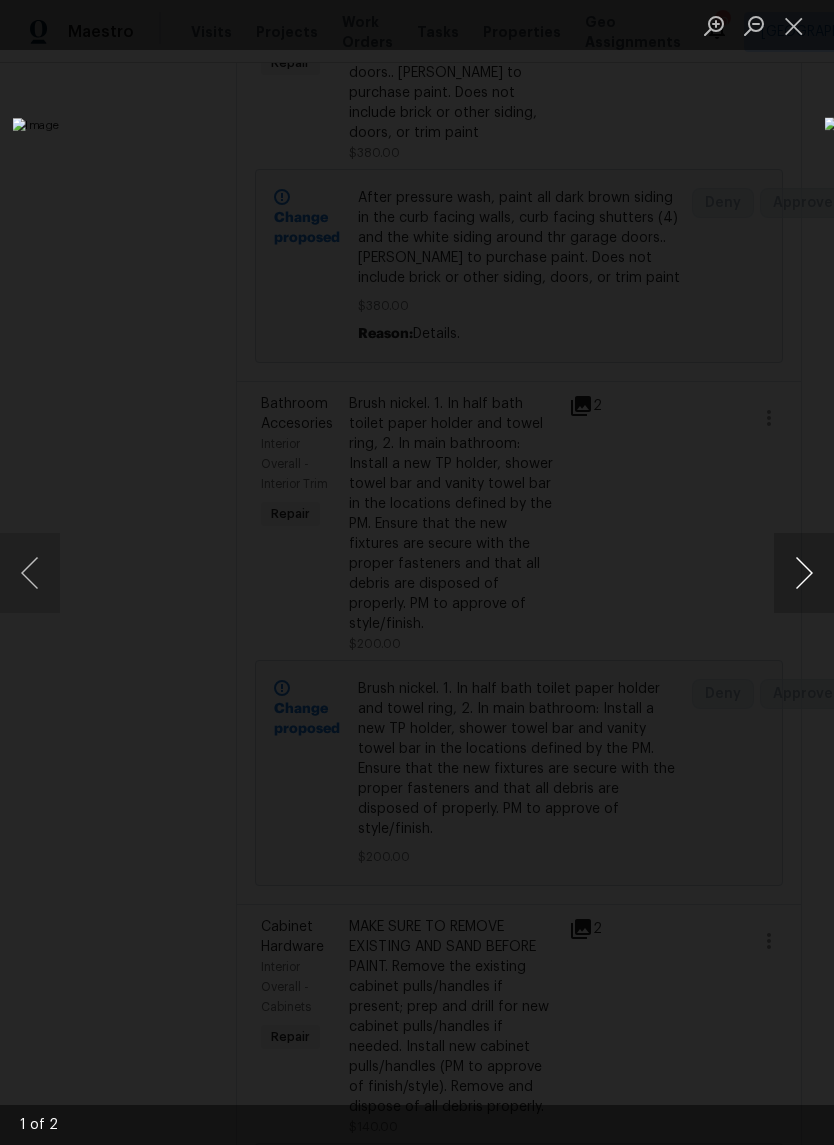 click at bounding box center (804, 573) 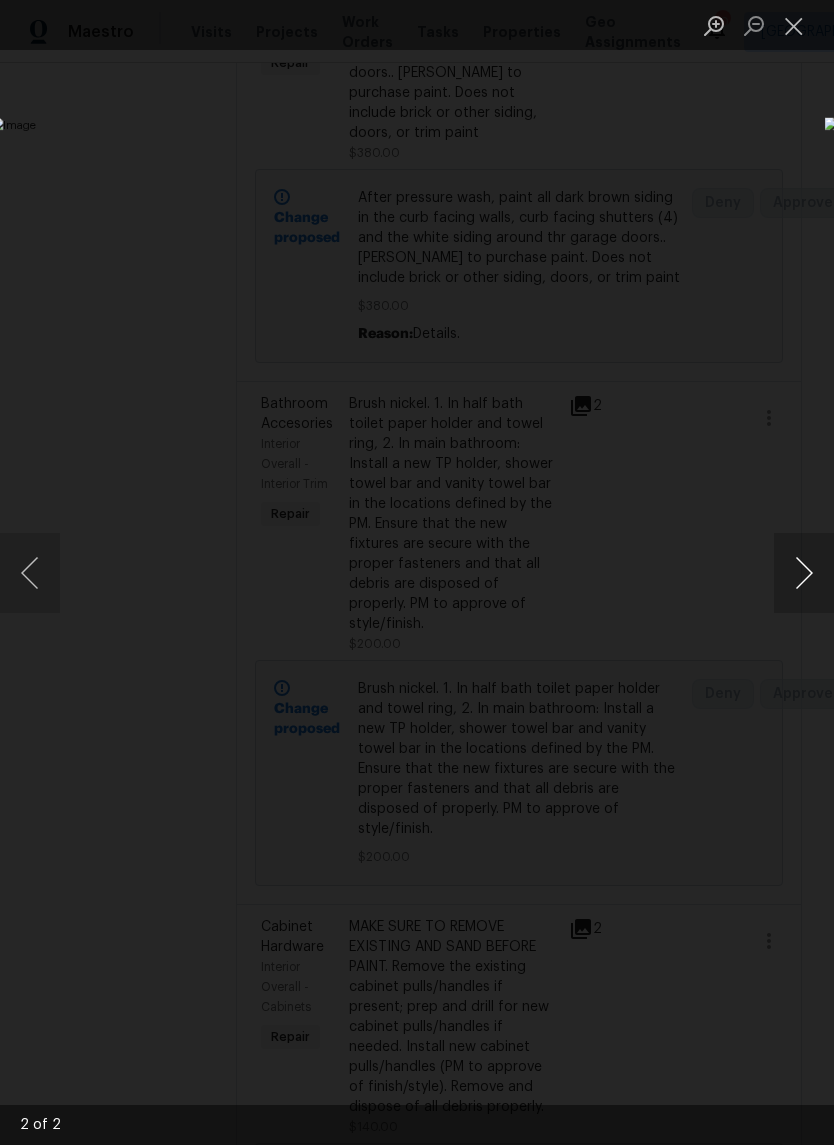 click at bounding box center (322, 572) 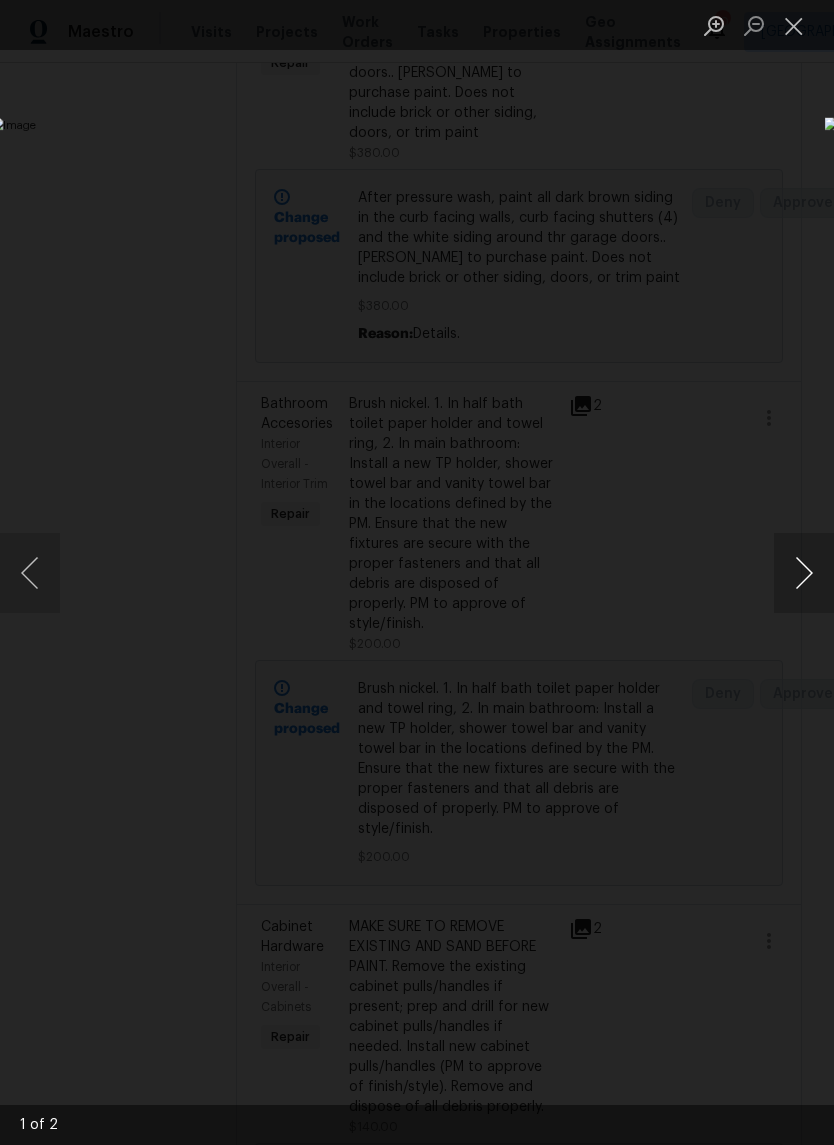 click at bounding box center [804, 573] 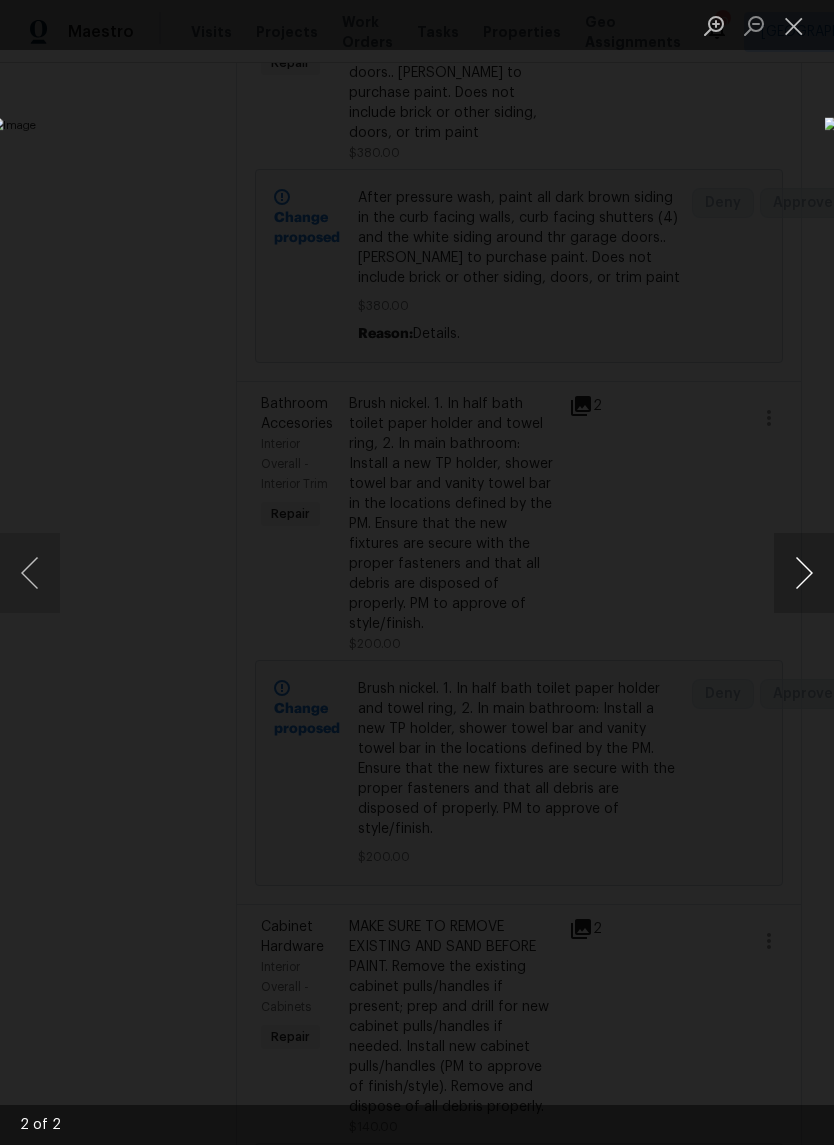 click at bounding box center [804, 573] 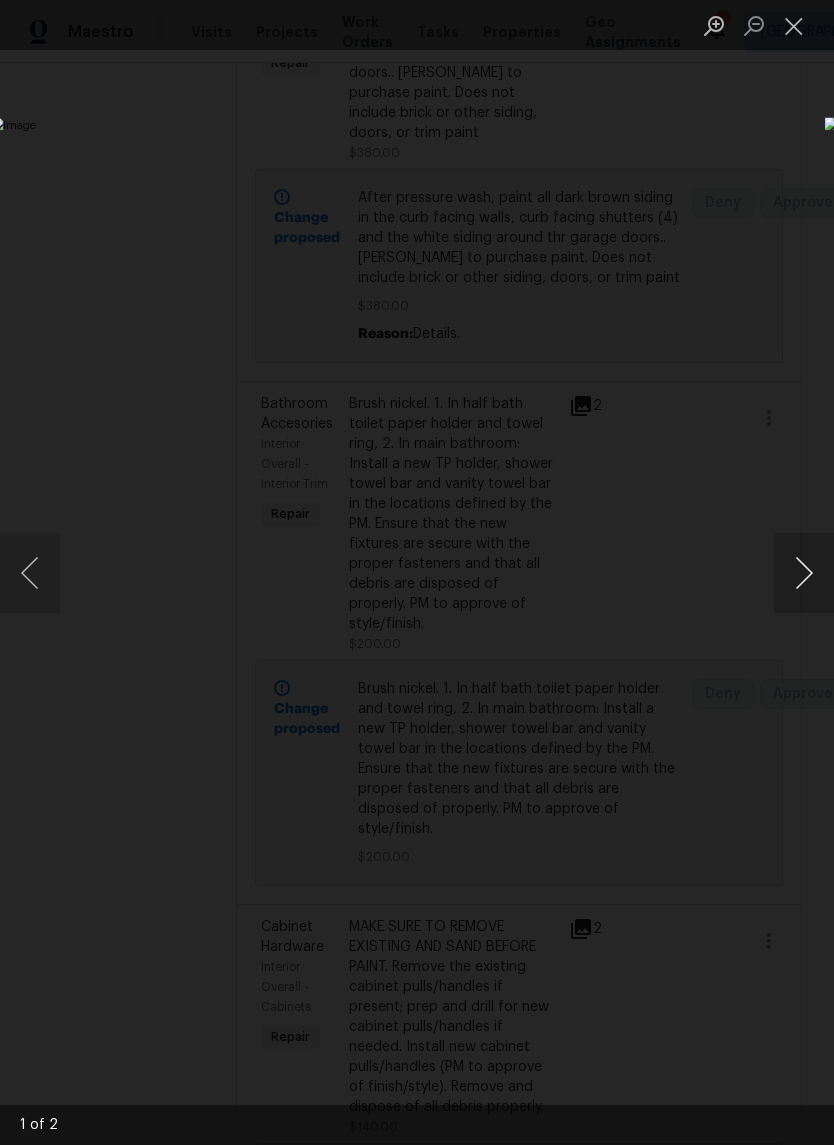 click at bounding box center [804, 573] 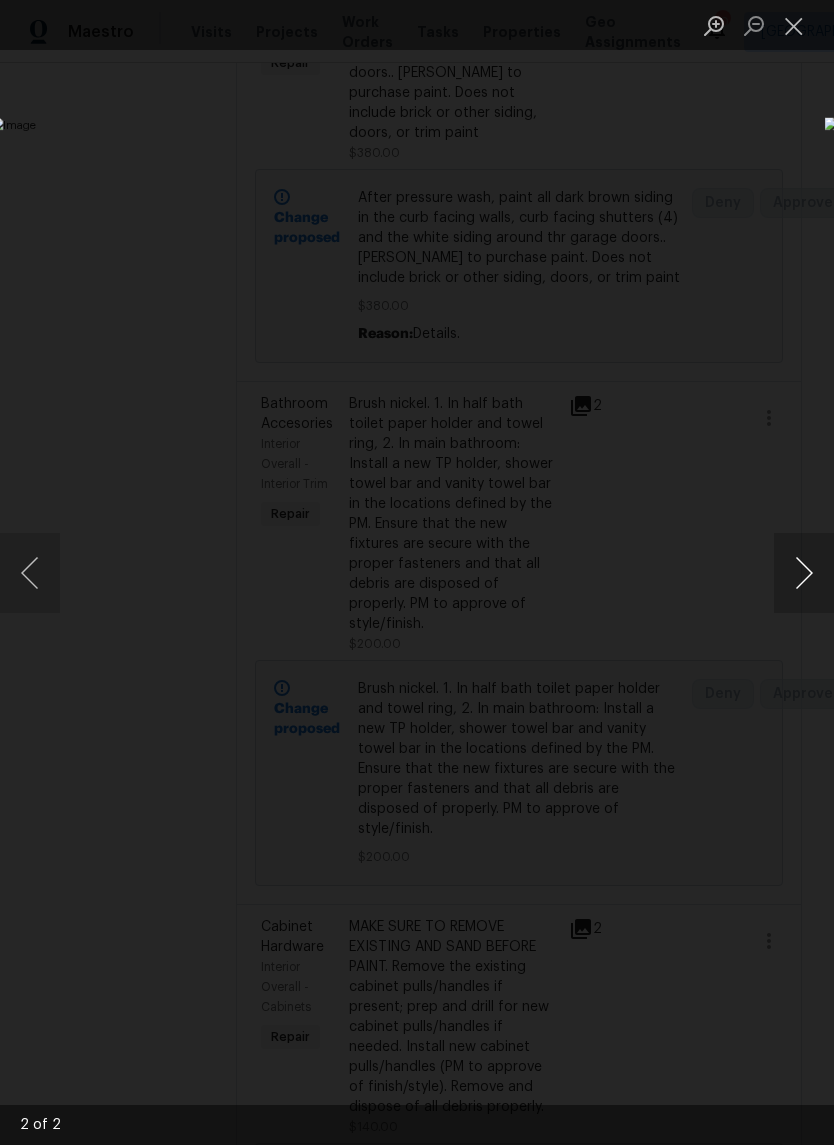 click at bounding box center [804, 573] 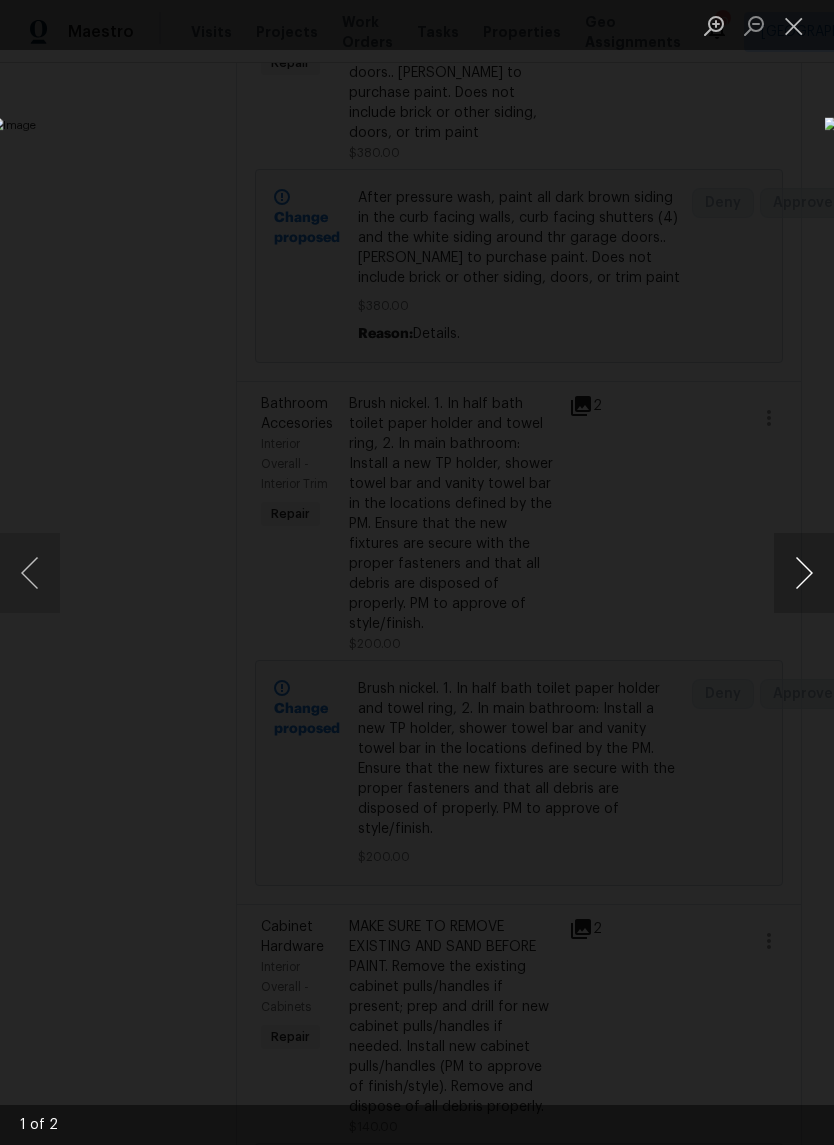click at bounding box center [804, 573] 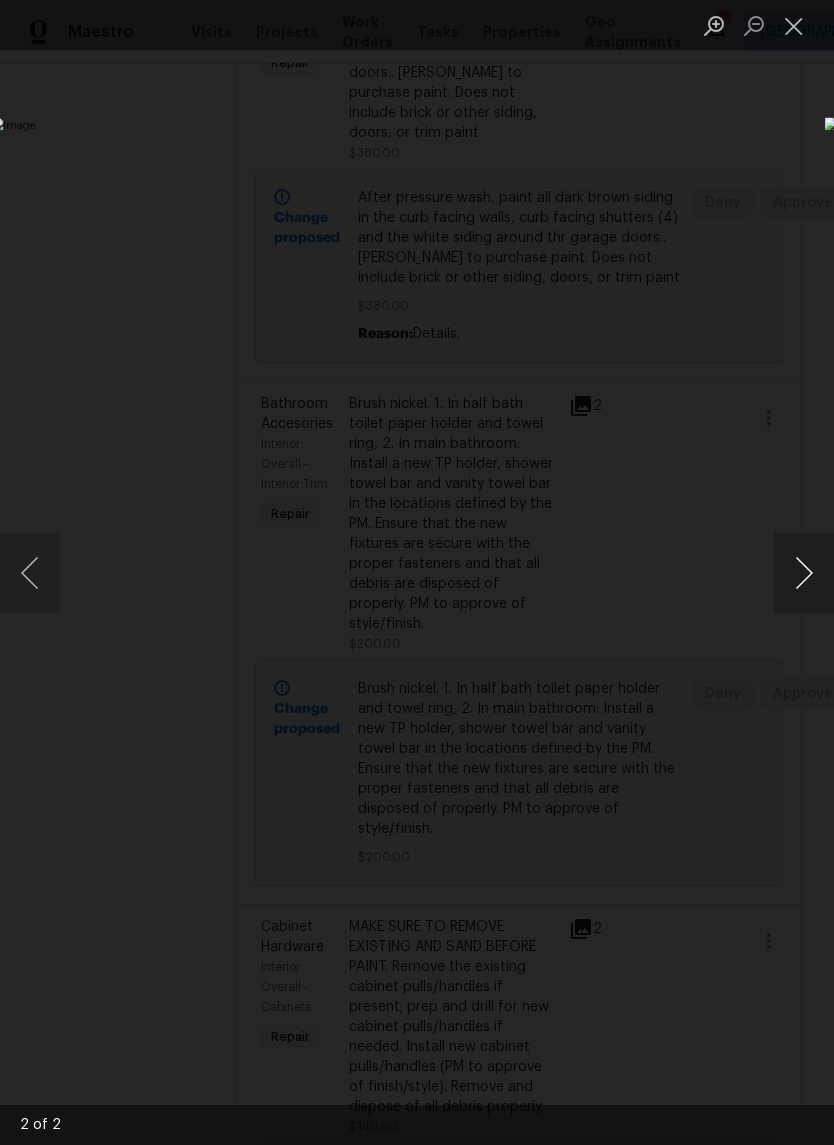 click at bounding box center [804, 573] 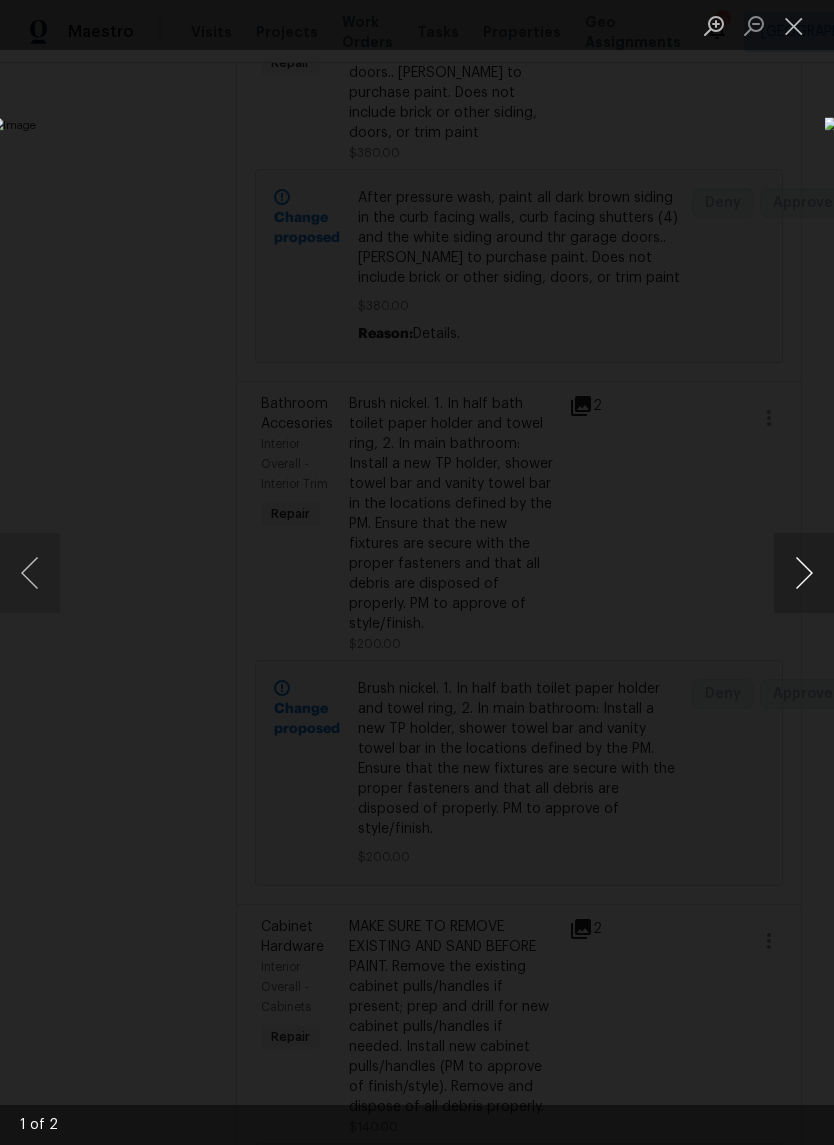 click at bounding box center [804, 573] 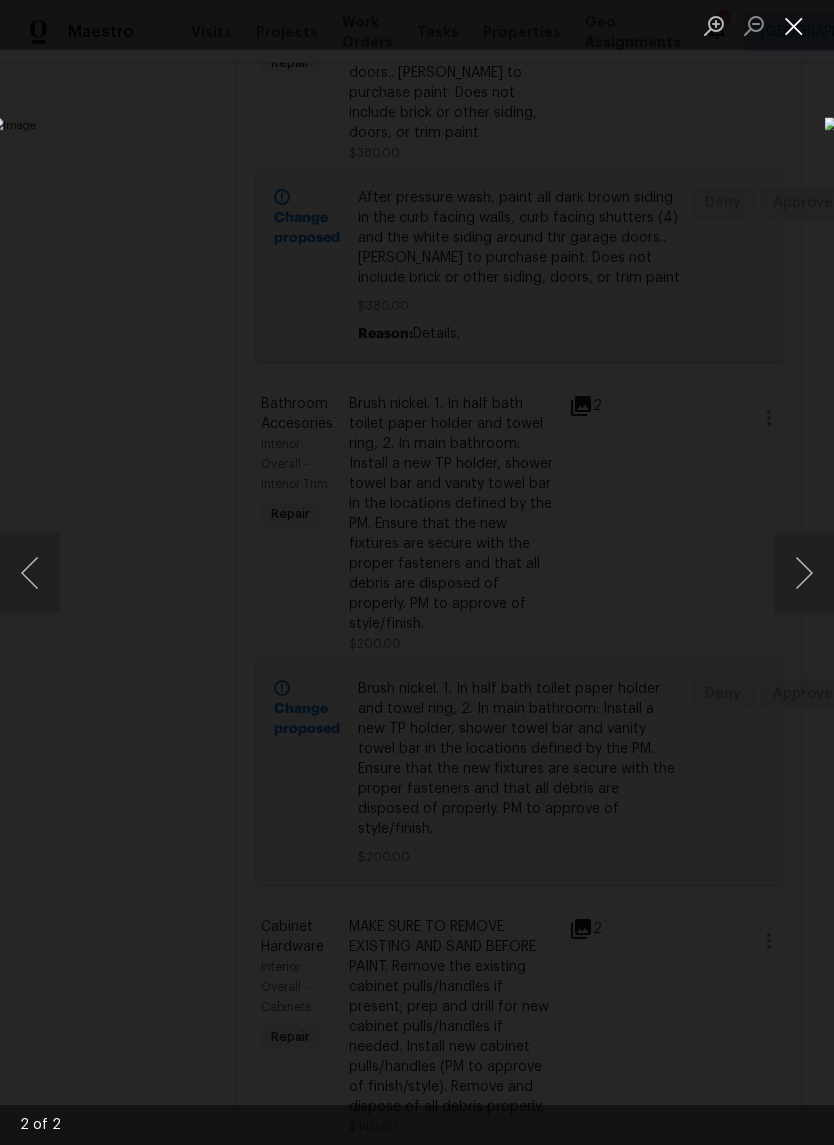 click at bounding box center [794, 25] 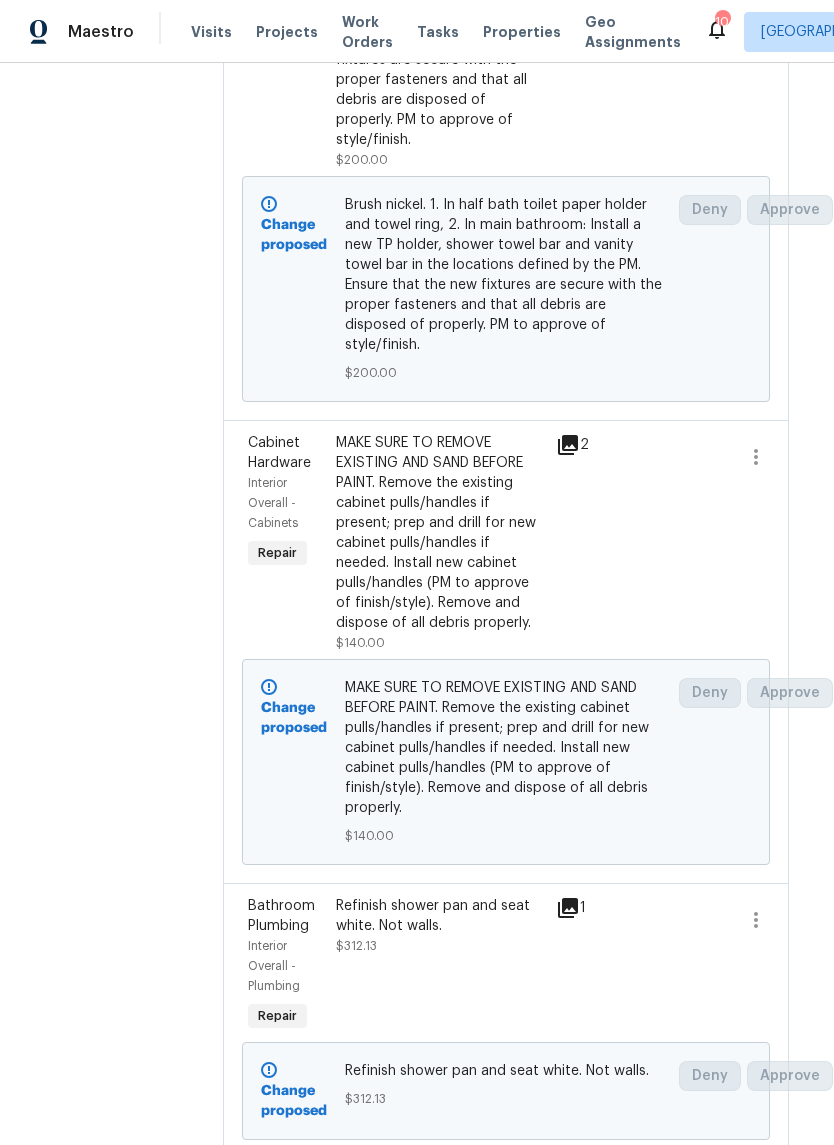 scroll, scrollTop: 1536, scrollLeft: 10, axis: both 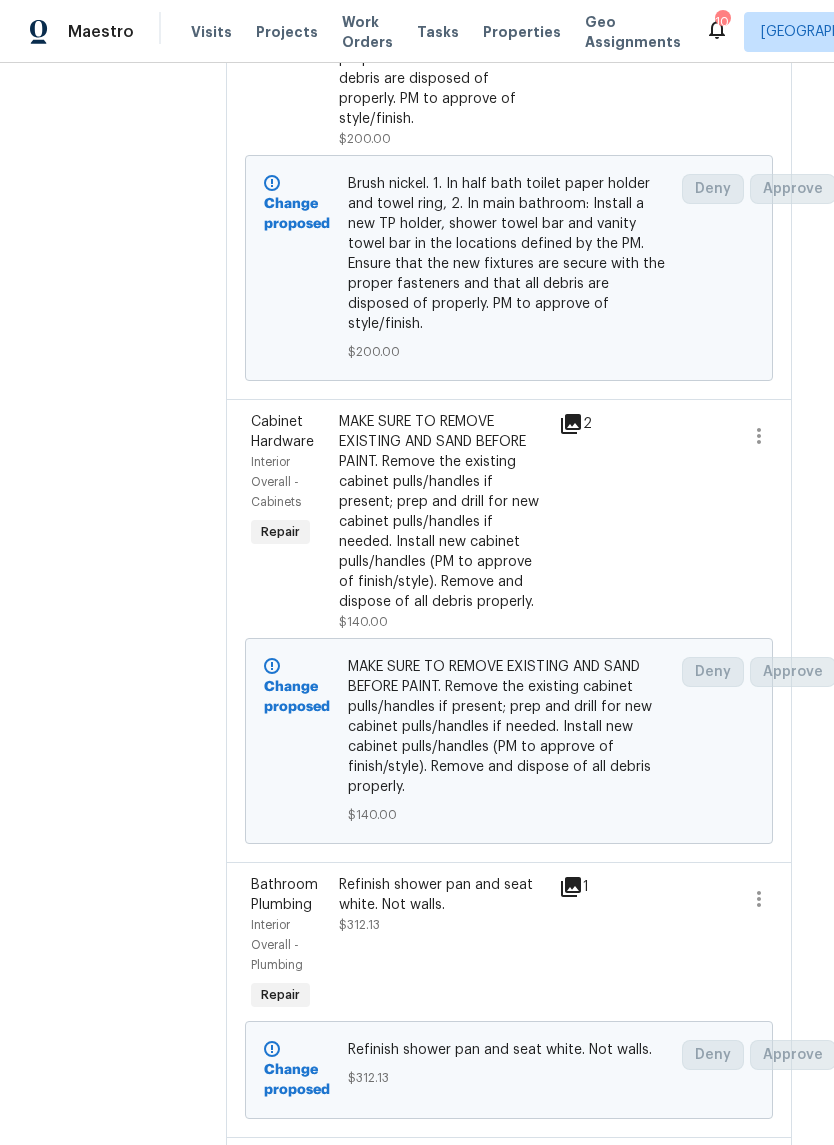 click 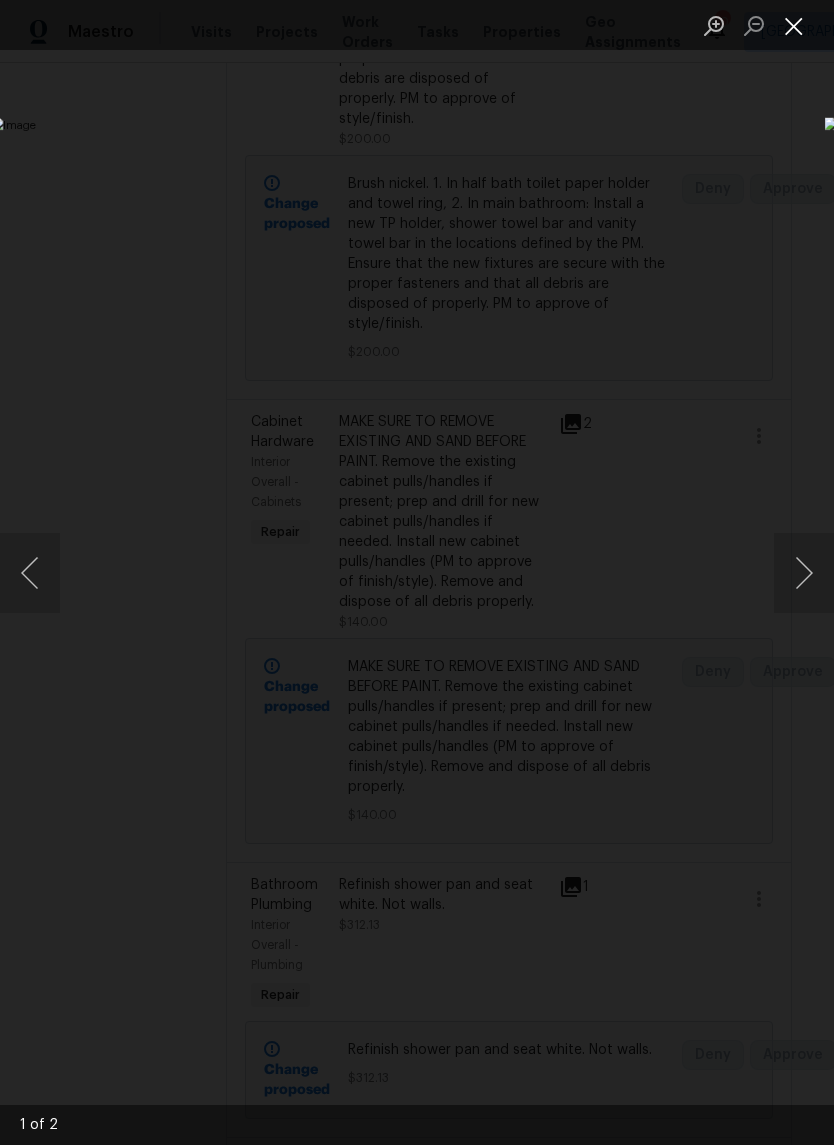 click at bounding box center [794, 25] 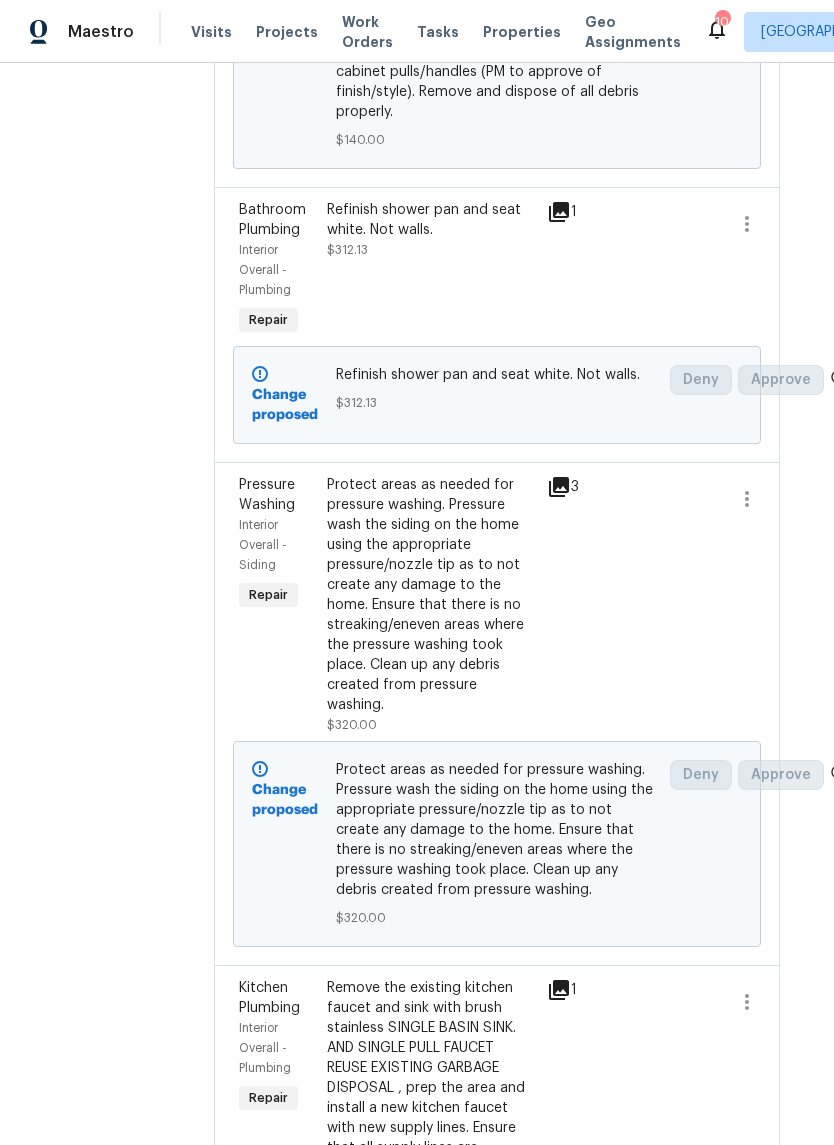 scroll, scrollTop: 2212, scrollLeft: 22, axis: both 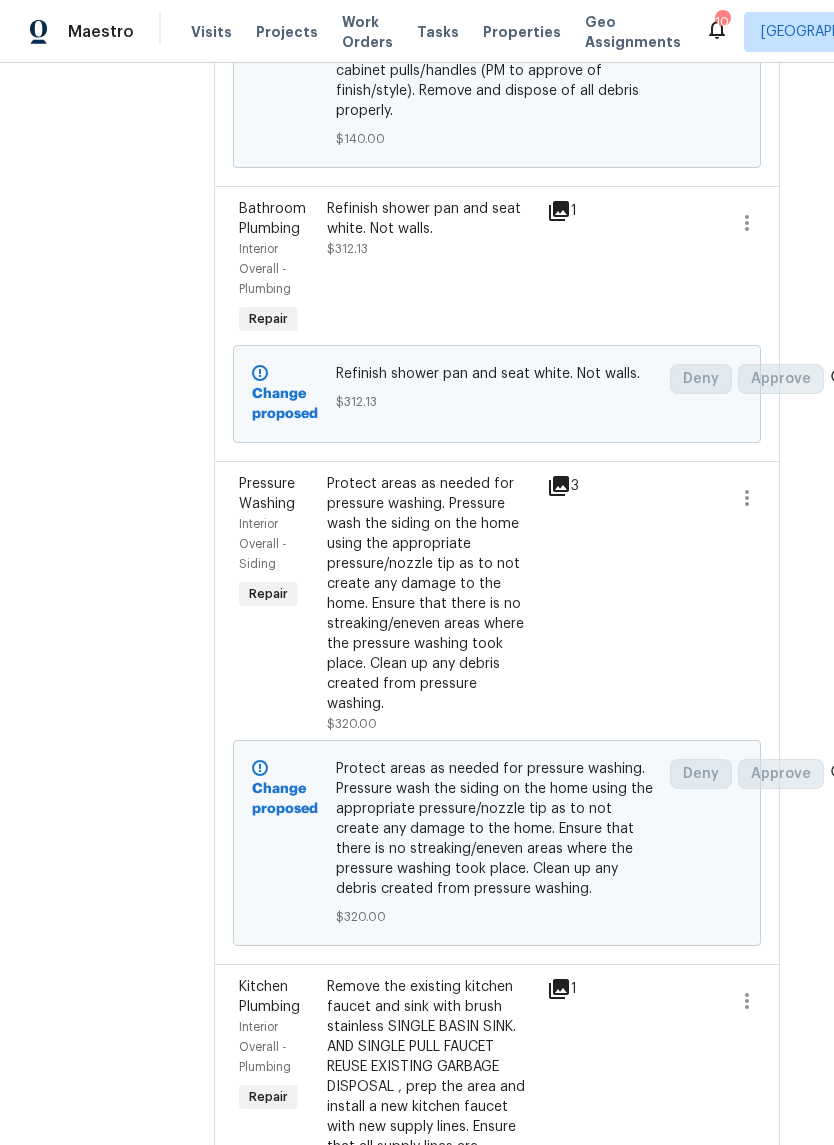 click 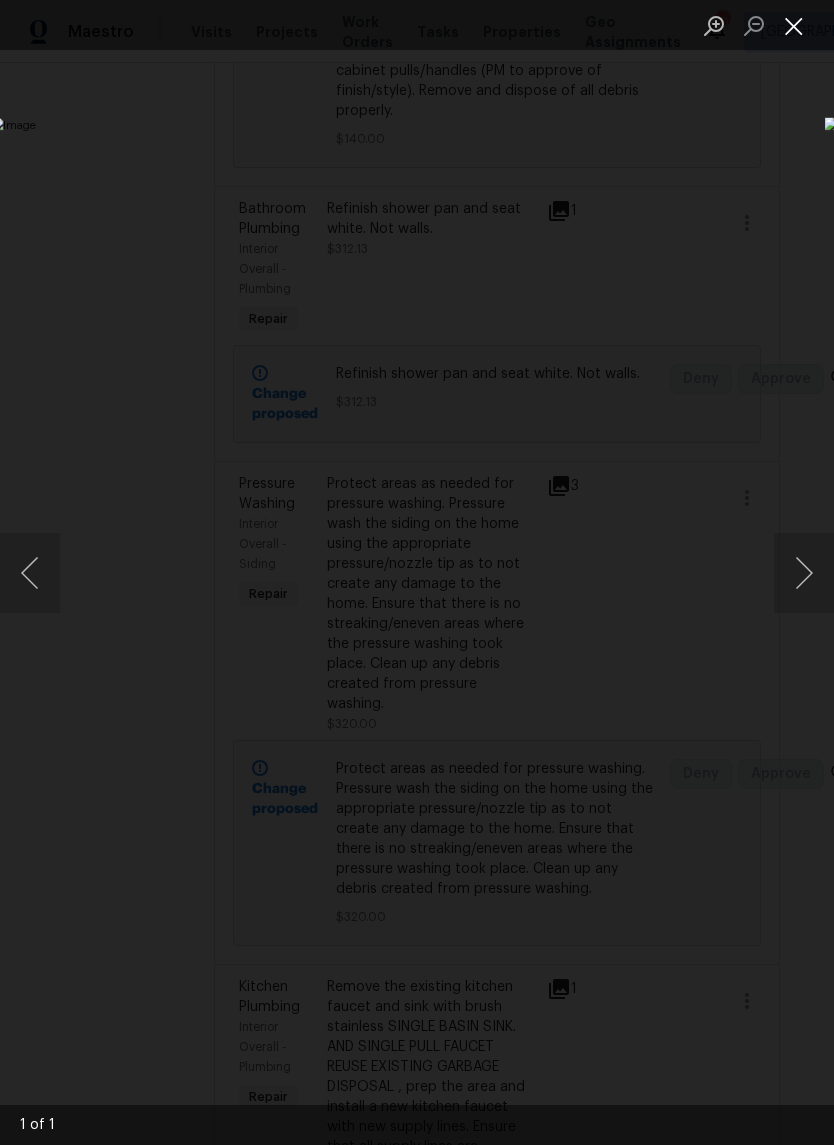 click at bounding box center [794, 25] 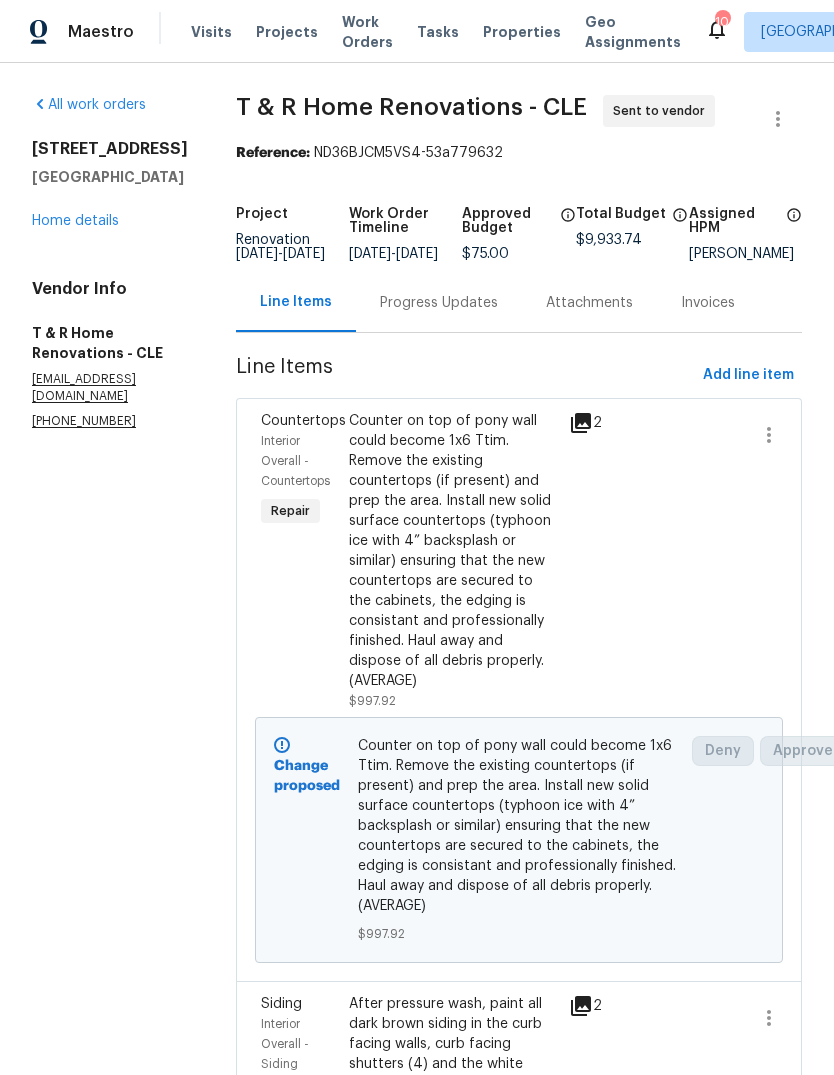 scroll, scrollTop: 0, scrollLeft: 0, axis: both 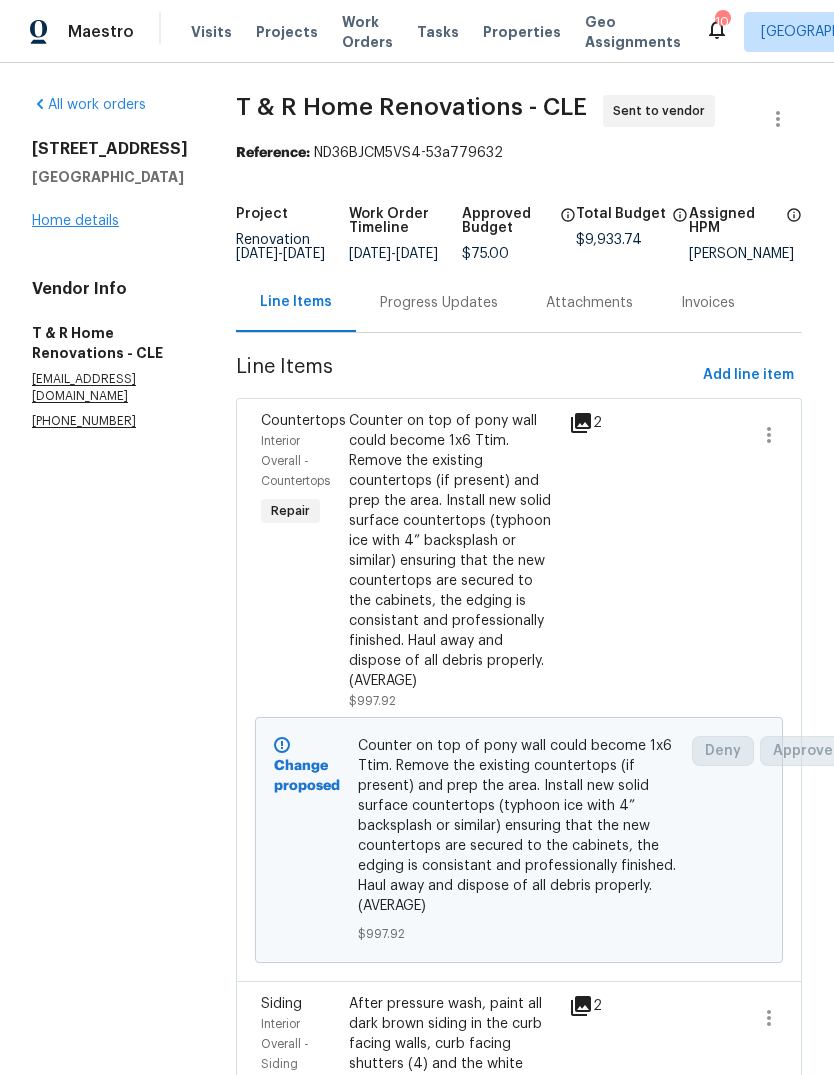 click on "Home details" at bounding box center [75, 221] 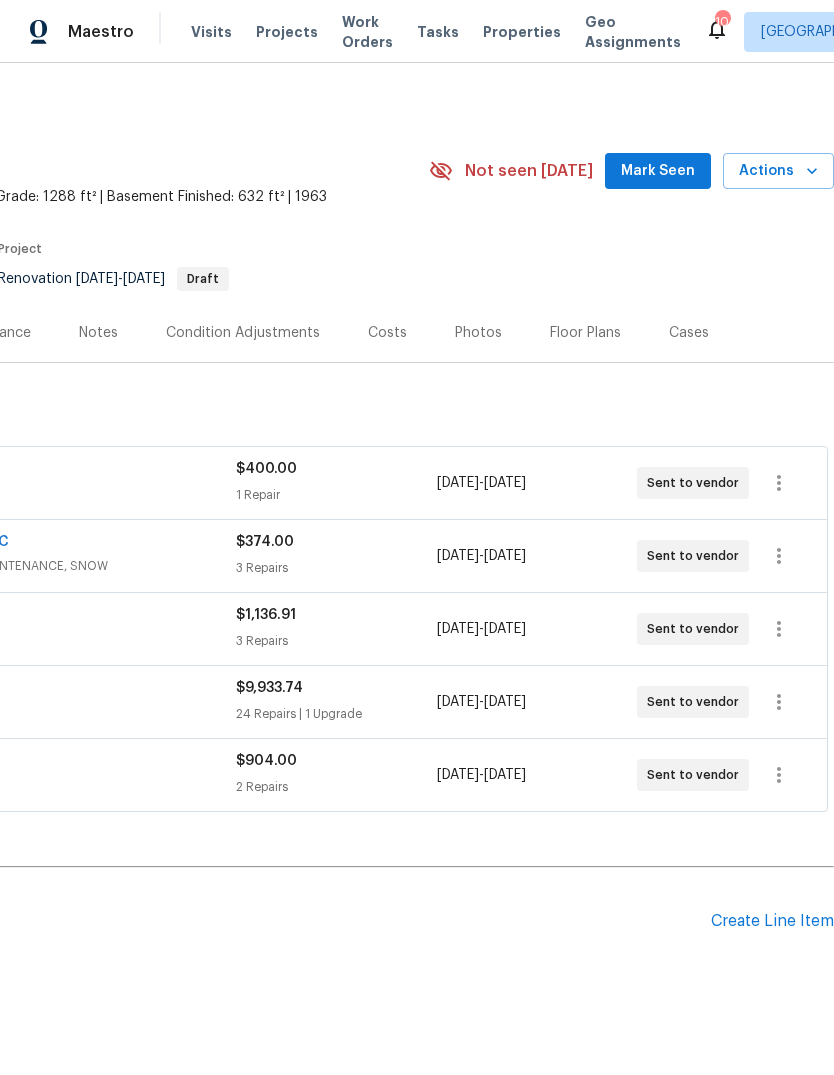 scroll, scrollTop: 0, scrollLeft: 296, axis: horizontal 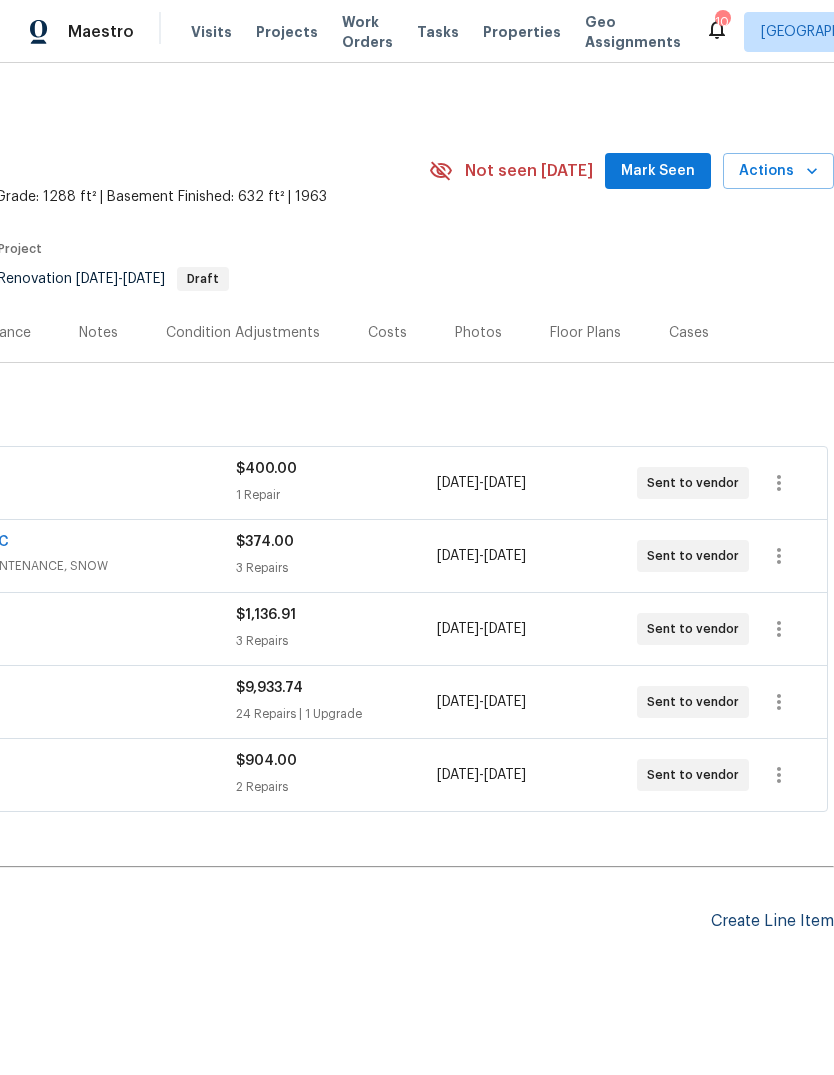 click on "Create Line Item" at bounding box center [772, 921] 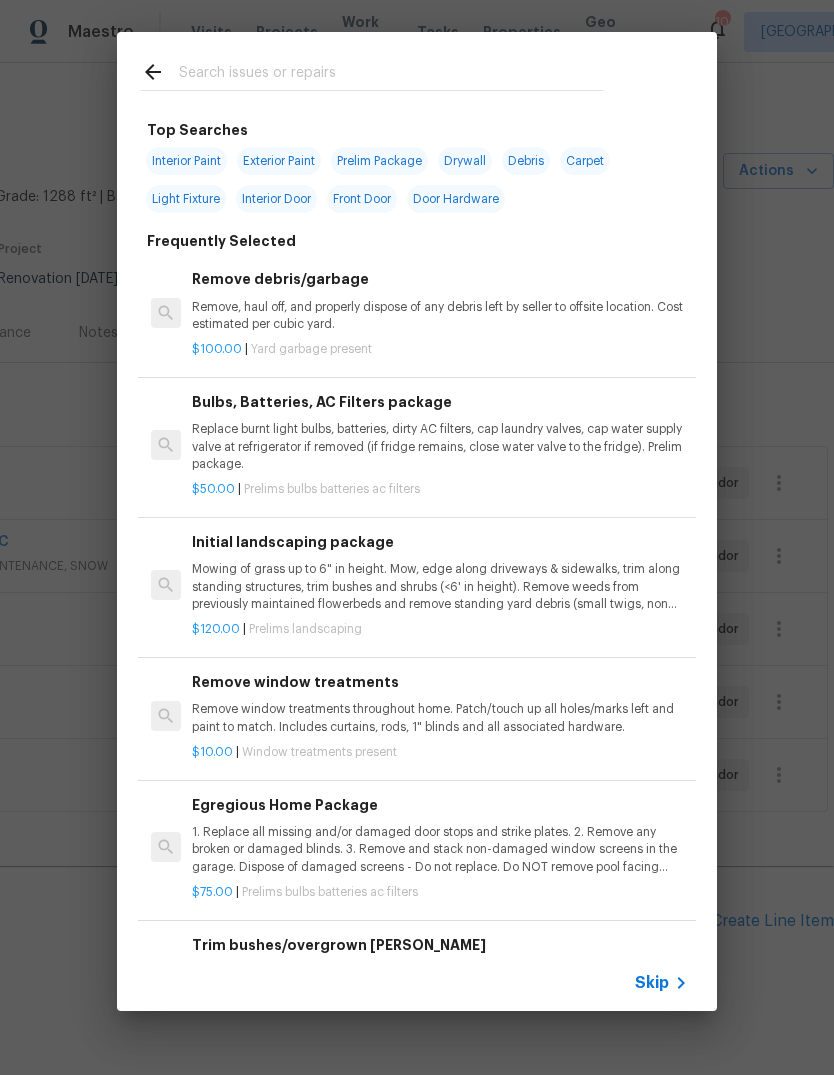 click at bounding box center (391, 75) 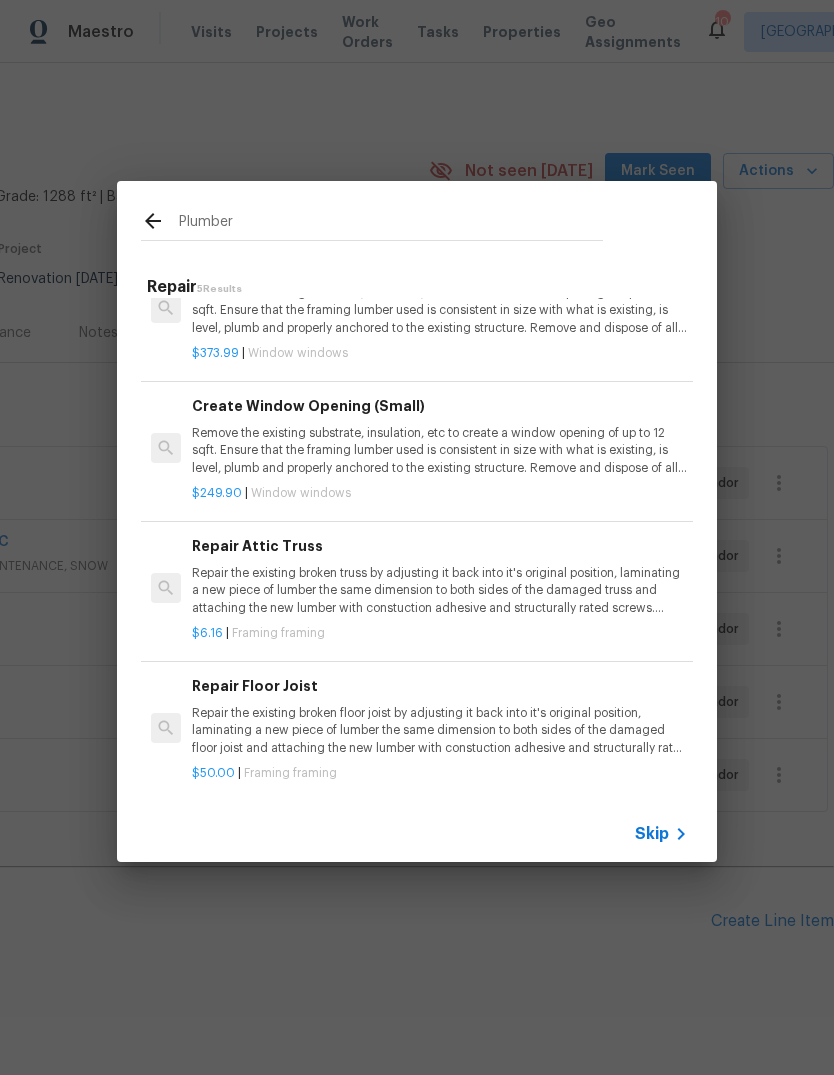 scroll, scrollTop: 198, scrollLeft: 0, axis: vertical 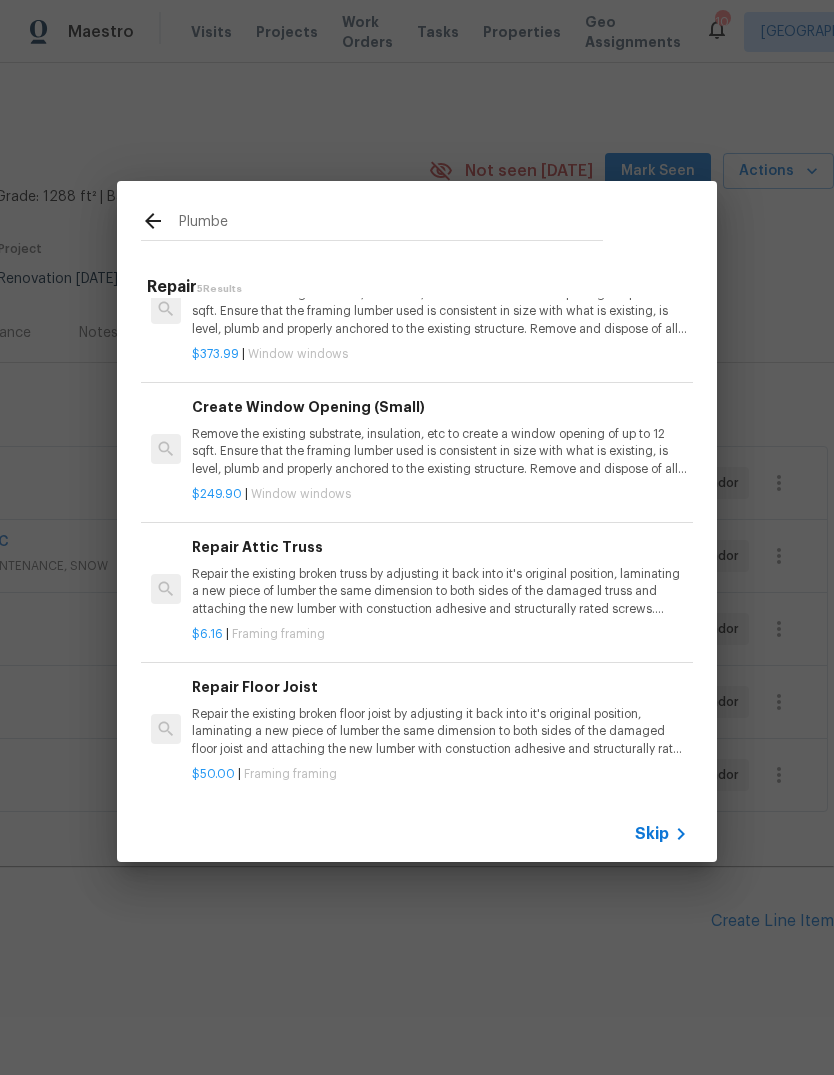 type on "Plumb" 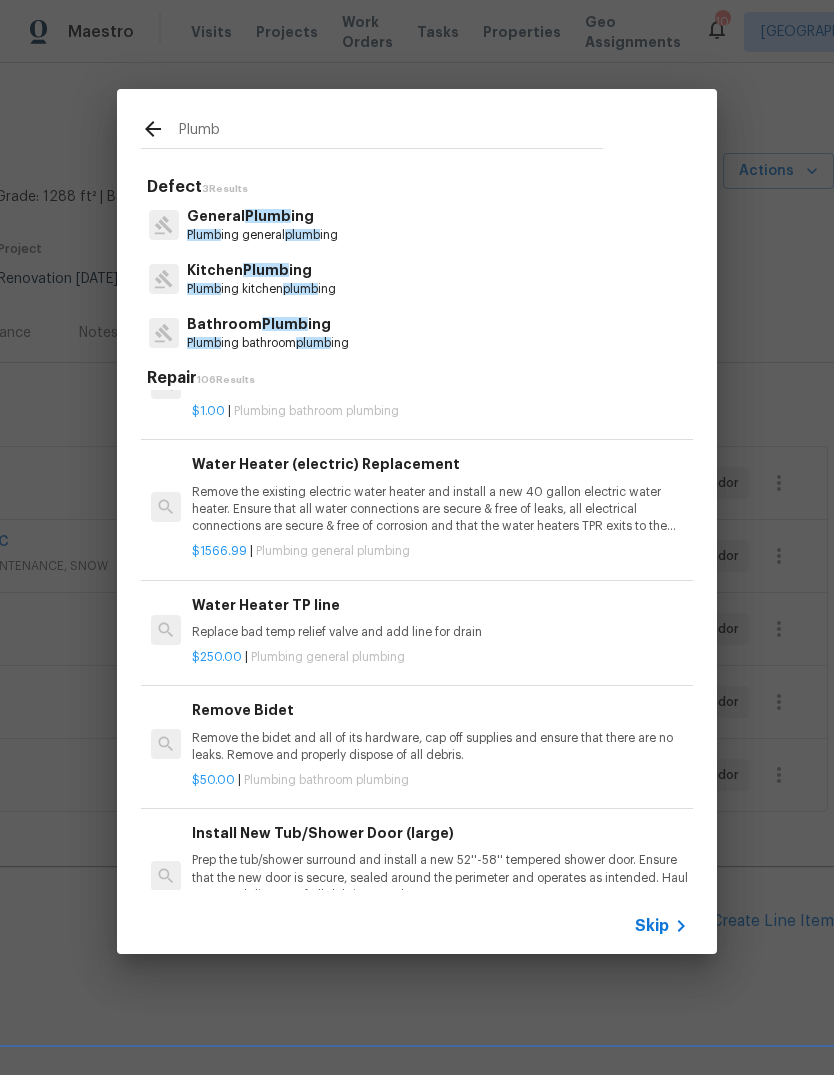 click on "General  Plumb ing" at bounding box center (262, 216) 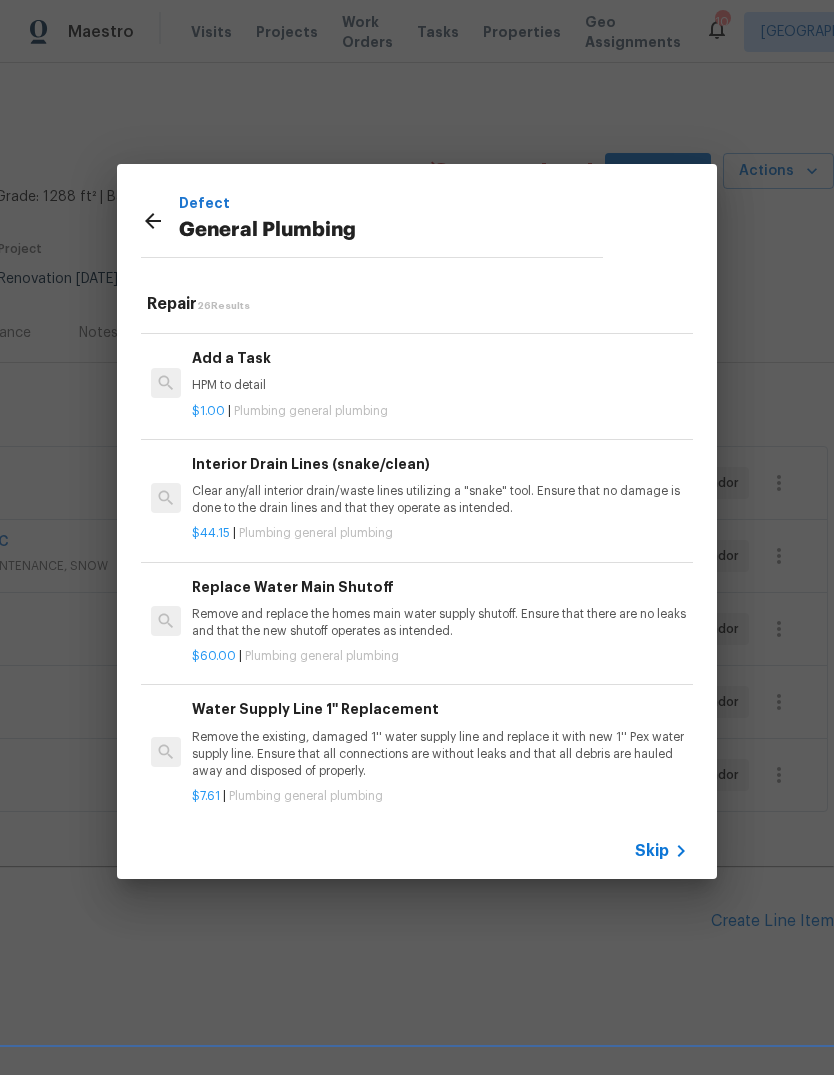 scroll, scrollTop: 2246, scrollLeft: 0, axis: vertical 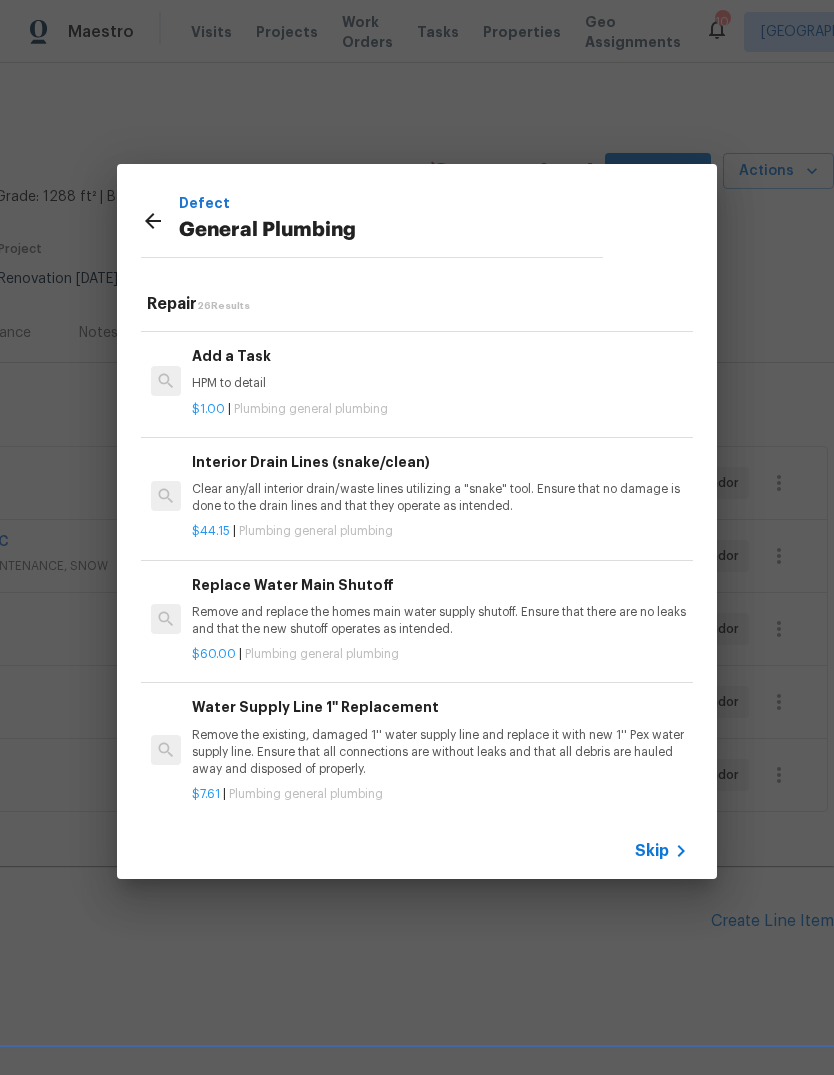 click on "Remove and replace the homes main water supply shutoff. Ensure that there are no leaks and that the new shutoff operates as intended." at bounding box center (440, 621) 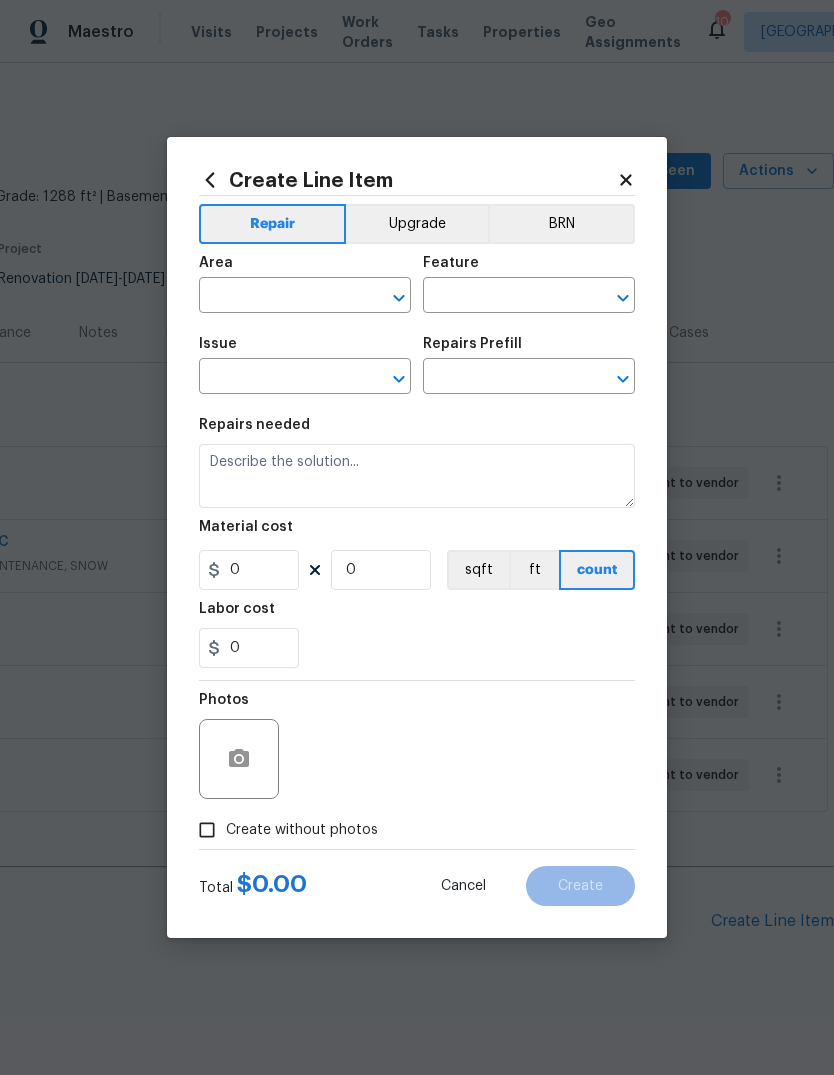 type on "Plumbing" 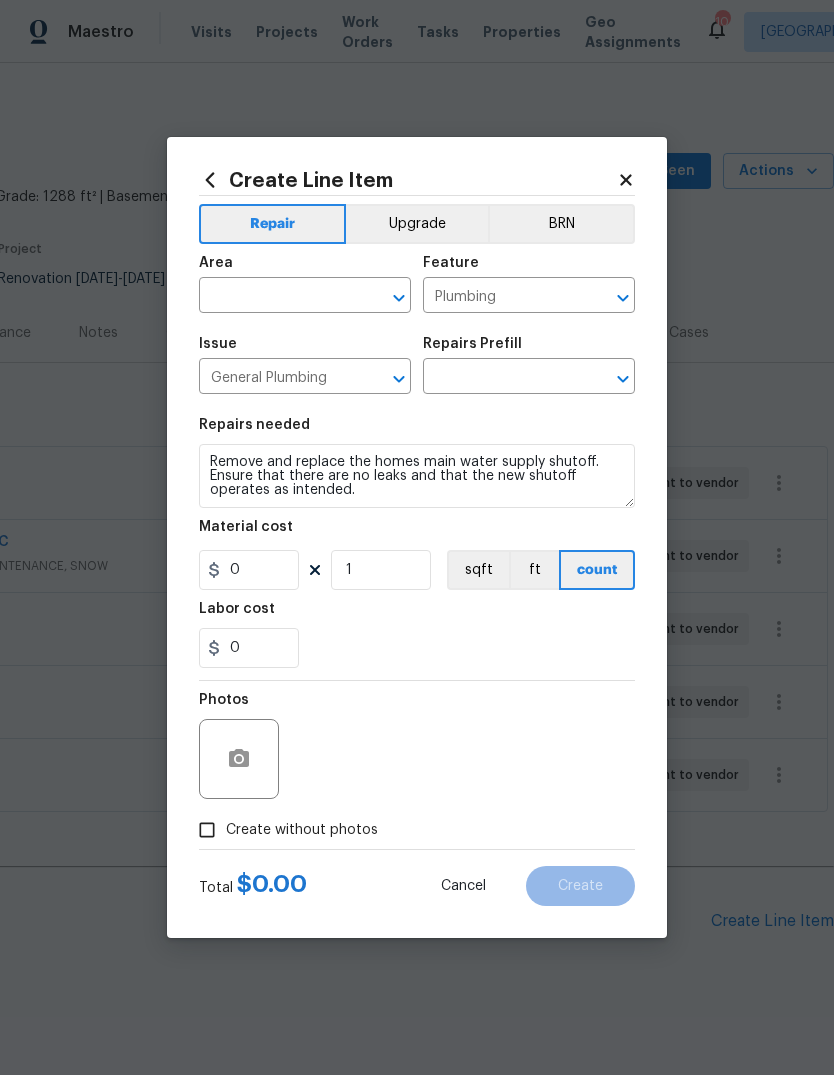 type on "Replace Water Main Shutoff $60.00" 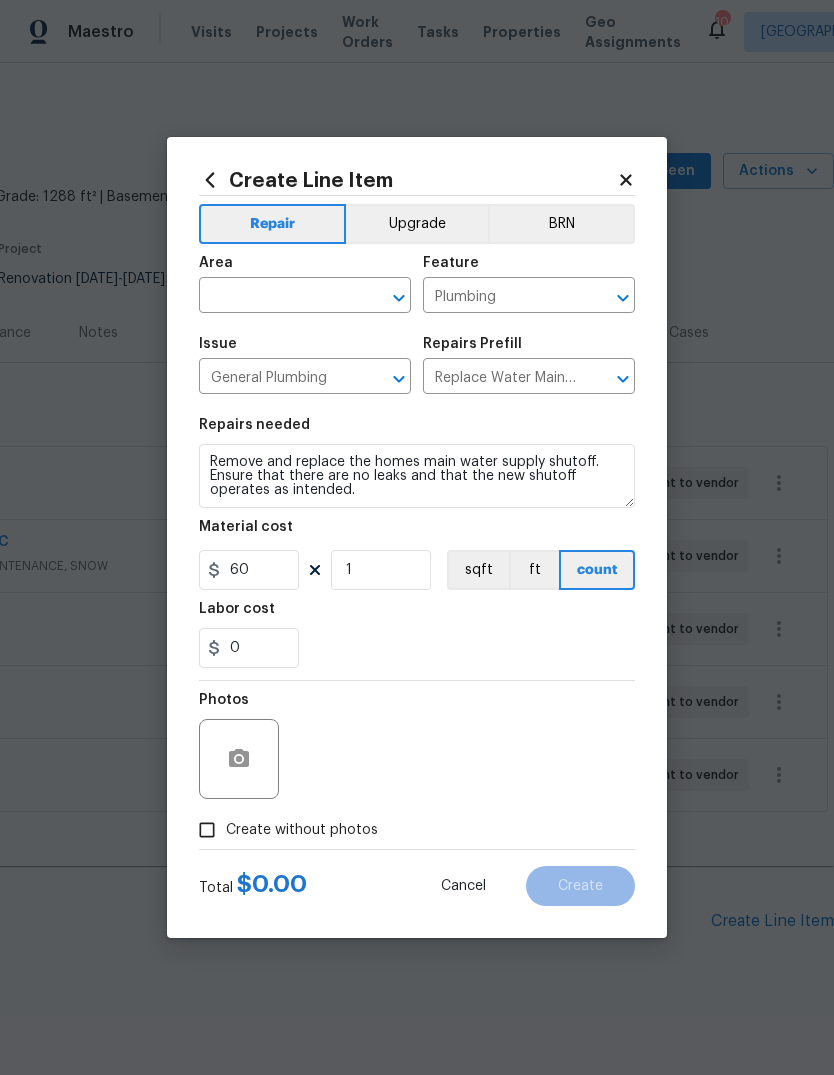 click on "Create Line Item Repair Upgrade BRN Area ​ Feature Plumbing ​ Issue General Plumbing ​ Repairs Prefill Replace Water Main Shutoff $60.00 ​ Repairs needed Remove and replace the homes main water supply shutoff. Ensure that there are no leaks and that the new shutoff operates as intended. Material cost 60 1 sqft ft count Labor cost 0 Photos Create without photos Total   $ 0.00 Cancel Create" at bounding box center (417, 537) 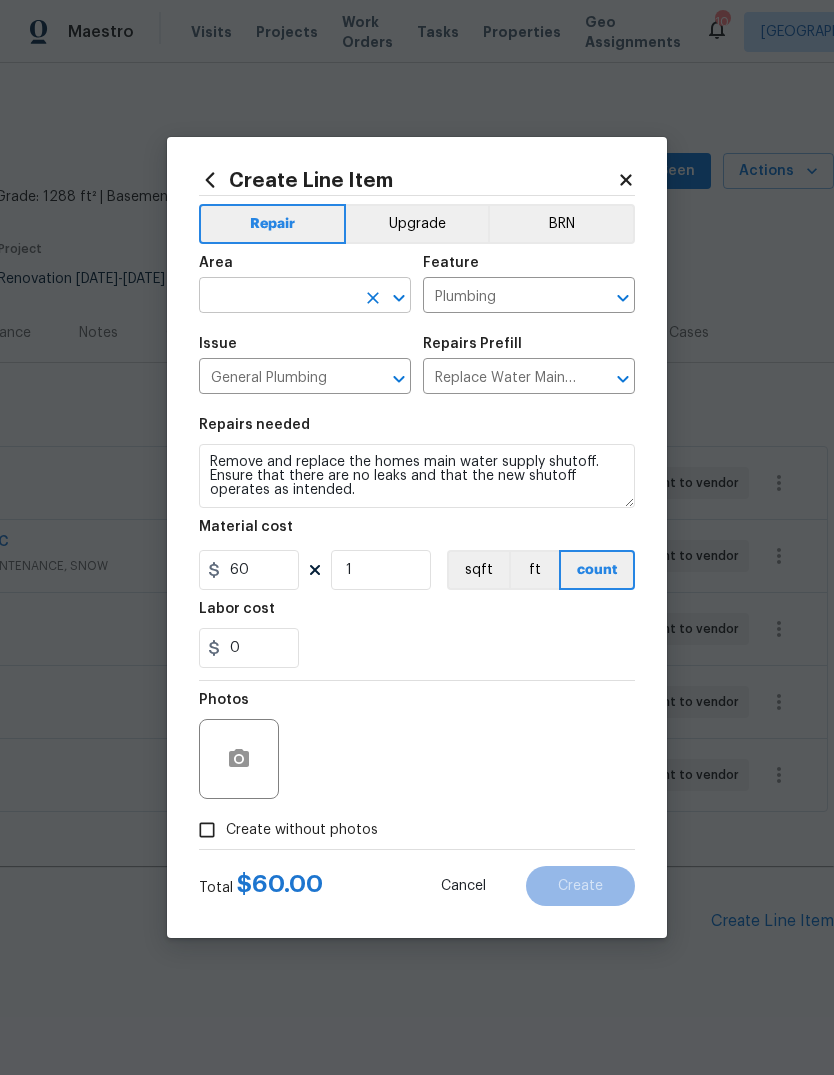 click at bounding box center (277, 297) 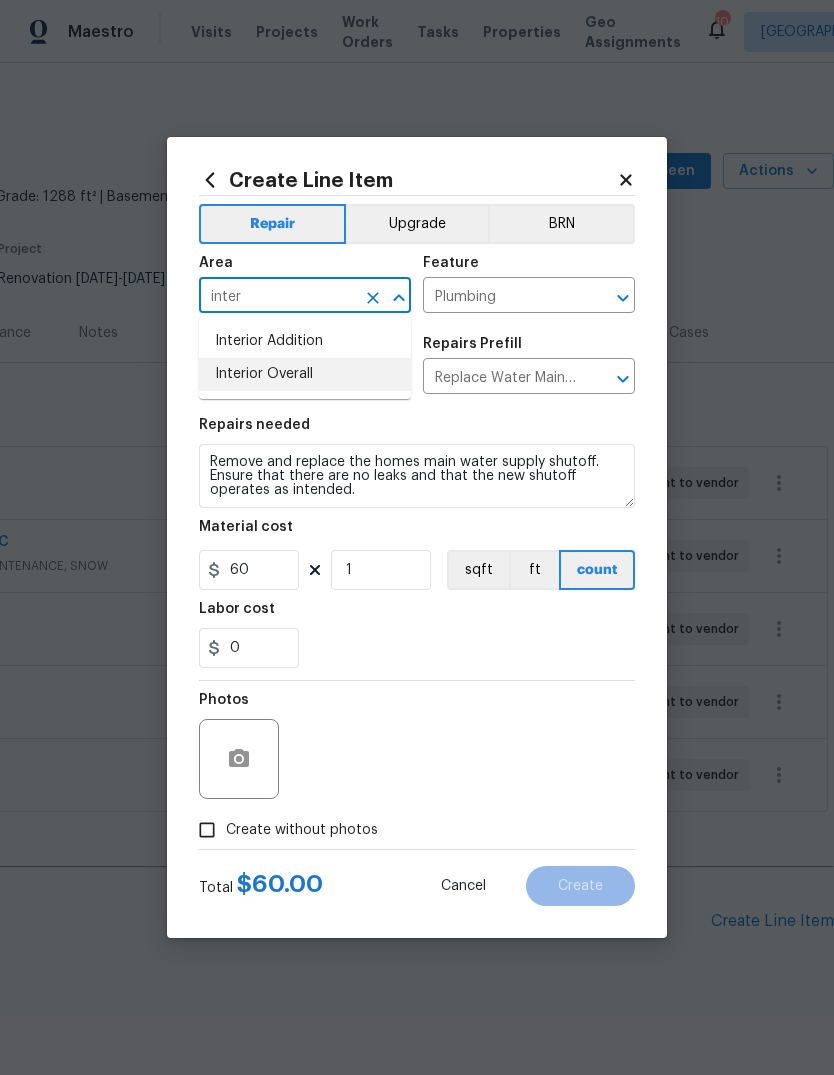 click on "Interior Overall" at bounding box center [305, 374] 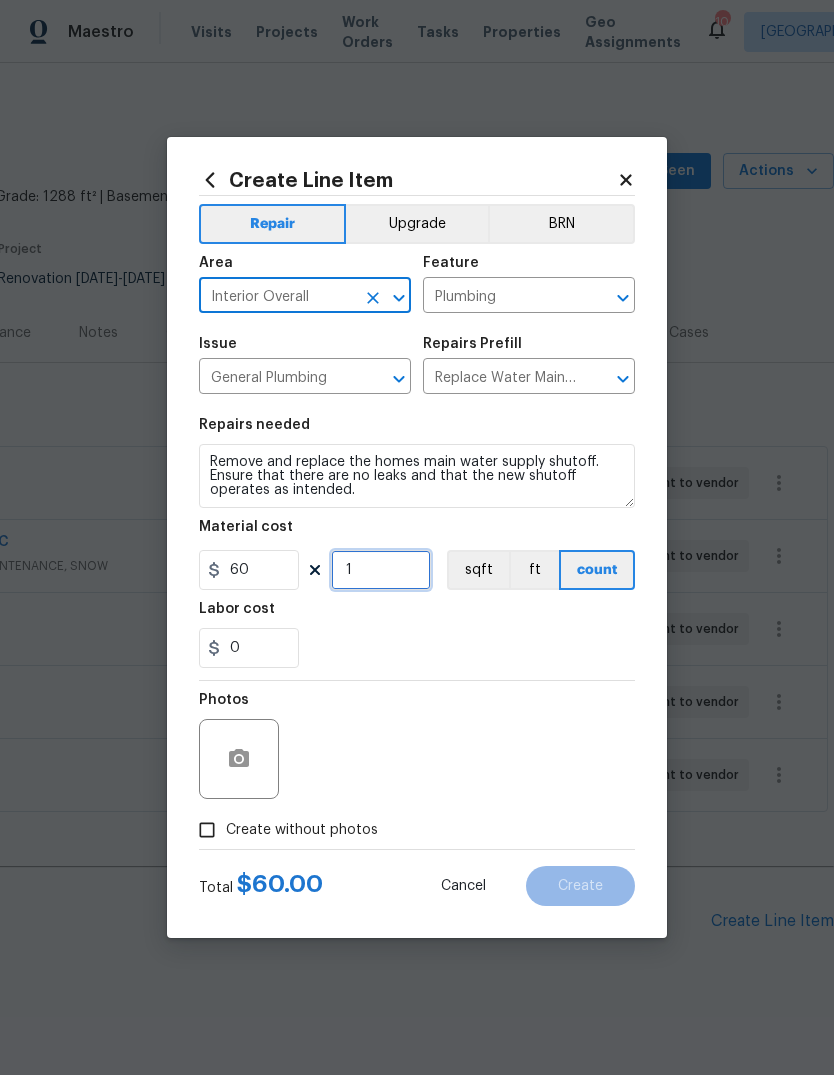 click on "1" at bounding box center (381, 570) 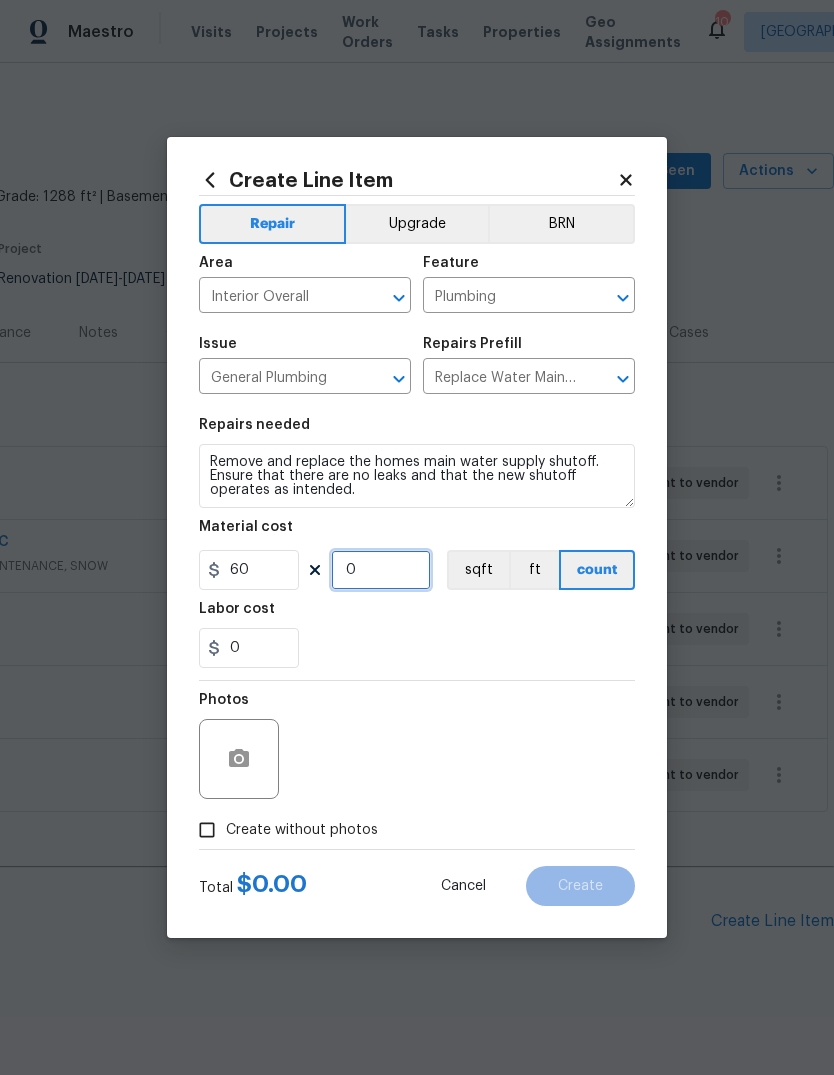 type on "2" 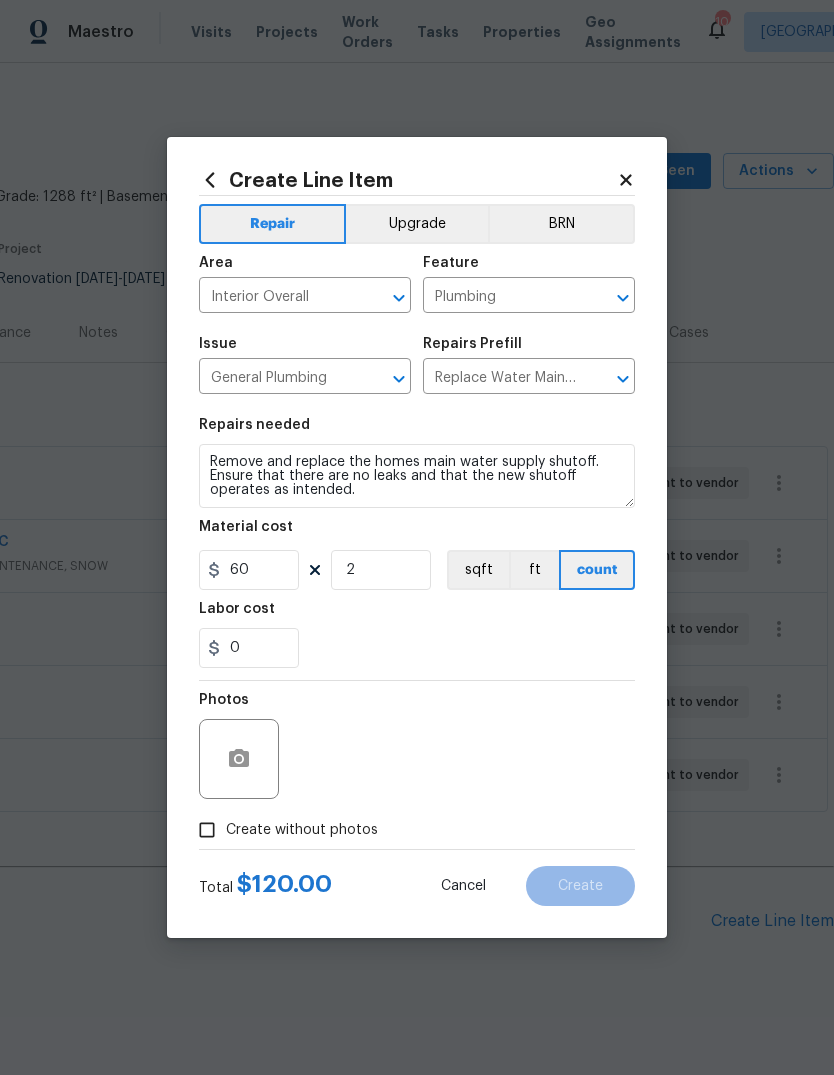 click on "Labor cost" at bounding box center (417, 615) 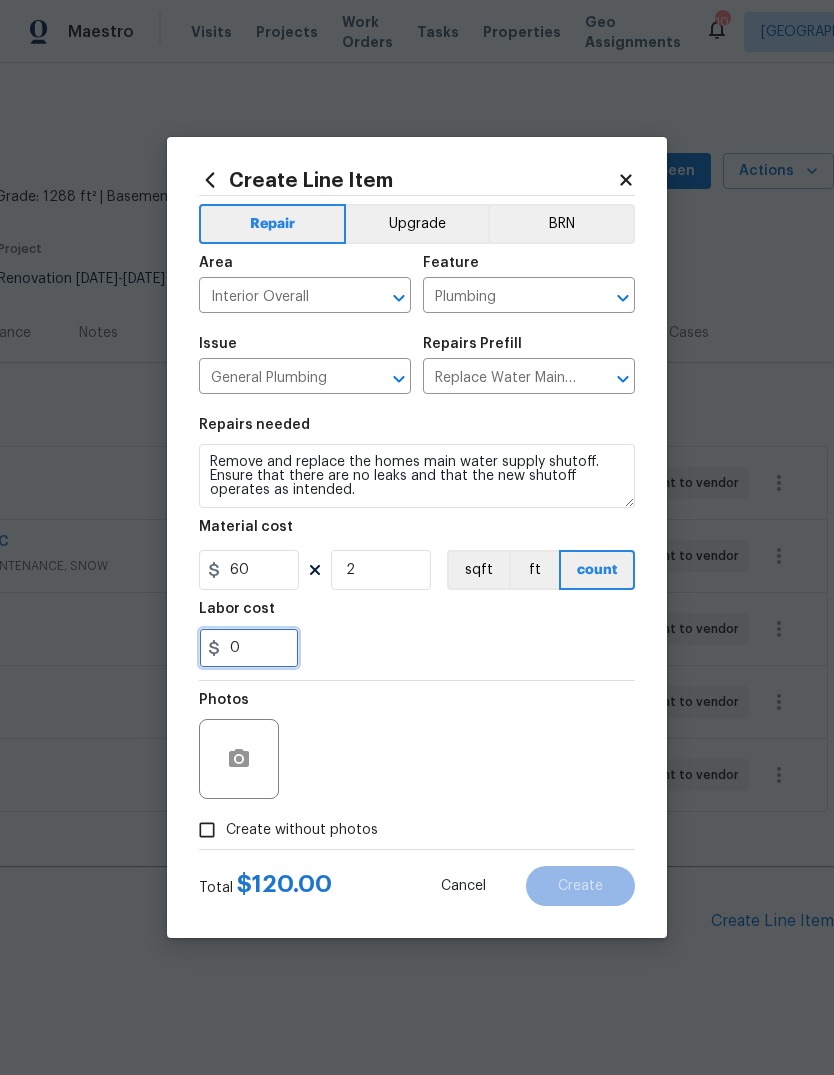 click on "0" at bounding box center [249, 648] 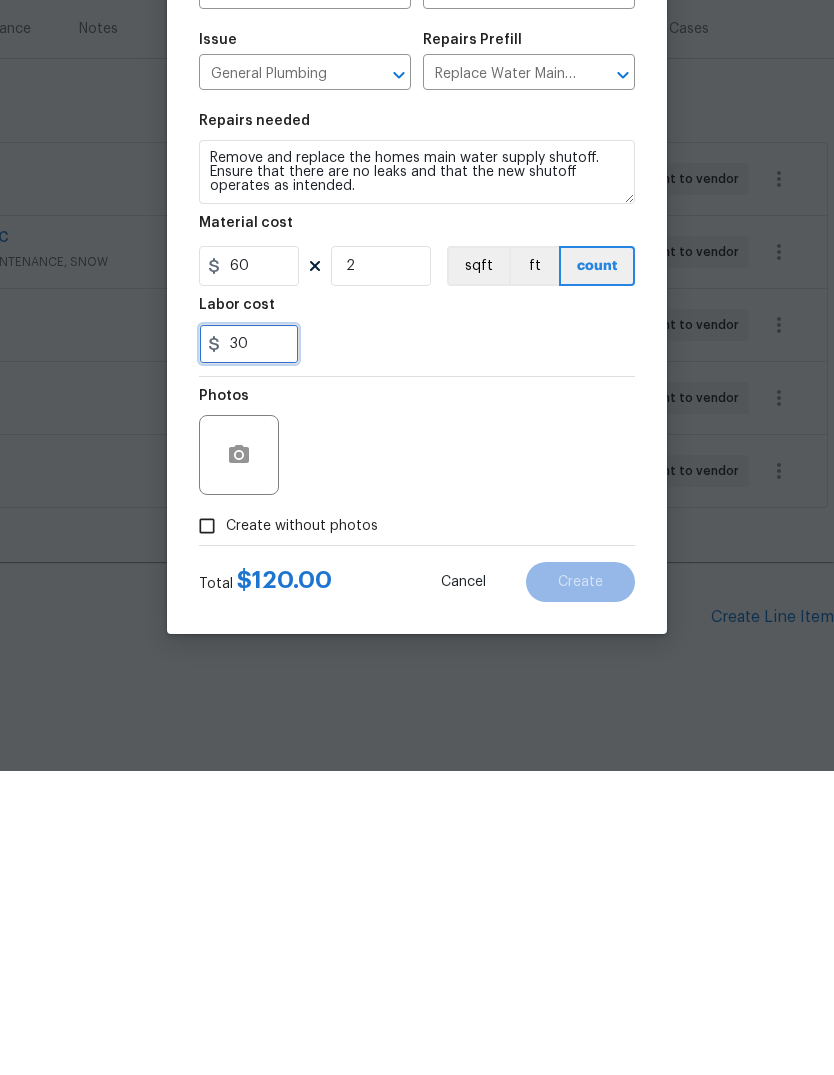type on "30" 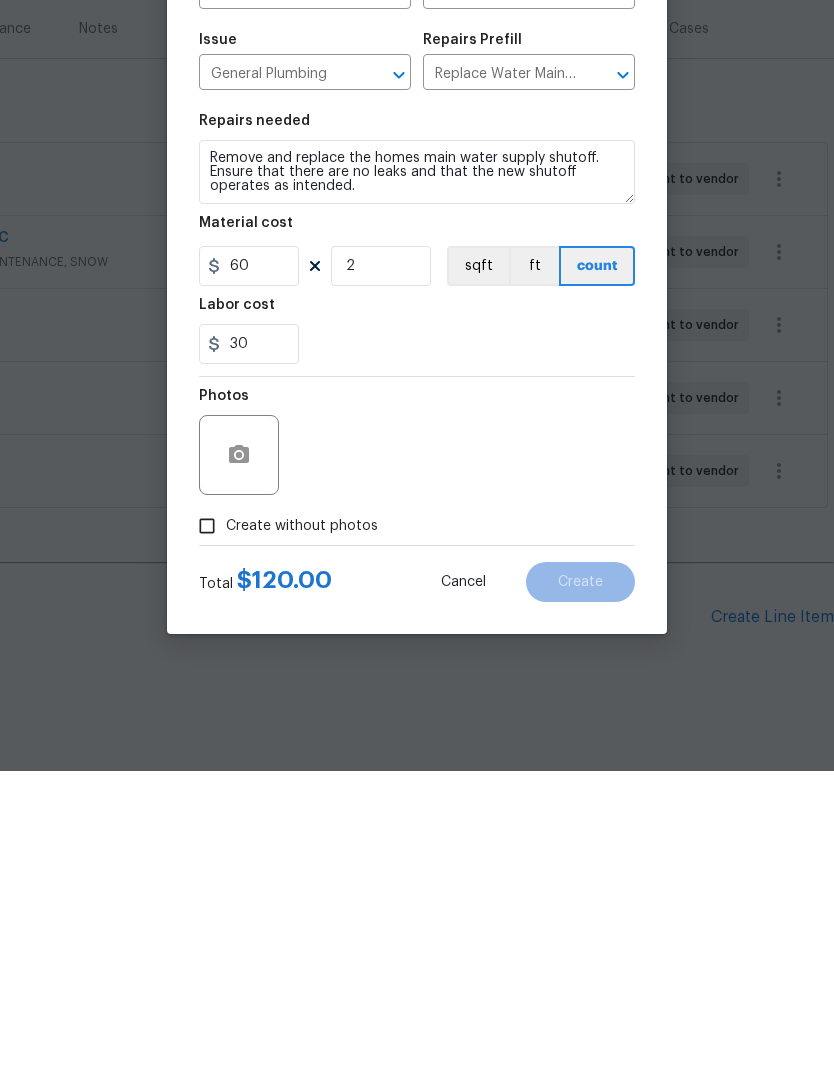 click on "Photos" at bounding box center (417, 746) 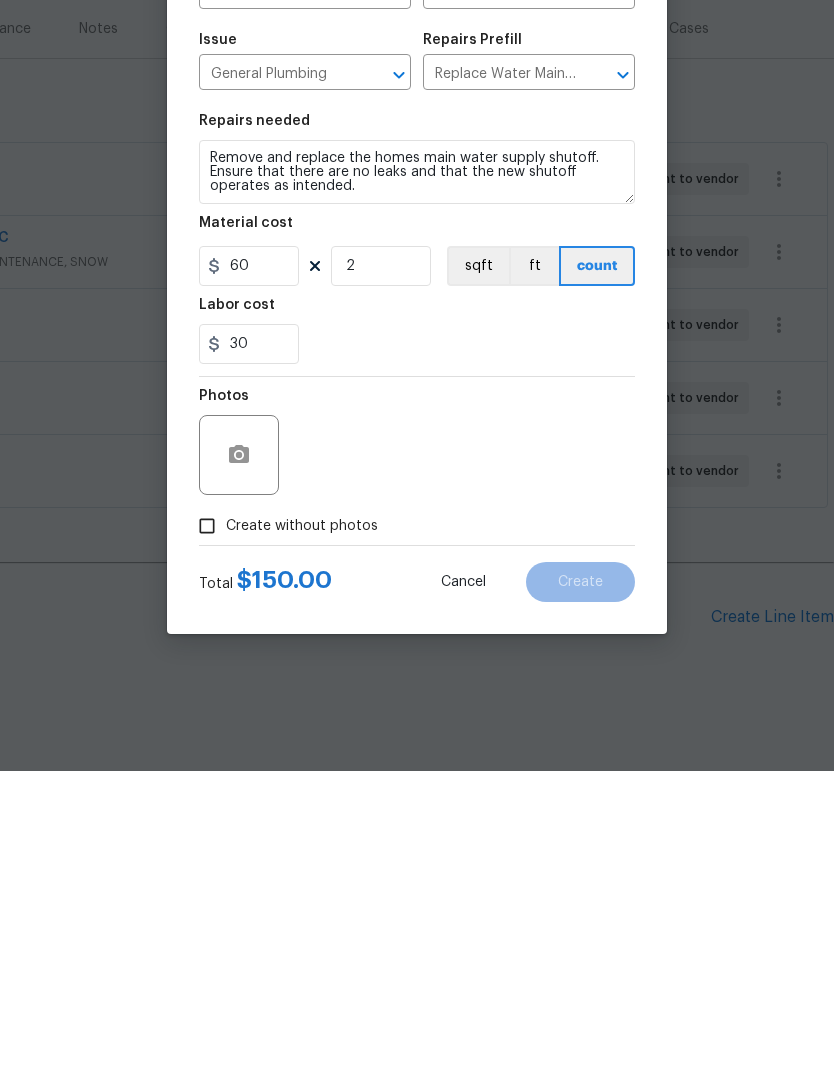 scroll, scrollTop: 48, scrollLeft: 0, axis: vertical 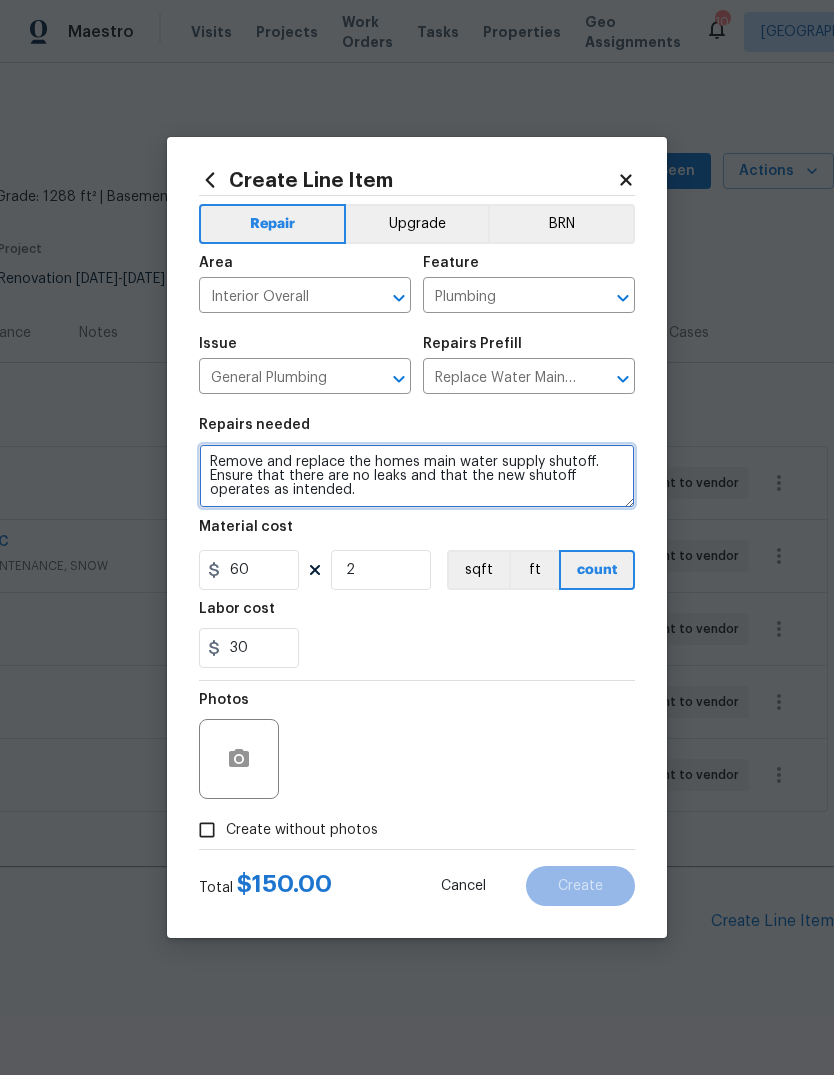 click on "Remove and replace the homes main water supply shutoff. Ensure that there are no leaks and that the new shutoff operates as intended." at bounding box center (417, 476) 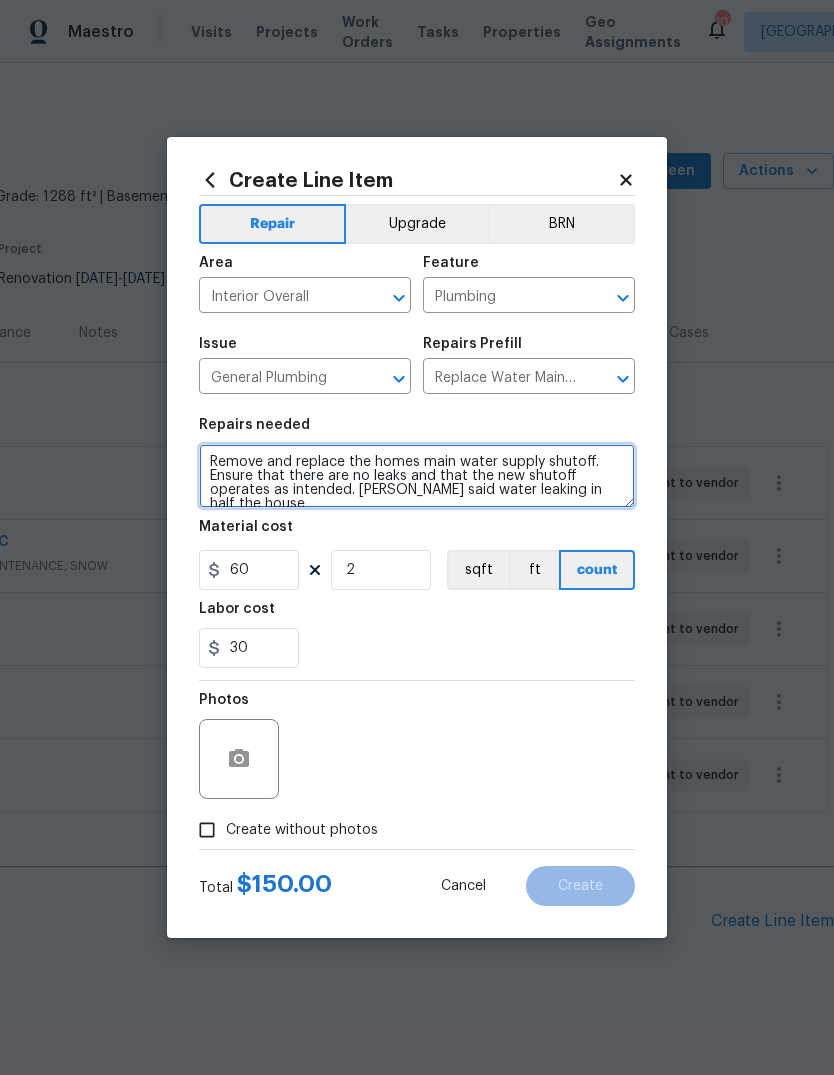 type on "Remove and replace the homes main water supply shutoff. Ensure that there are no leaks and that the new shutoff operates as intended. Gc said water leaking in half the house" 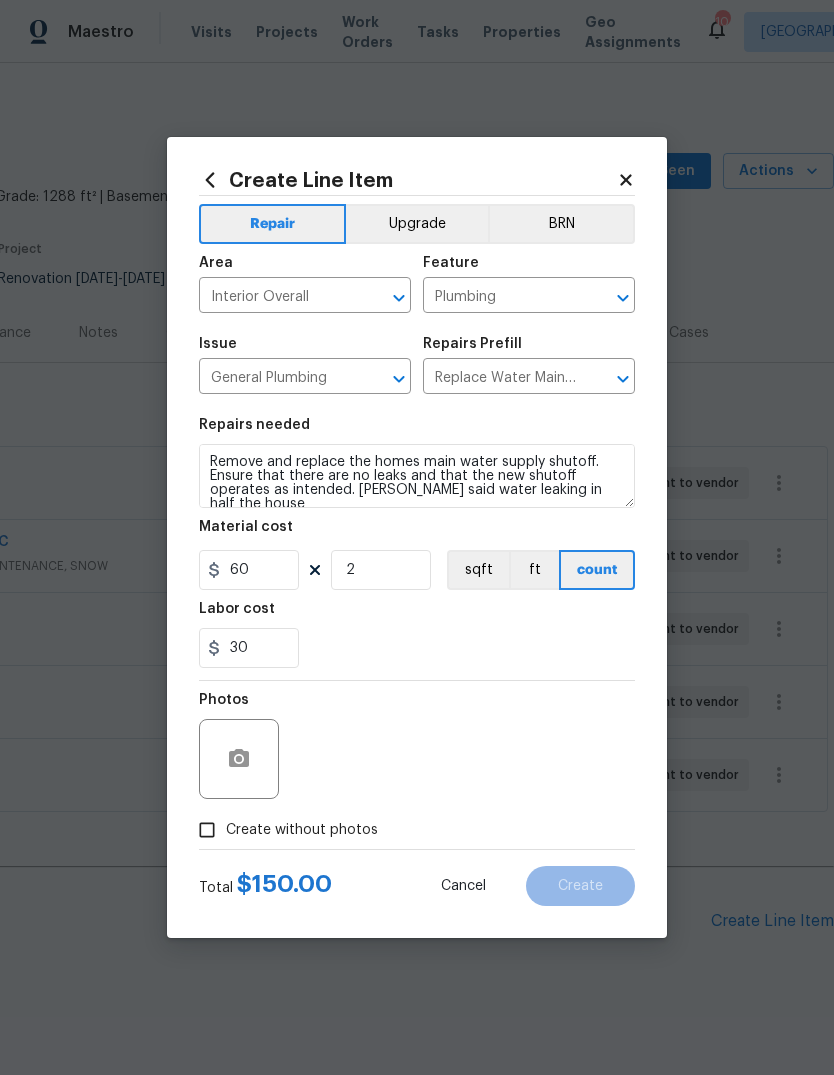 click on "30" at bounding box center [417, 648] 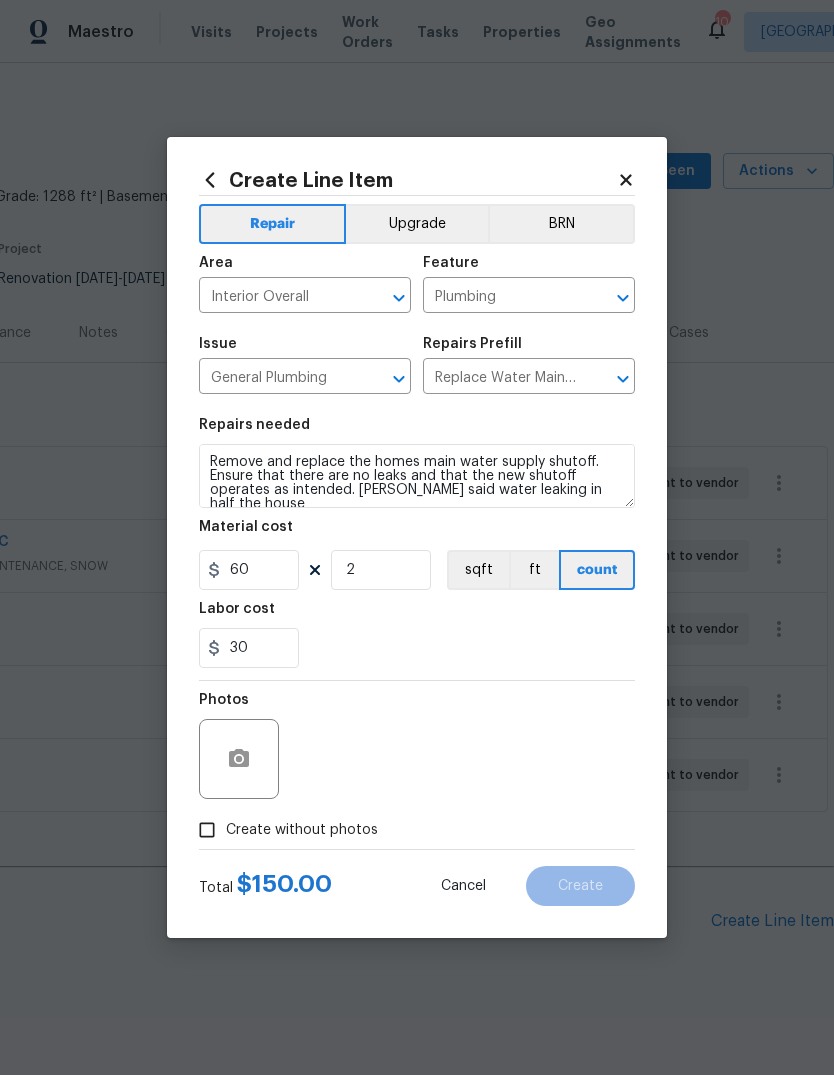 click on "Create without photos" at bounding box center (207, 830) 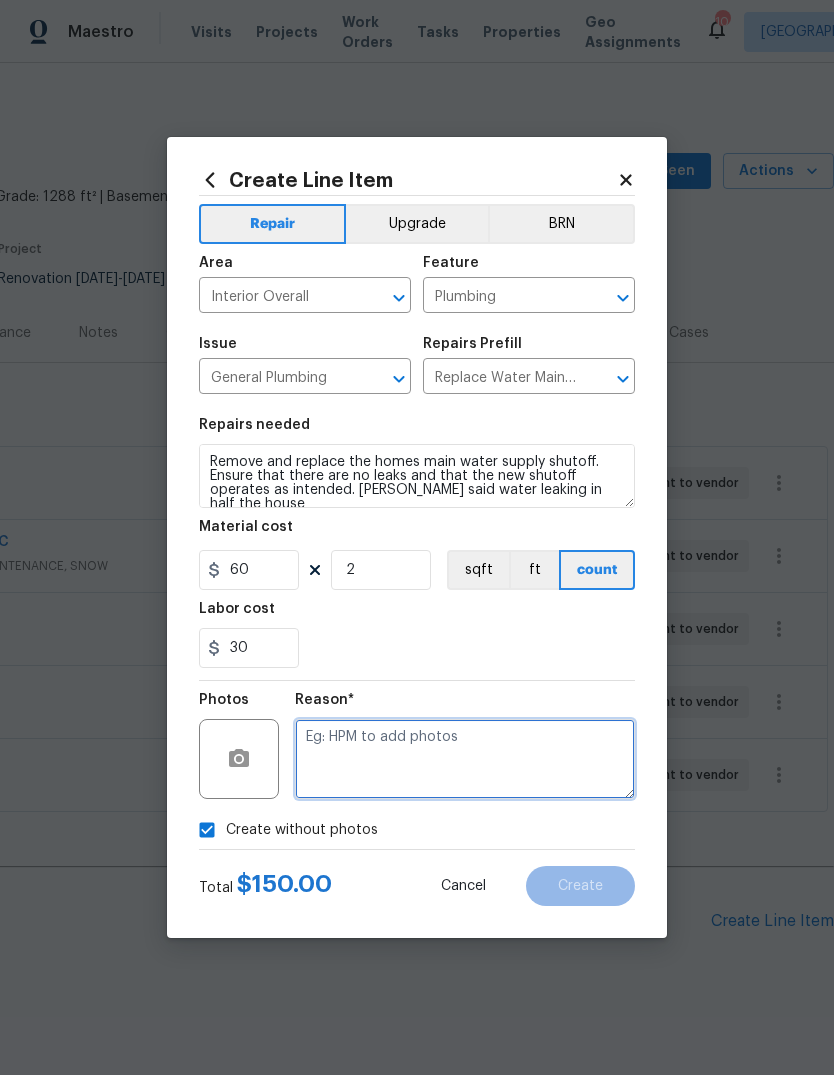 click at bounding box center [465, 759] 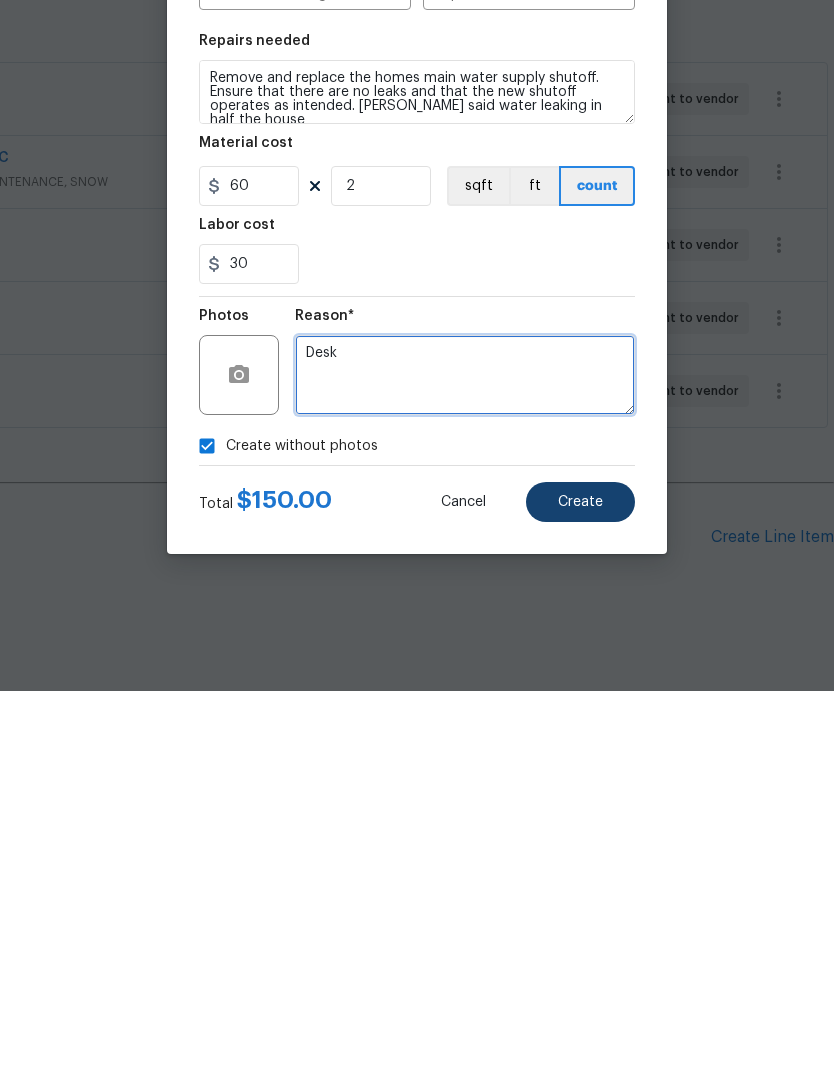 type on "Desk" 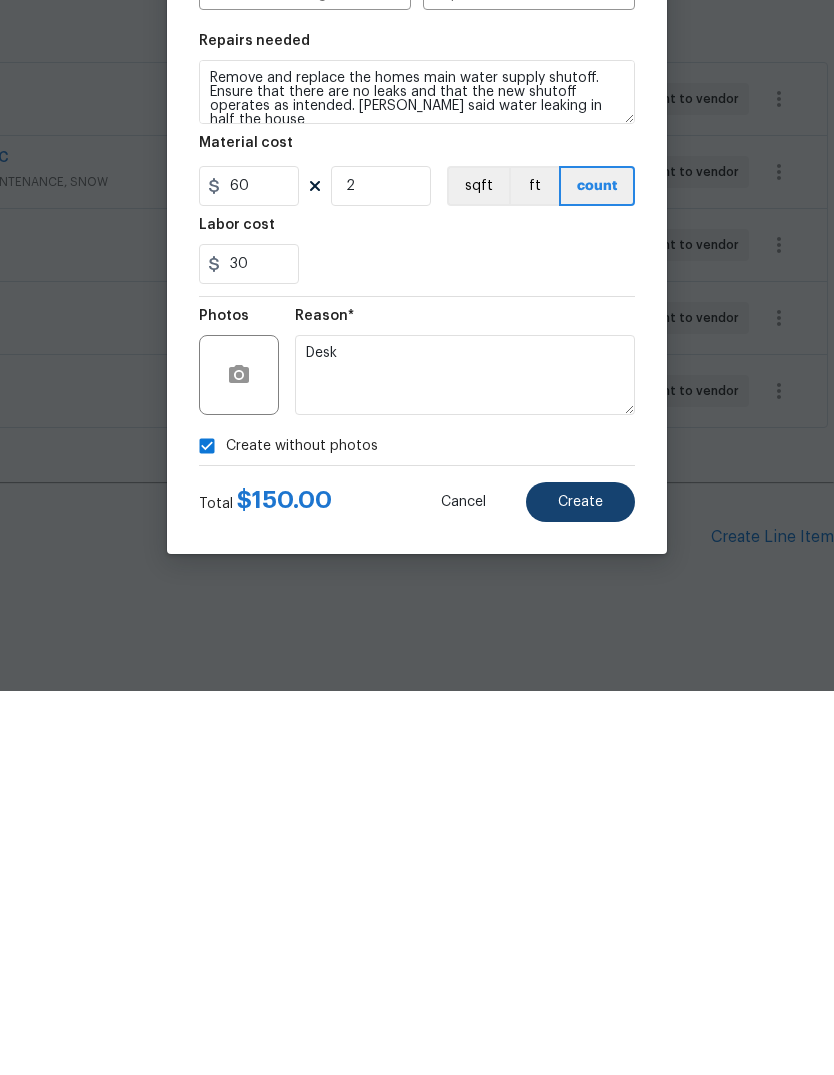click on "Create" at bounding box center (580, 886) 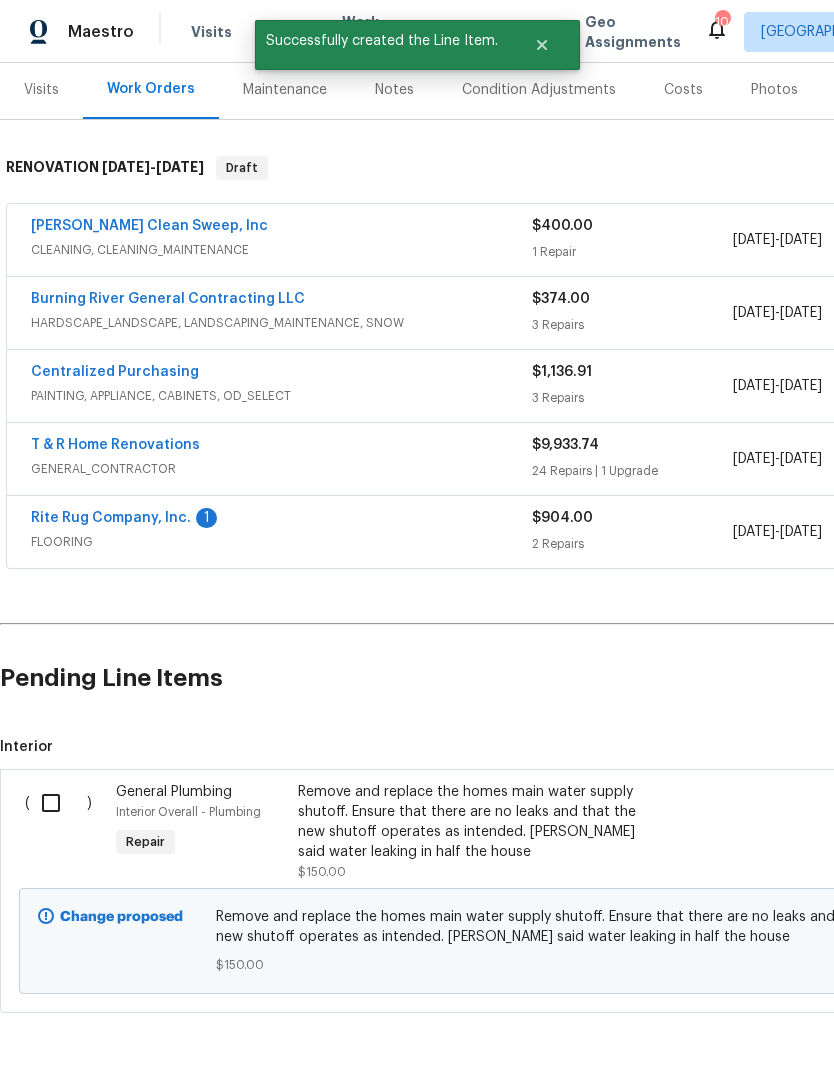 scroll, scrollTop: 242, scrollLeft: 0, axis: vertical 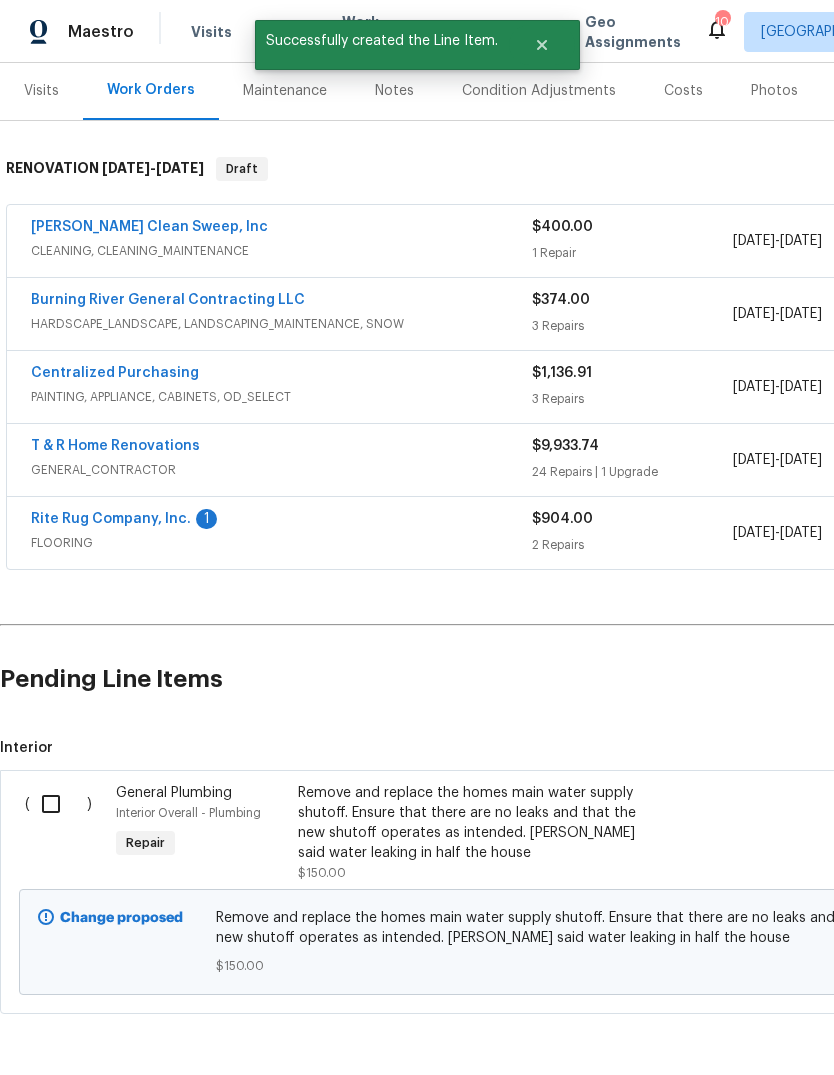 click at bounding box center (58, 804) 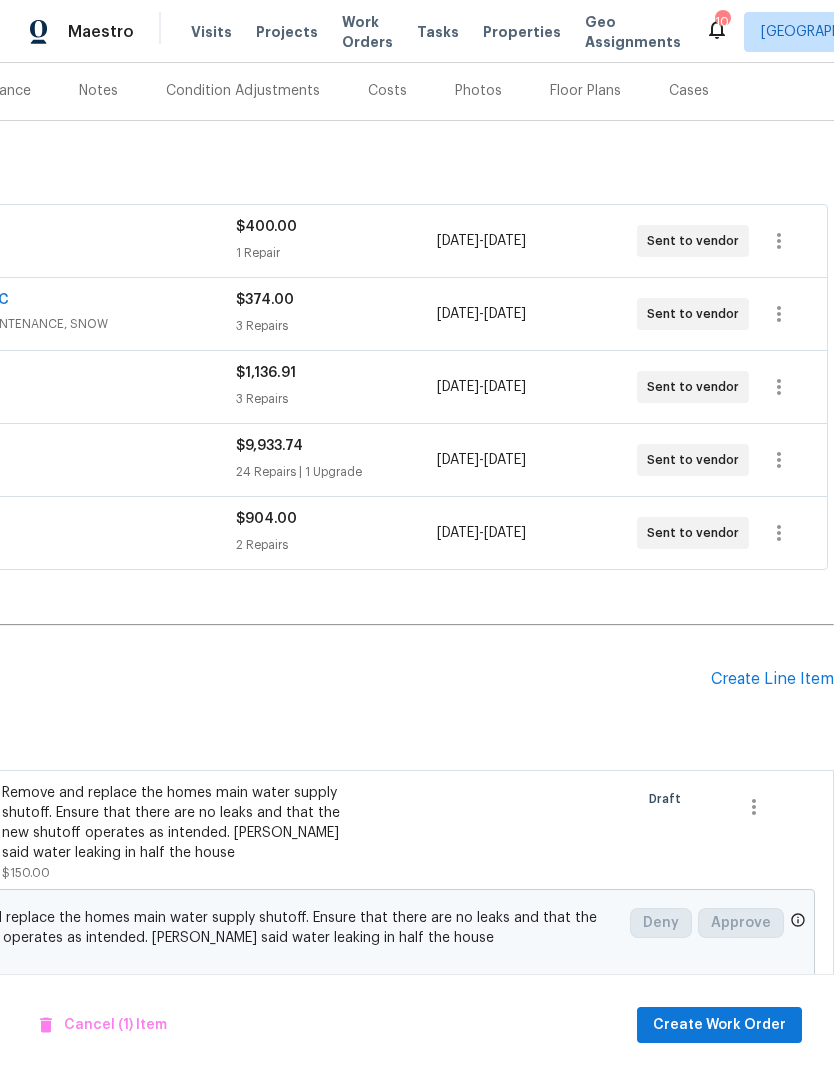 scroll, scrollTop: 242, scrollLeft: 296, axis: both 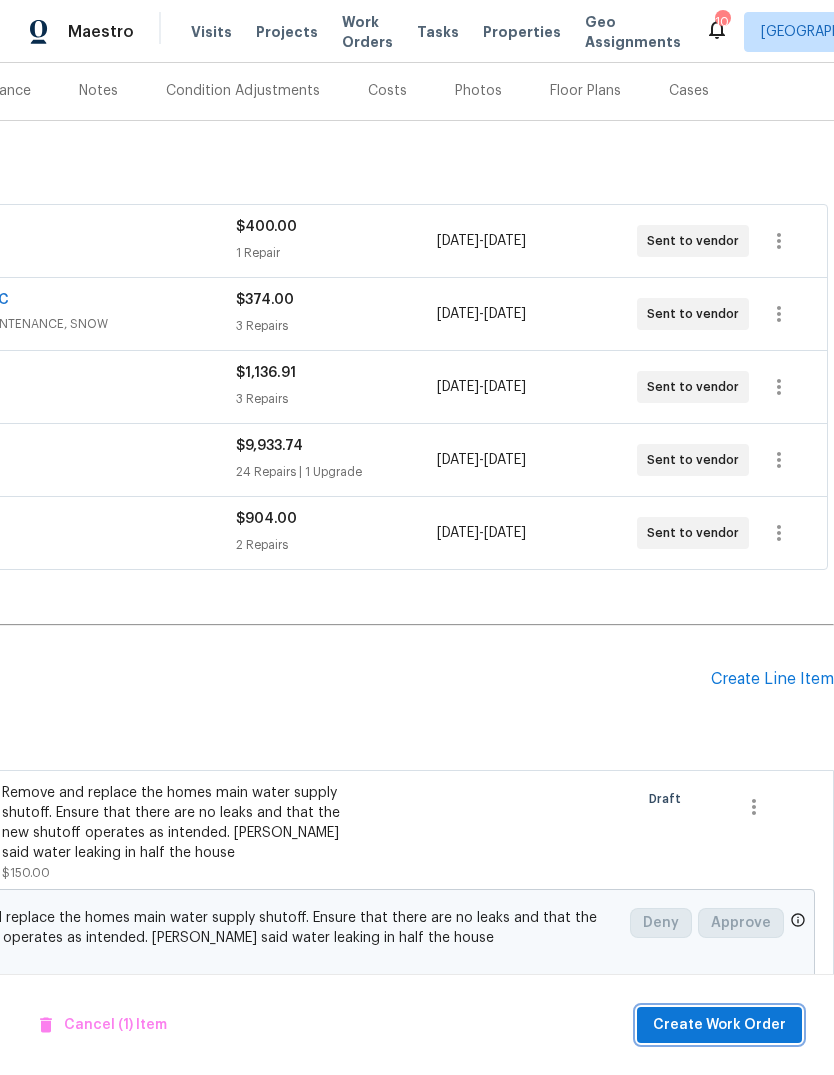 click on "Create Work Order" at bounding box center (719, 1025) 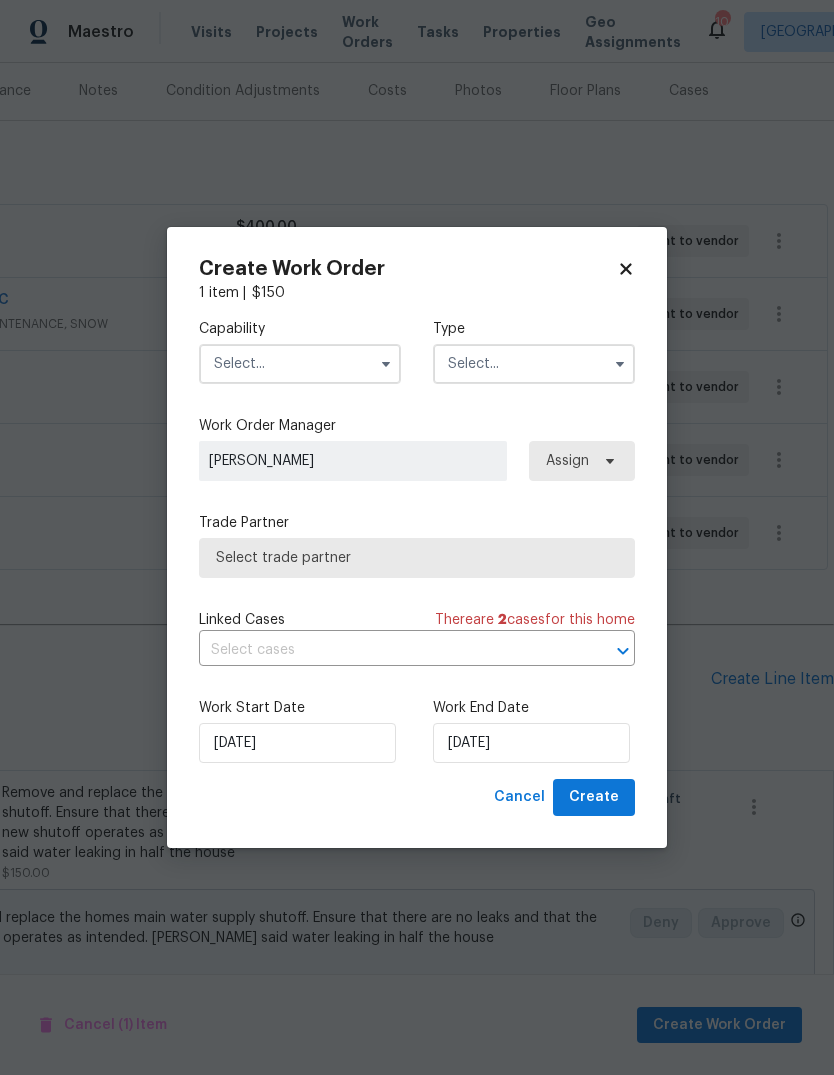click at bounding box center [300, 364] 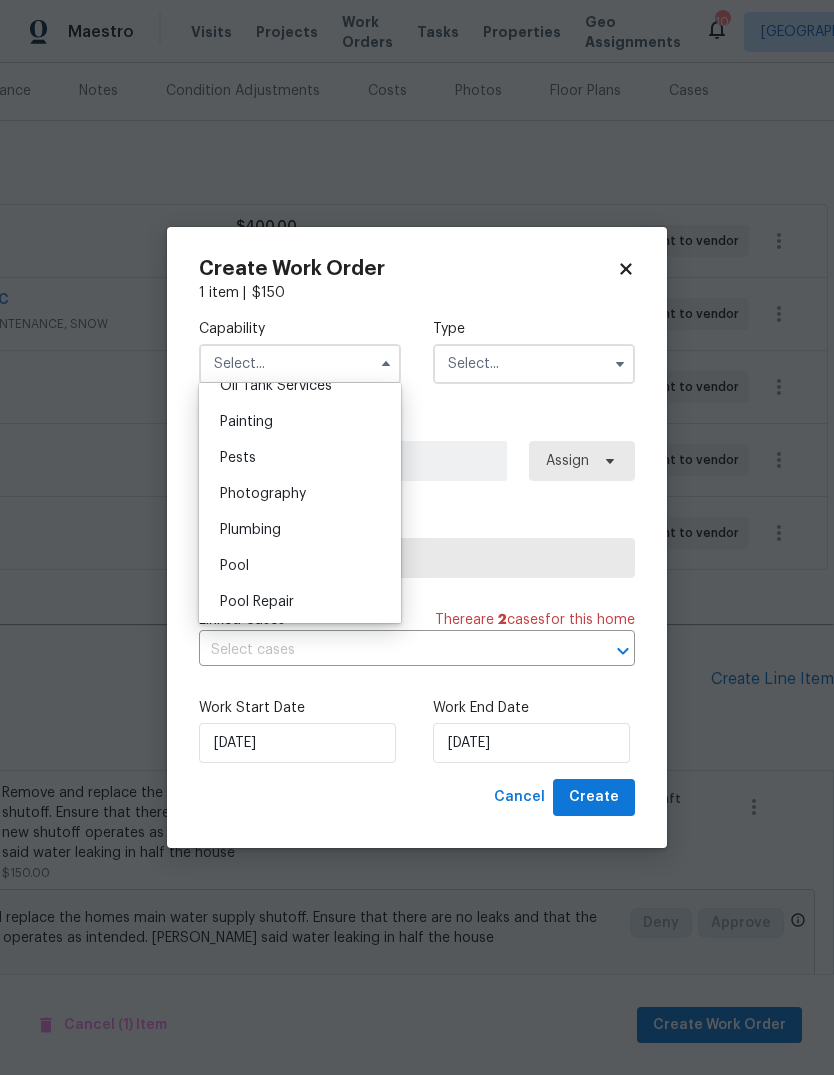 scroll, scrollTop: 1678, scrollLeft: 0, axis: vertical 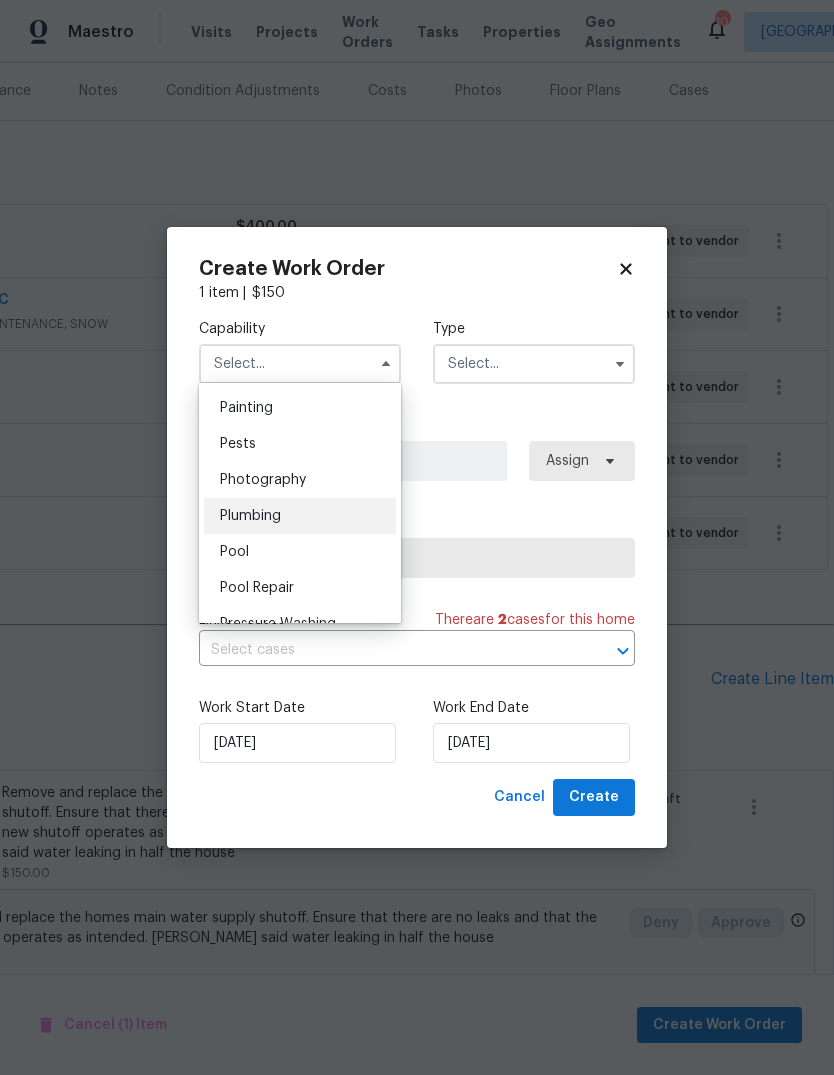 click on "Plumbing" at bounding box center (300, 516) 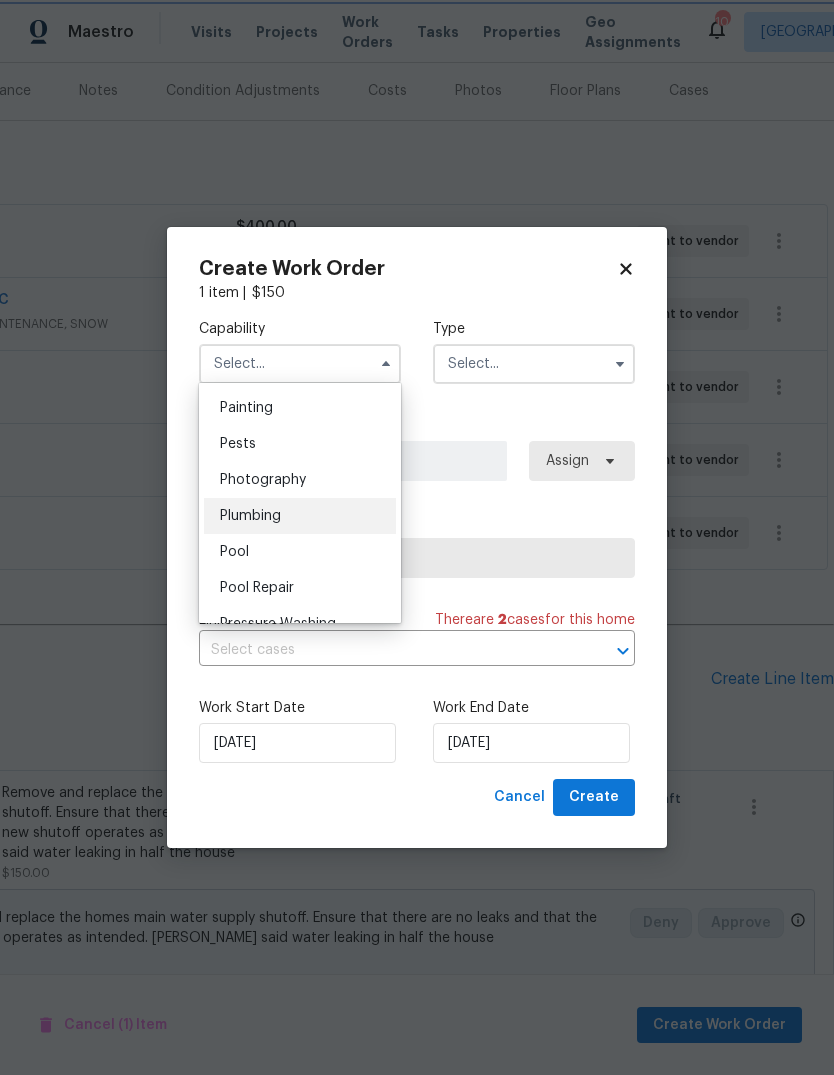 type on "Plumbing" 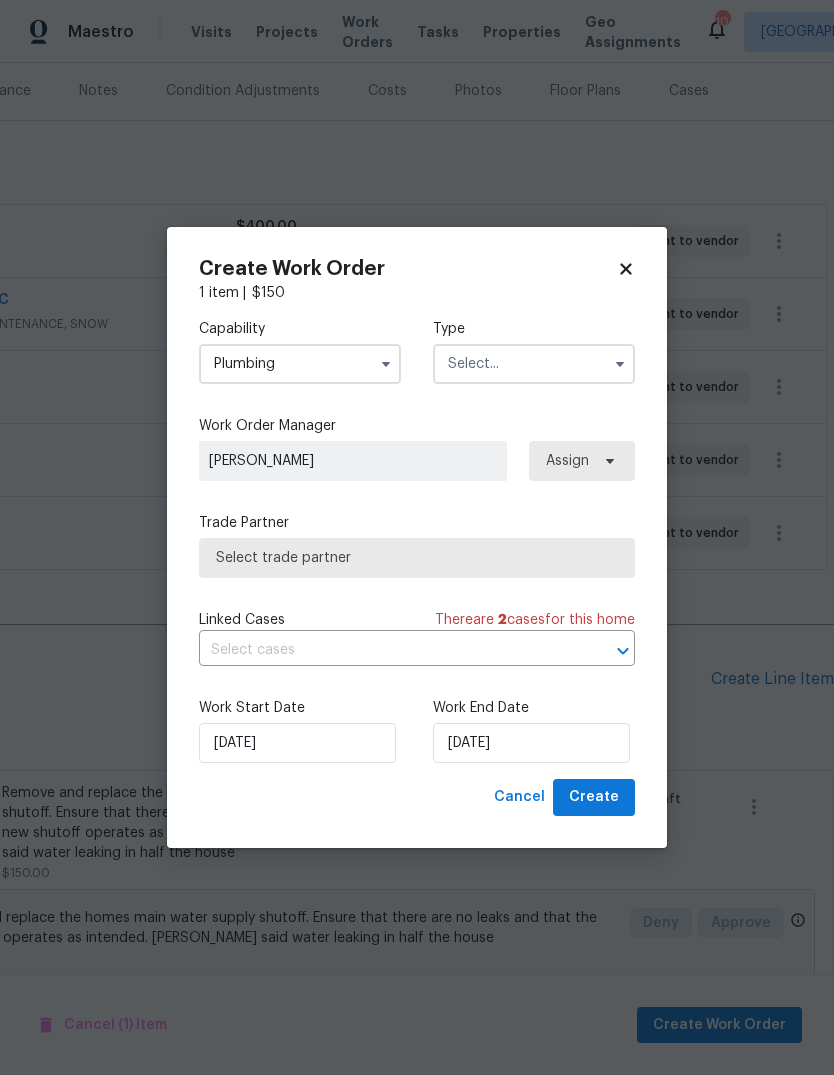 click at bounding box center (534, 364) 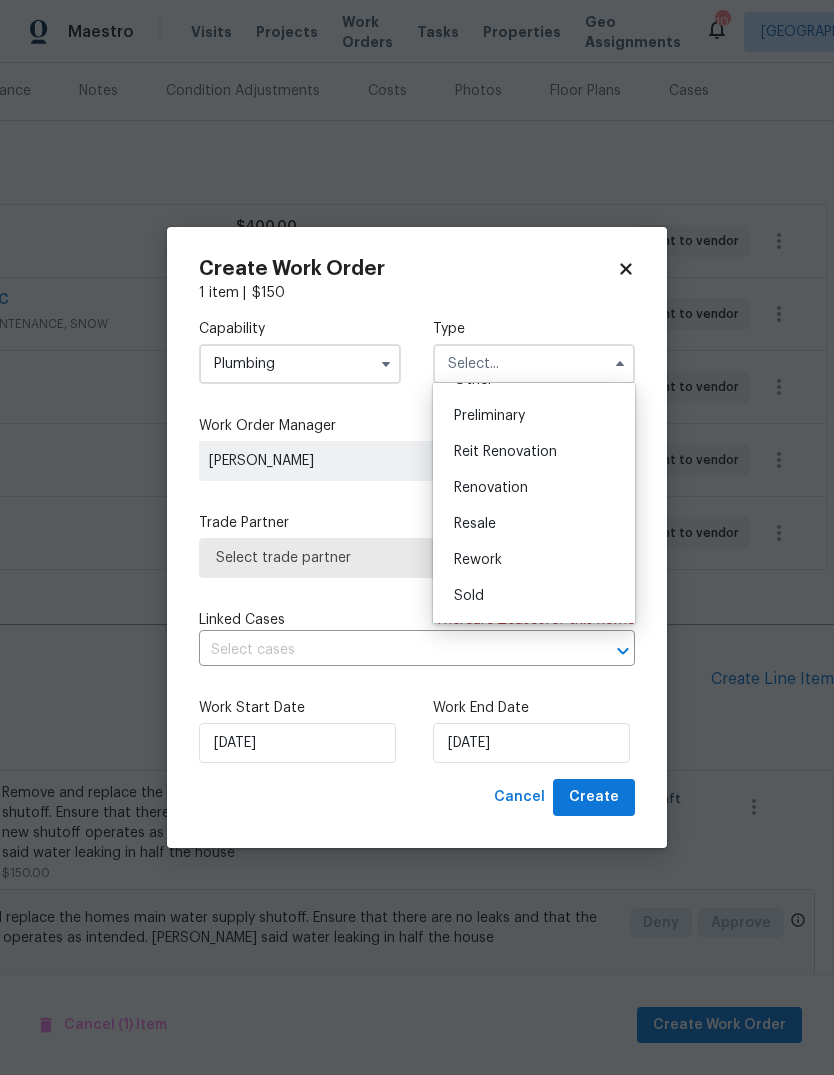 scroll, scrollTop: 421, scrollLeft: 0, axis: vertical 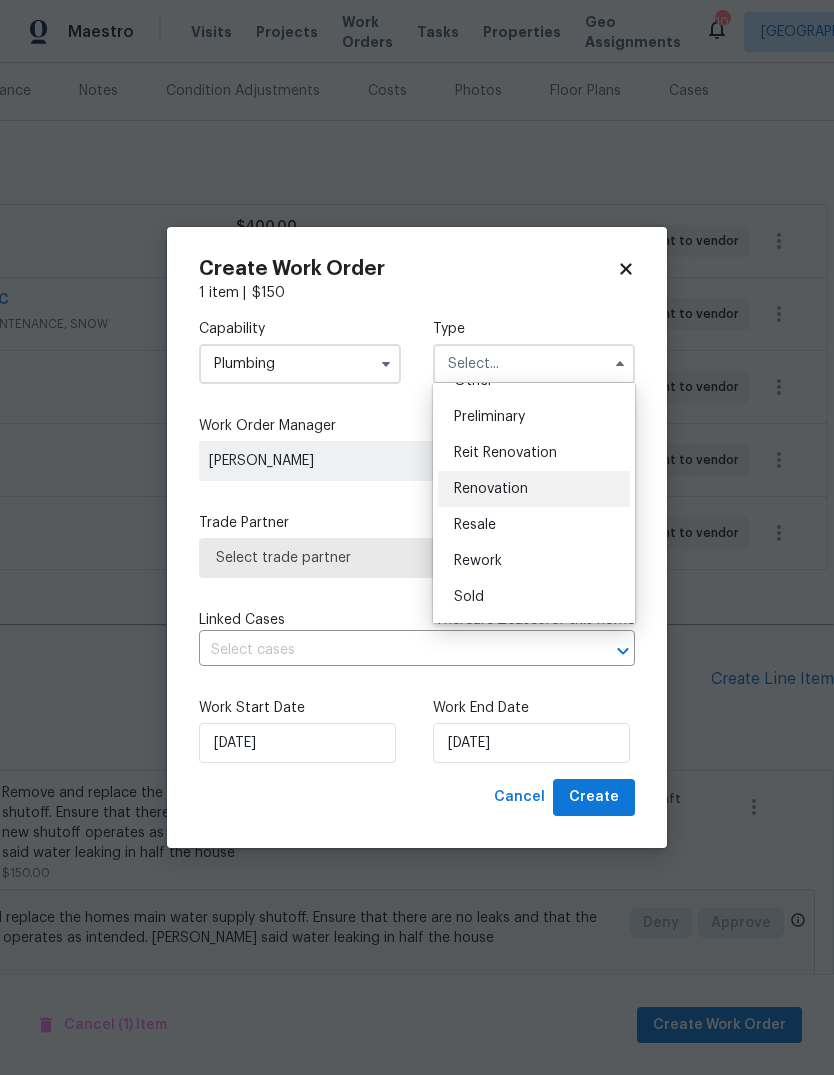 click on "Renovation" at bounding box center (491, 489) 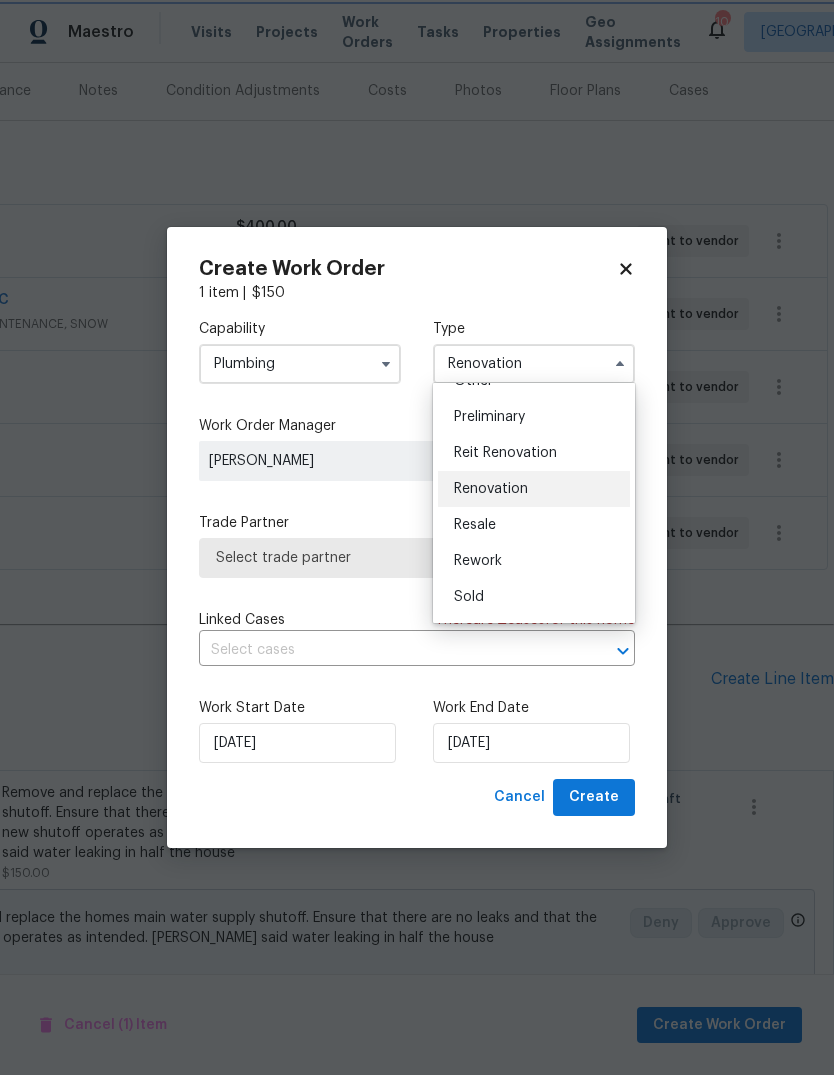 scroll, scrollTop: 0, scrollLeft: 0, axis: both 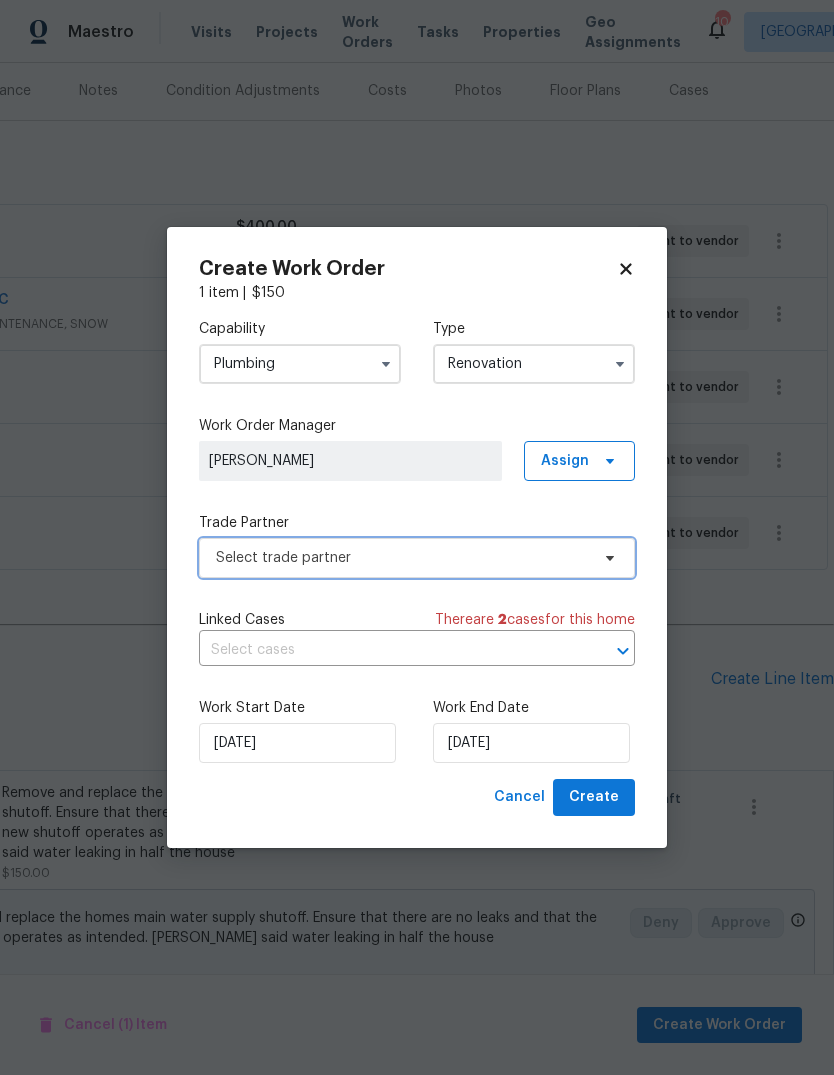 click on "Select trade partner" at bounding box center (417, 558) 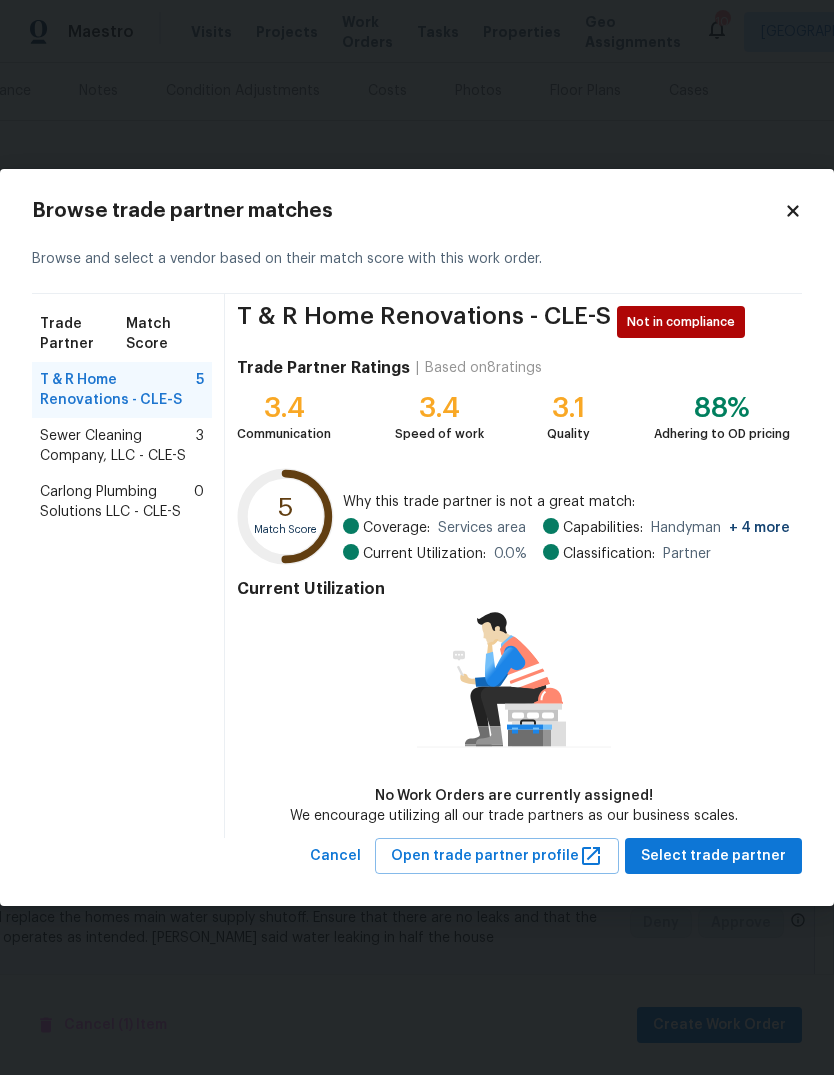 click on "Carlong Plumbing Solutions LLC - CLE-S" at bounding box center [117, 502] 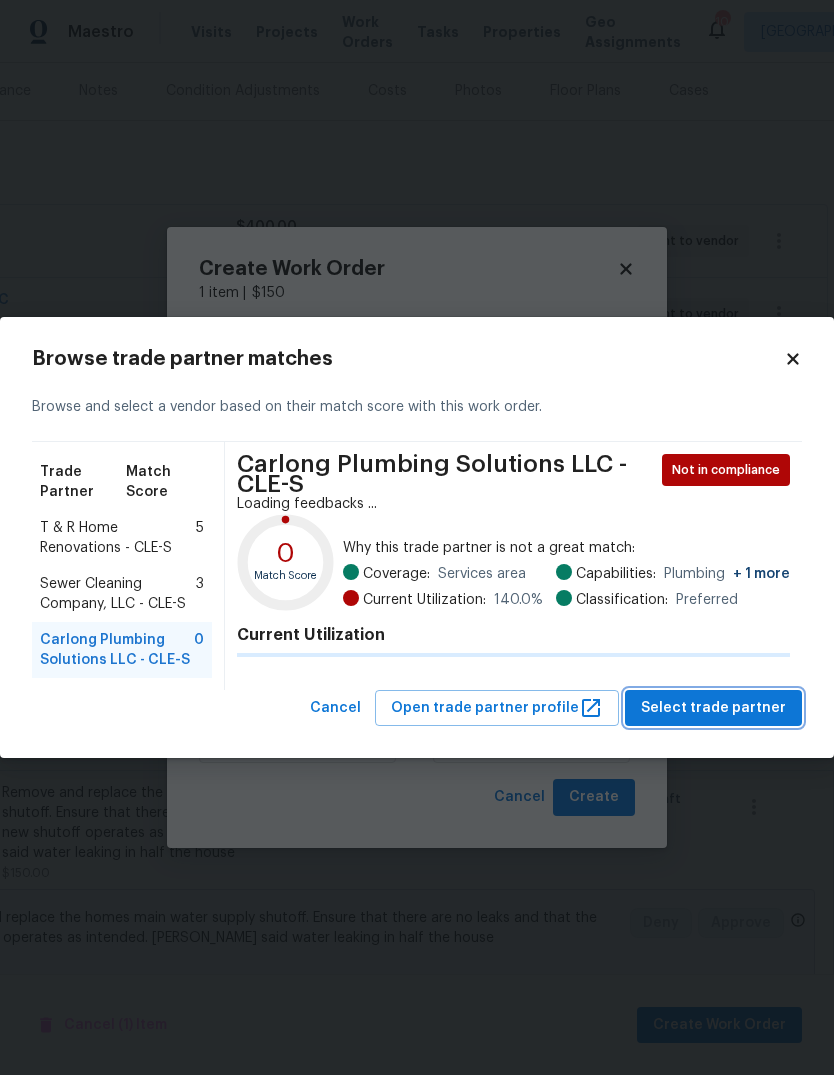 click on "Select trade partner" at bounding box center [713, 708] 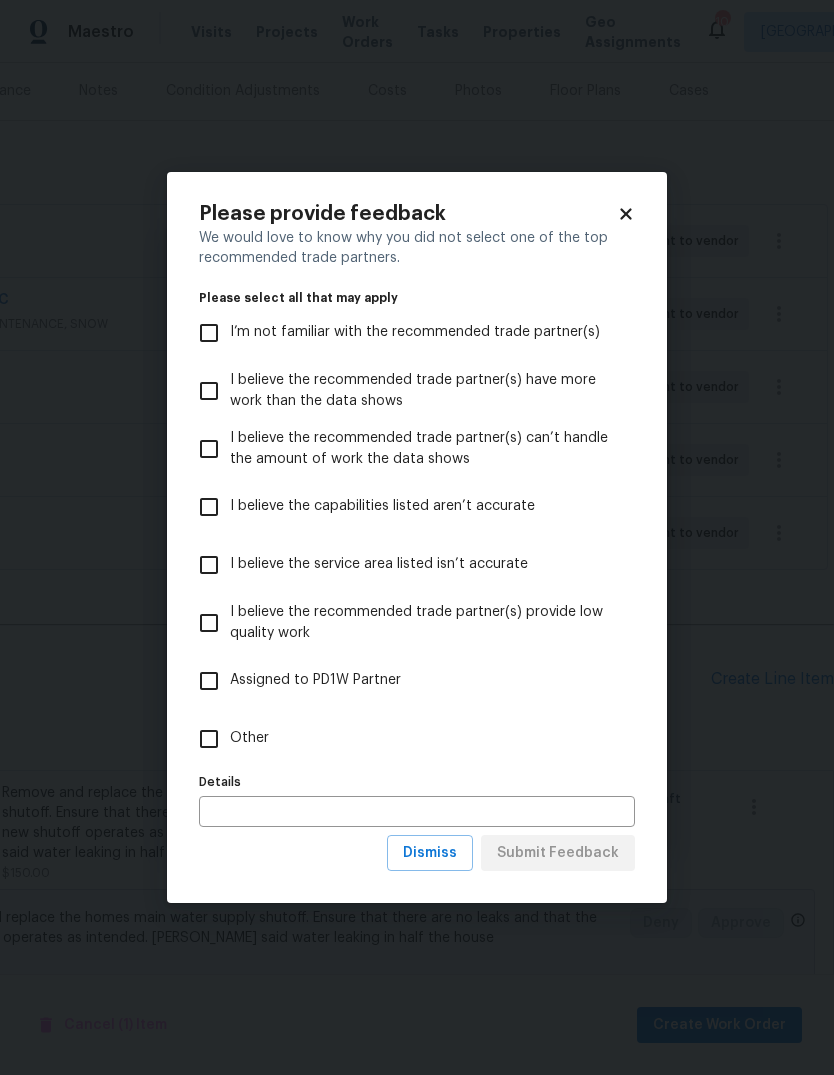 scroll, scrollTop: 2, scrollLeft: 2, axis: both 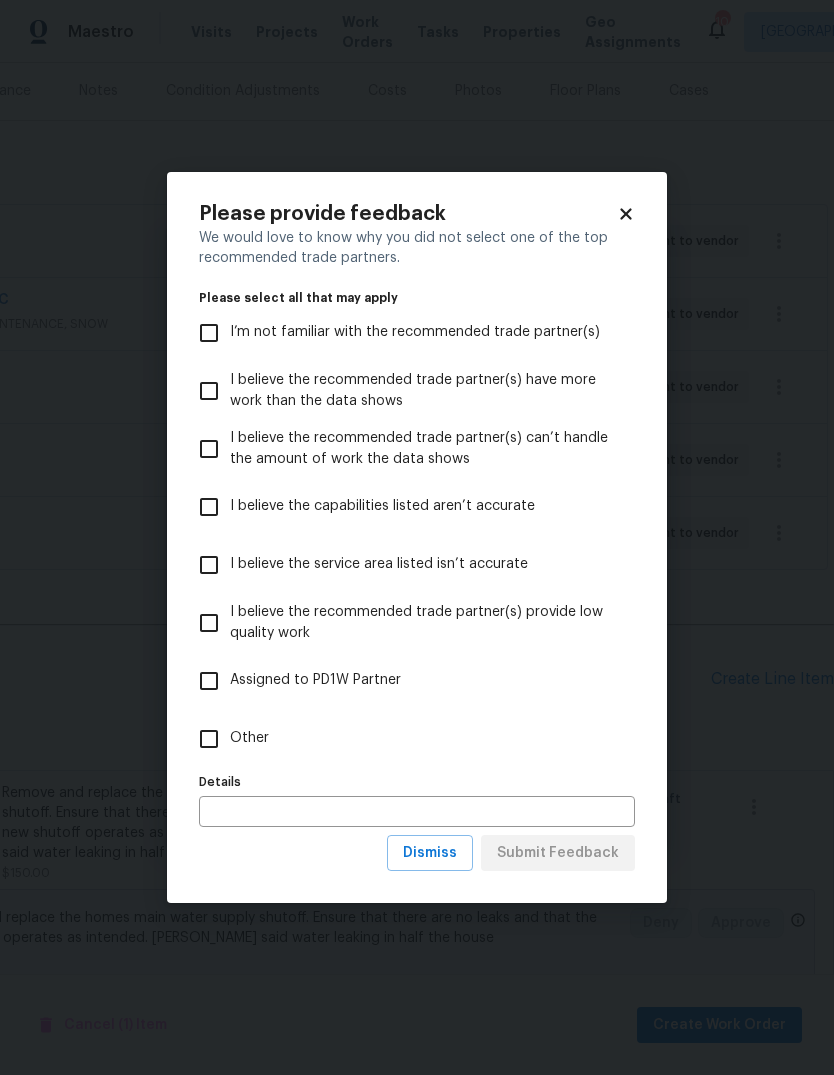 click on "Other" at bounding box center [209, 739] 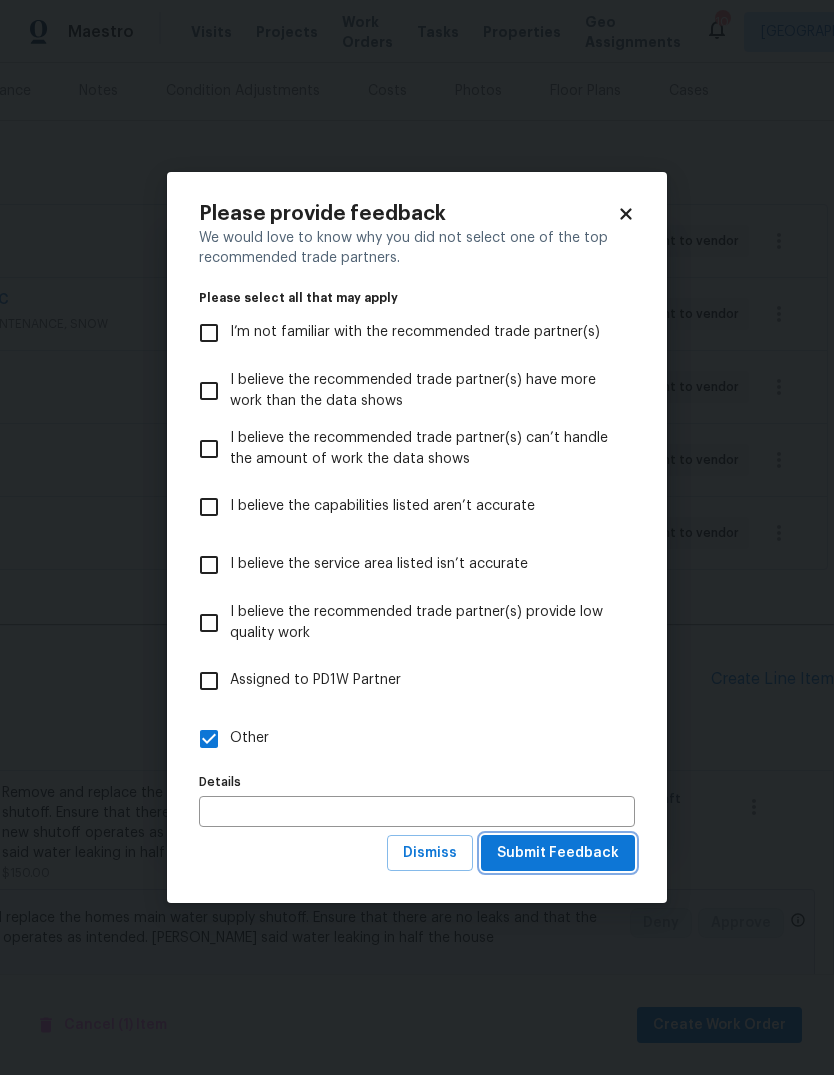 click on "Submit Feedback" at bounding box center (558, 853) 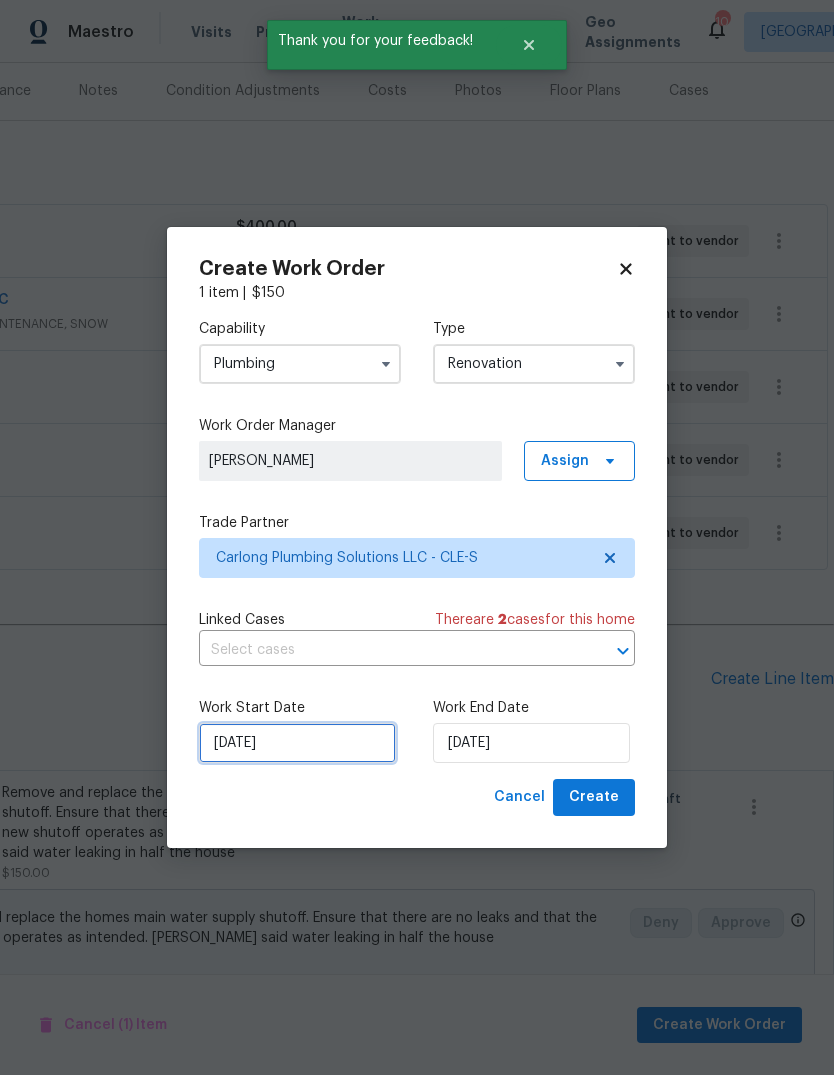 click on "7/11/2025" at bounding box center [297, 743] 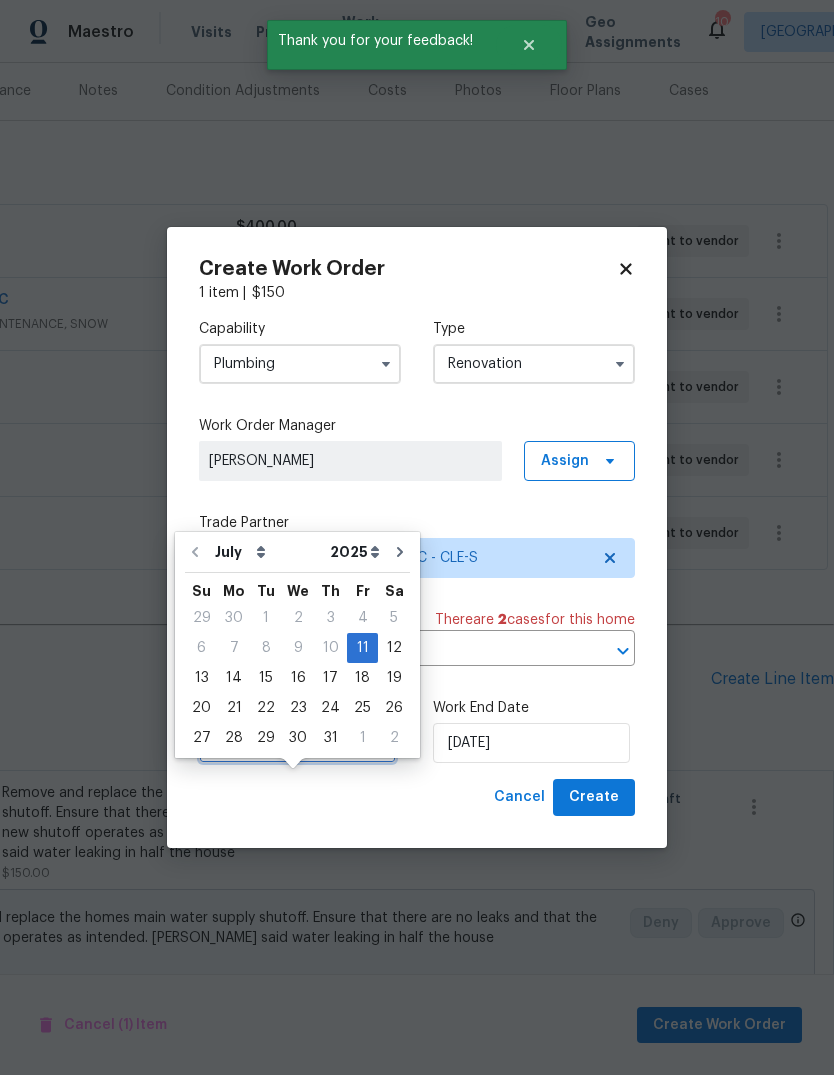 scroll, scrollTop: 63, scrollLeft: 0, axis: vertical 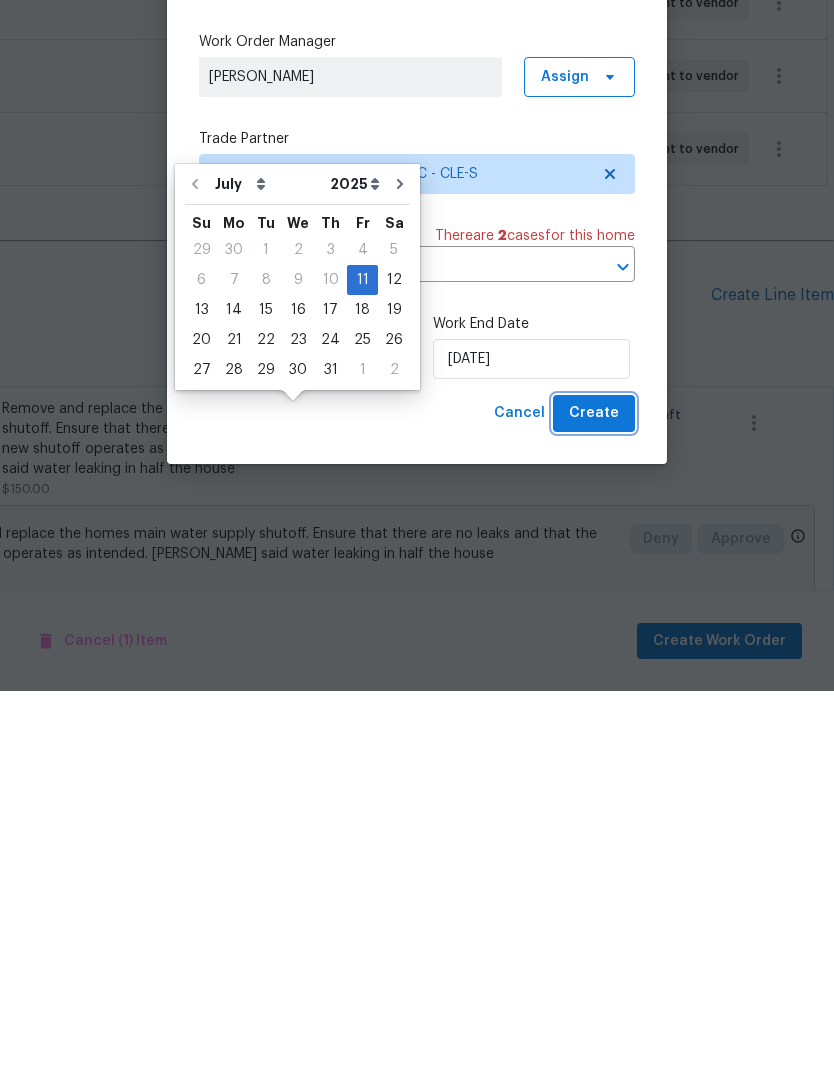 click on "Create" at bounding box center (594, 797) 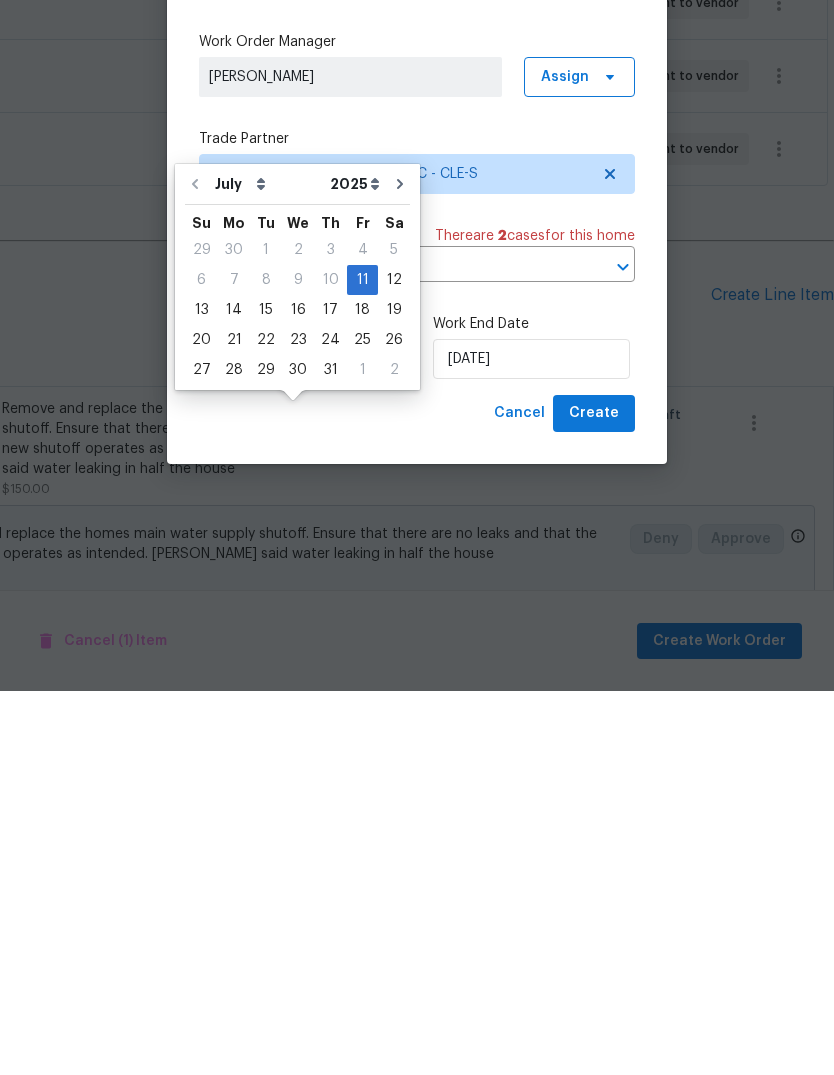 scroll, scrollTop: 75, scrollLeft: 0, axis: vertical 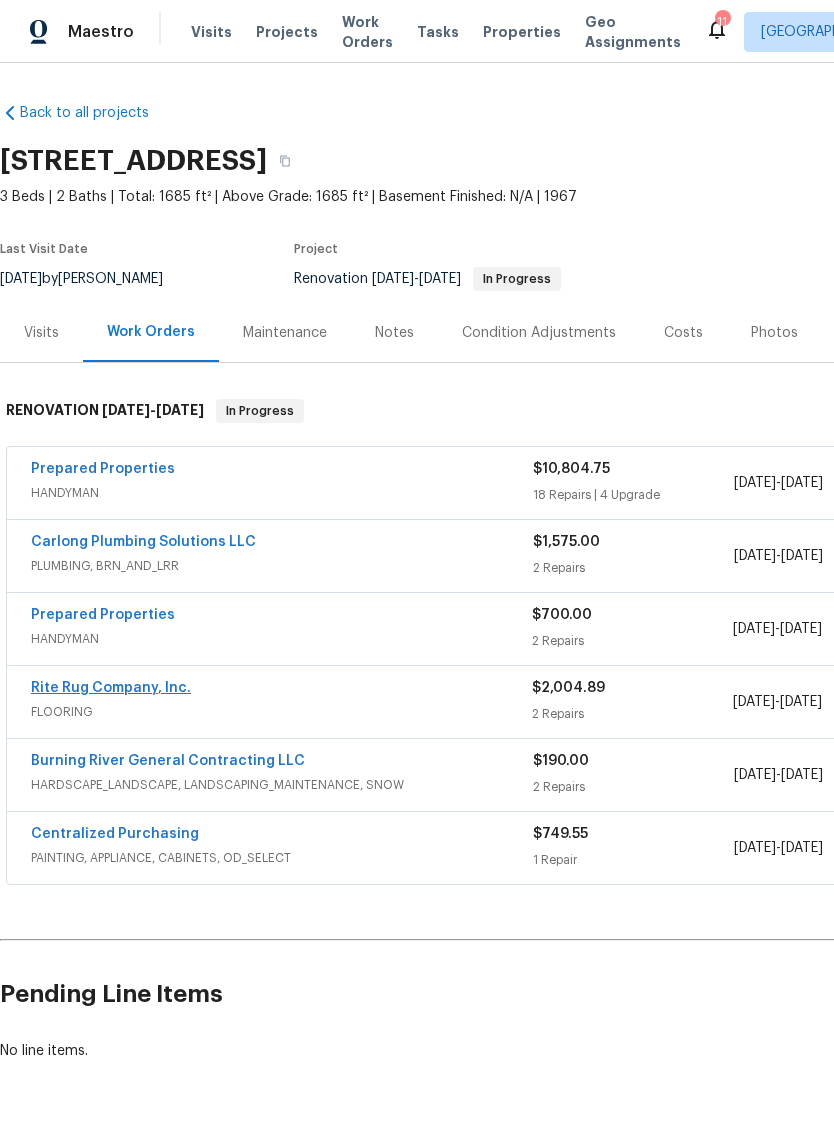 click on "Rite Rug Company, Inc." at bounding box center (111, 688) 